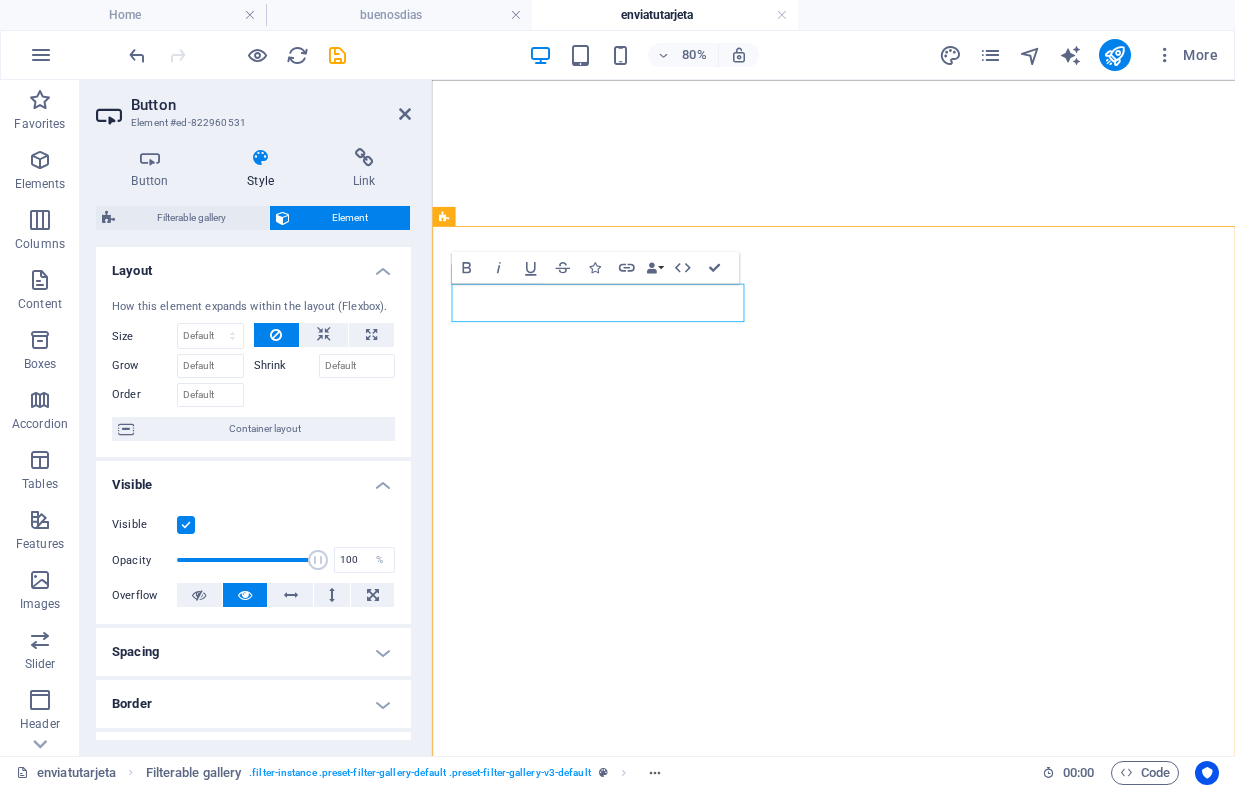 scroll, scrollTop: 0, scrollLeft: 0, axis: both 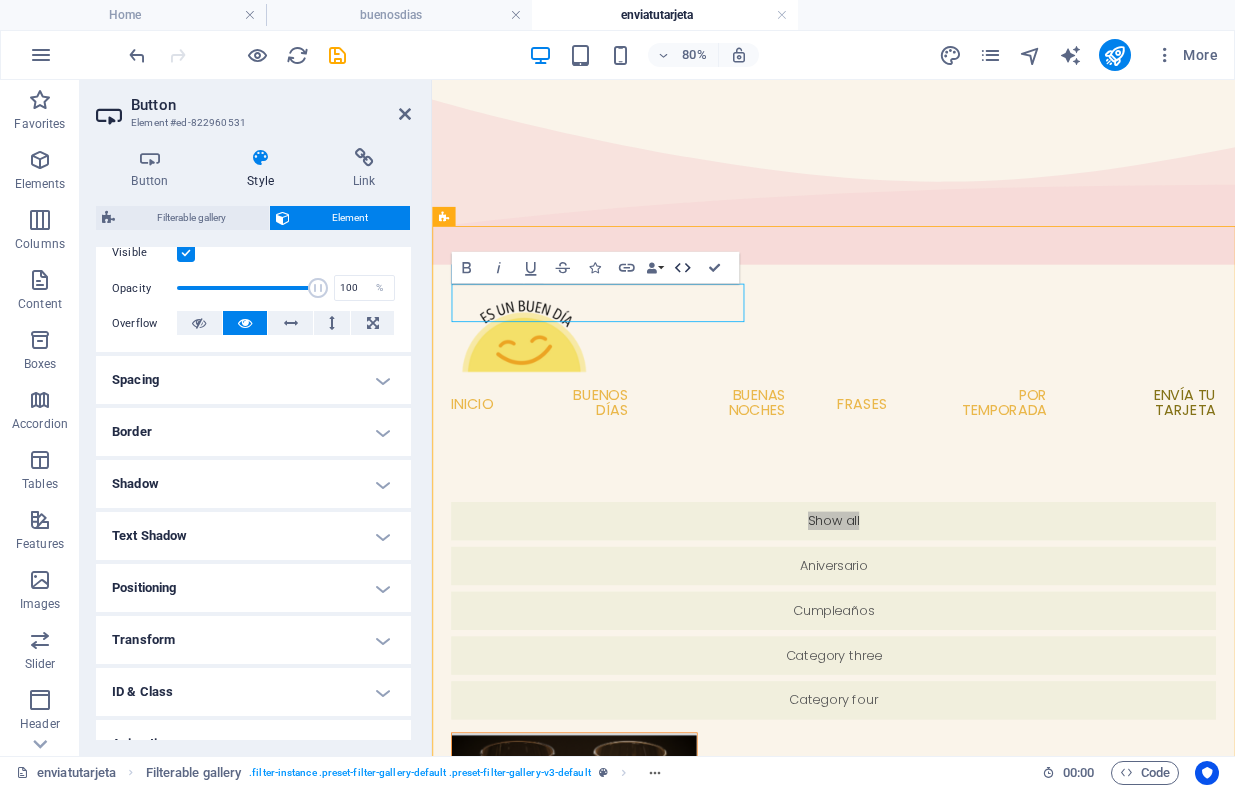 click 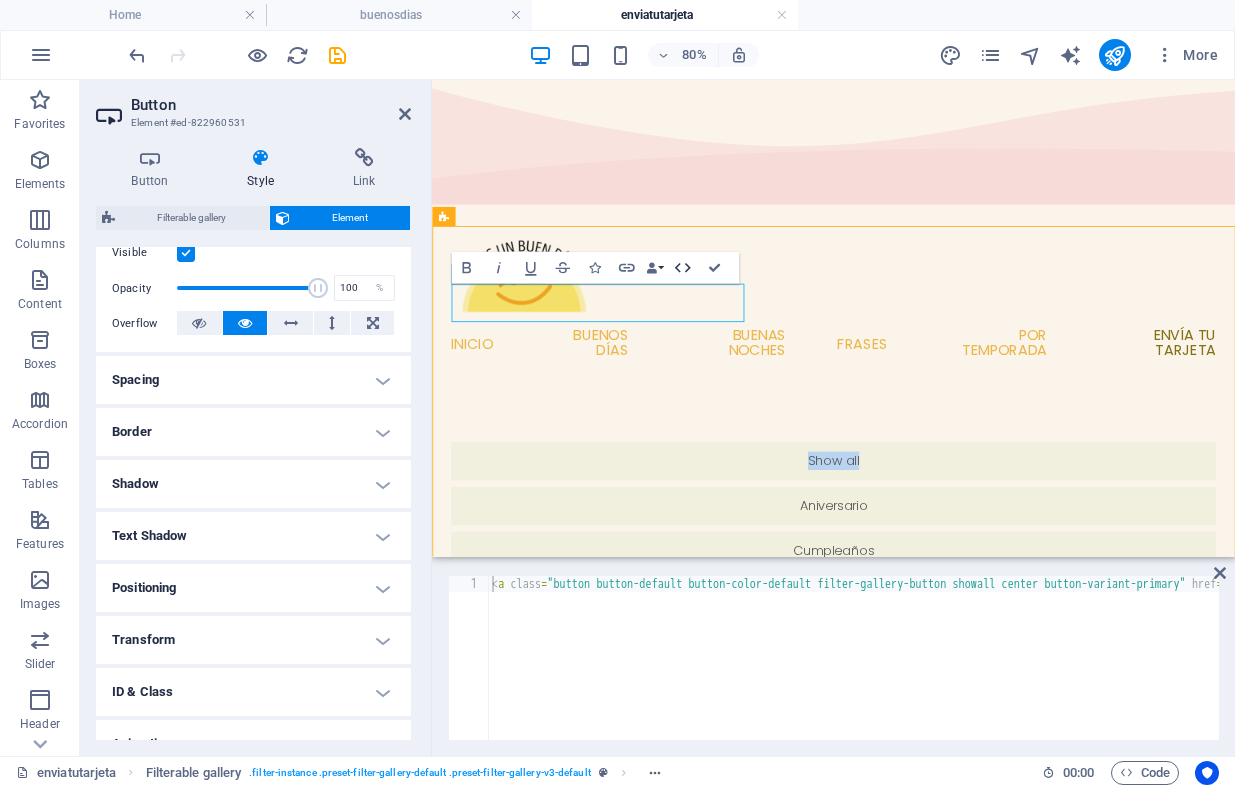 click 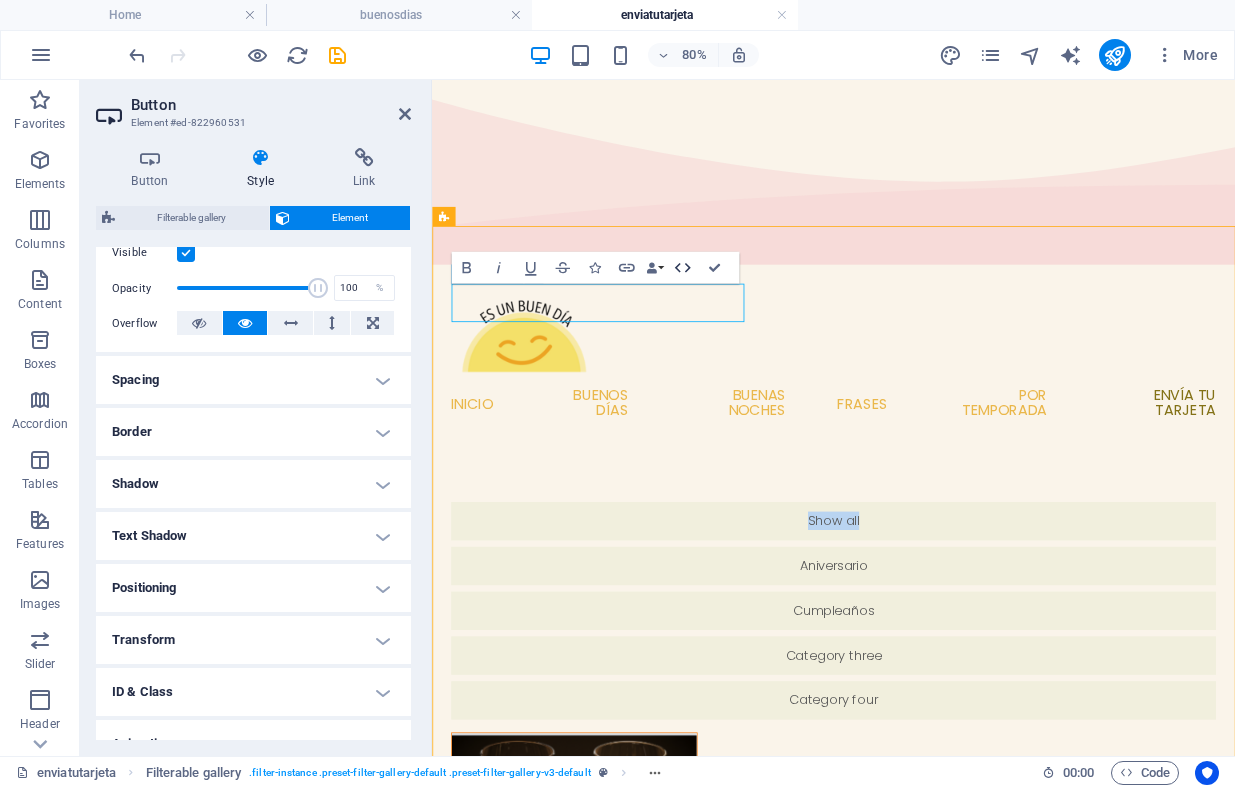 click 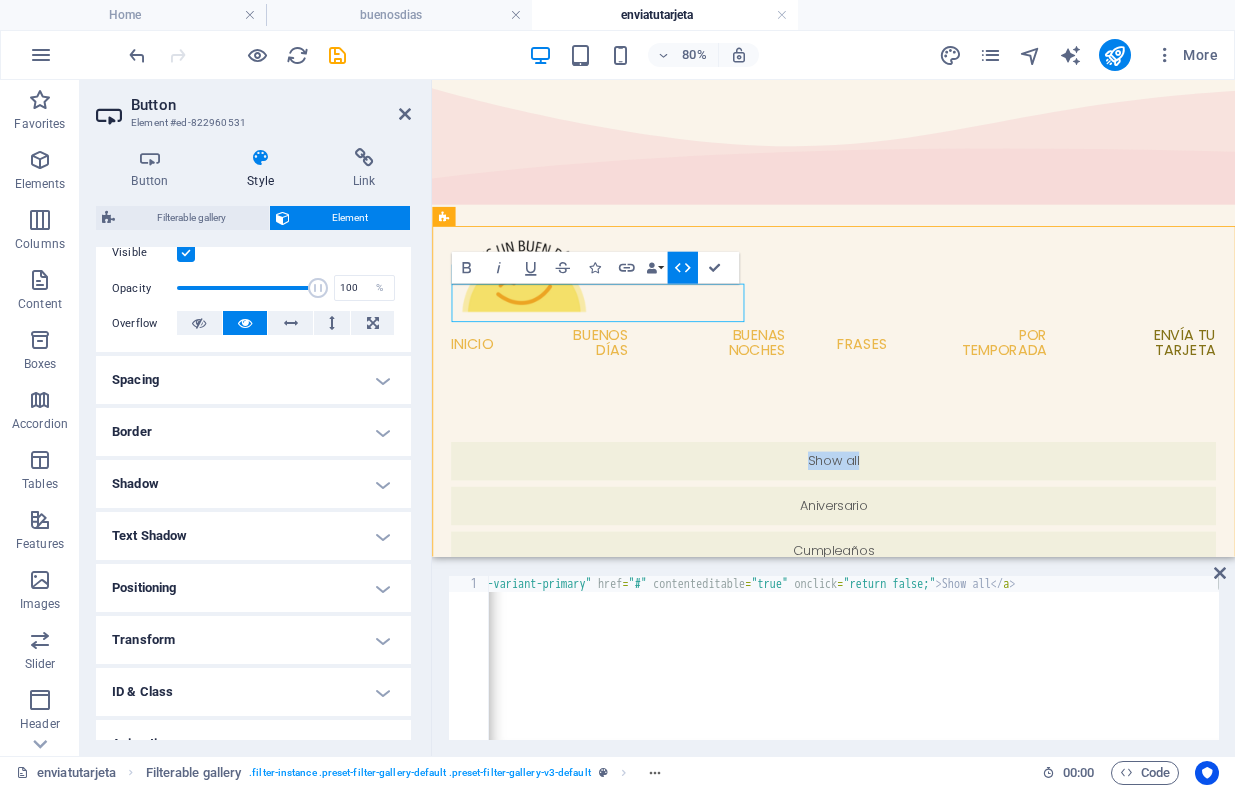 scroll, scrollTop: 0, scrollLeft: 586, axis: horizontal 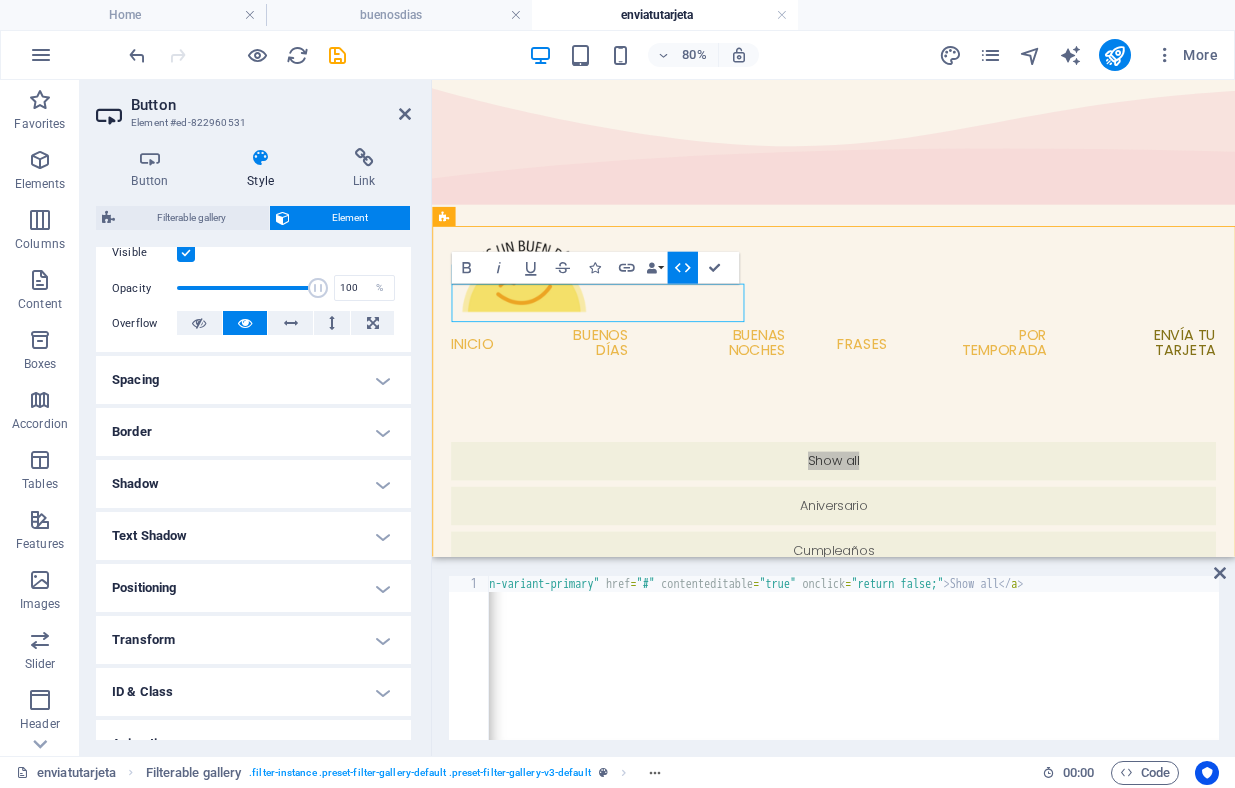 type on "<a class="button button-default button-color-default filter-gallery-button showall center button-variant-primary" href="#" contenteditable="true" onclick="return false;">Show all</a>" 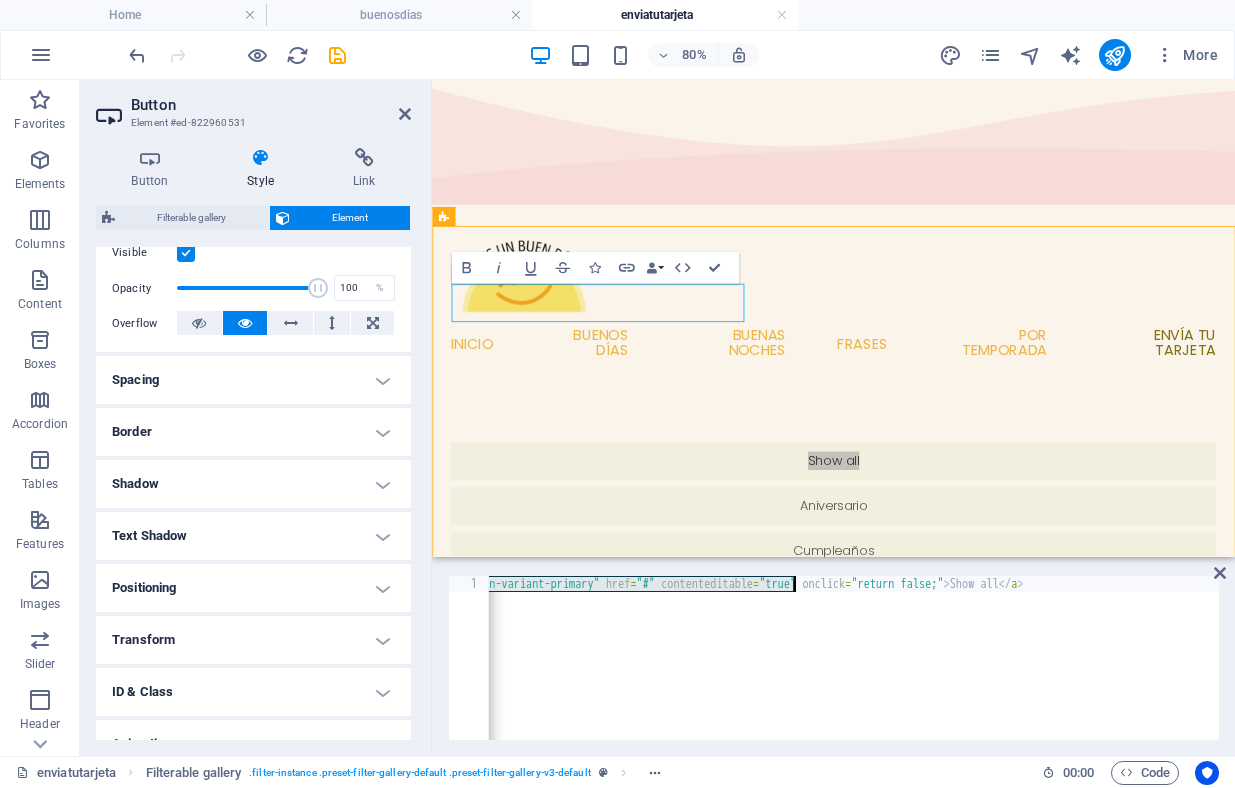 click on "< a   class = "button button-default button-color-default filter-gallery-button showall center button-variant-primary"   href = "#"   contenteditable = "true"   onclick = "return false;" > Show all </ a >" at bounding box center (574, 672) 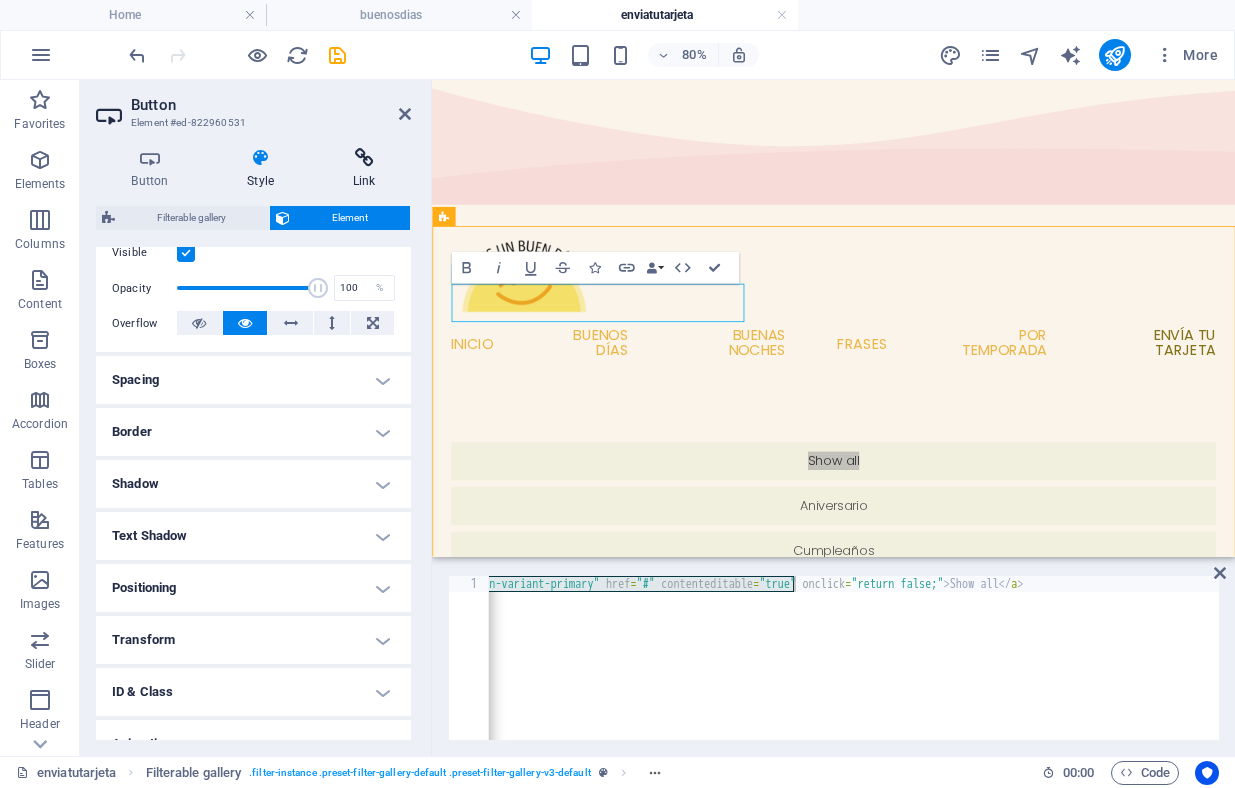 click at bounding box center (364, 158) 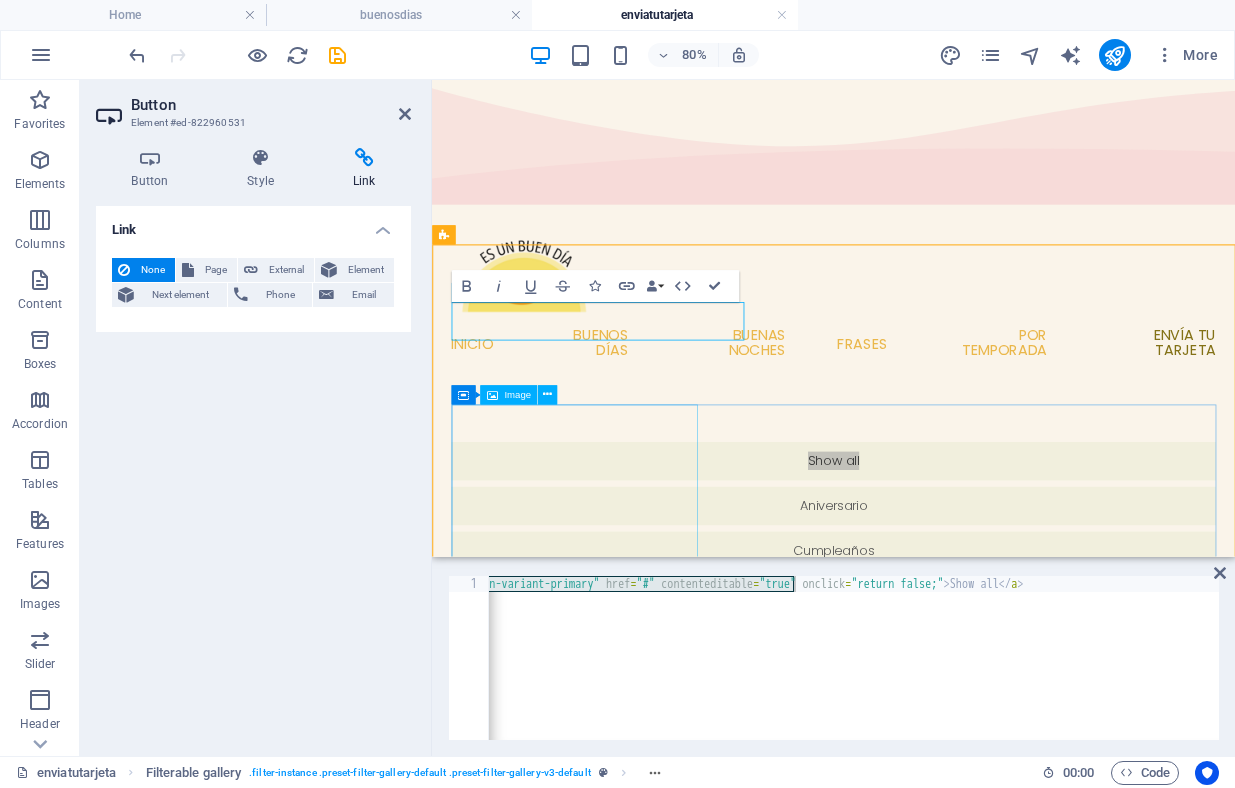 scroll, scrollTop: 0, scrollLeft: 0, axis: both 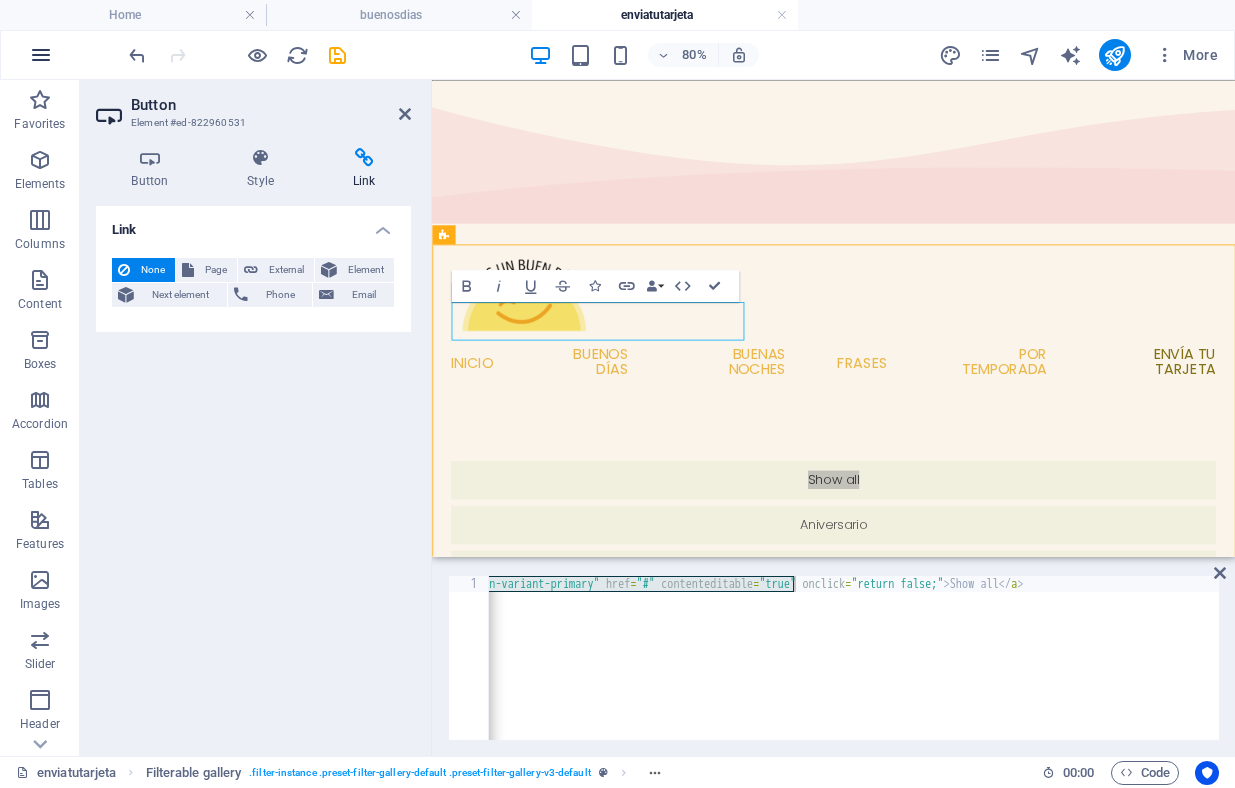 click at bounding box center [41, 55] 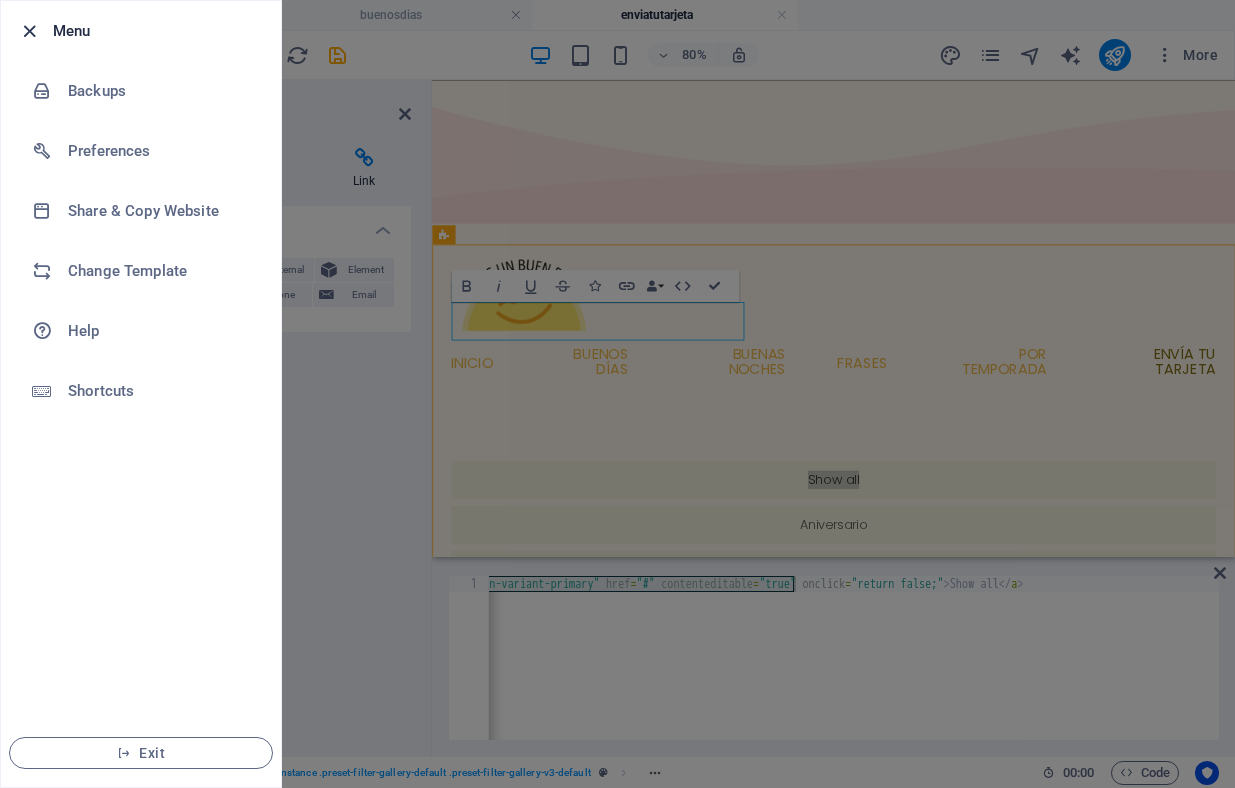 click at bounding box center (29, 31) 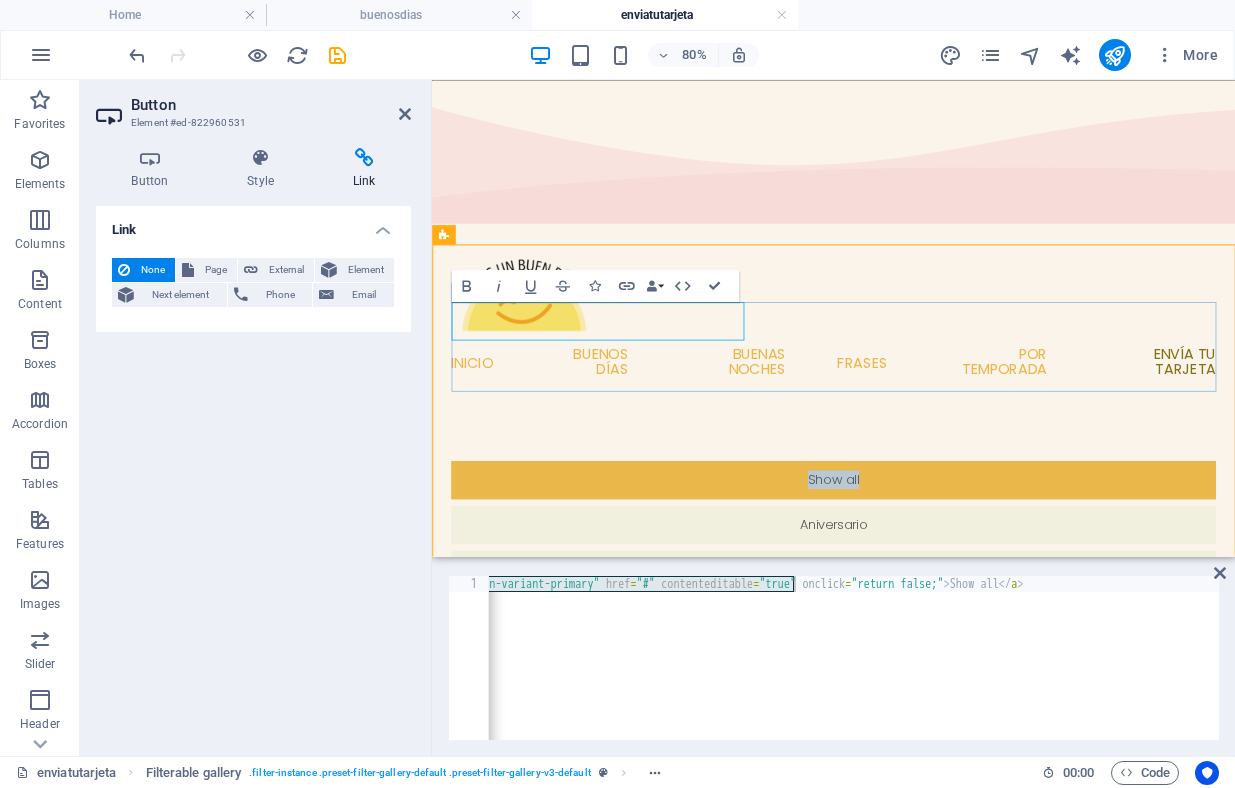 click on "Show all" at bounding box center (934, 579) 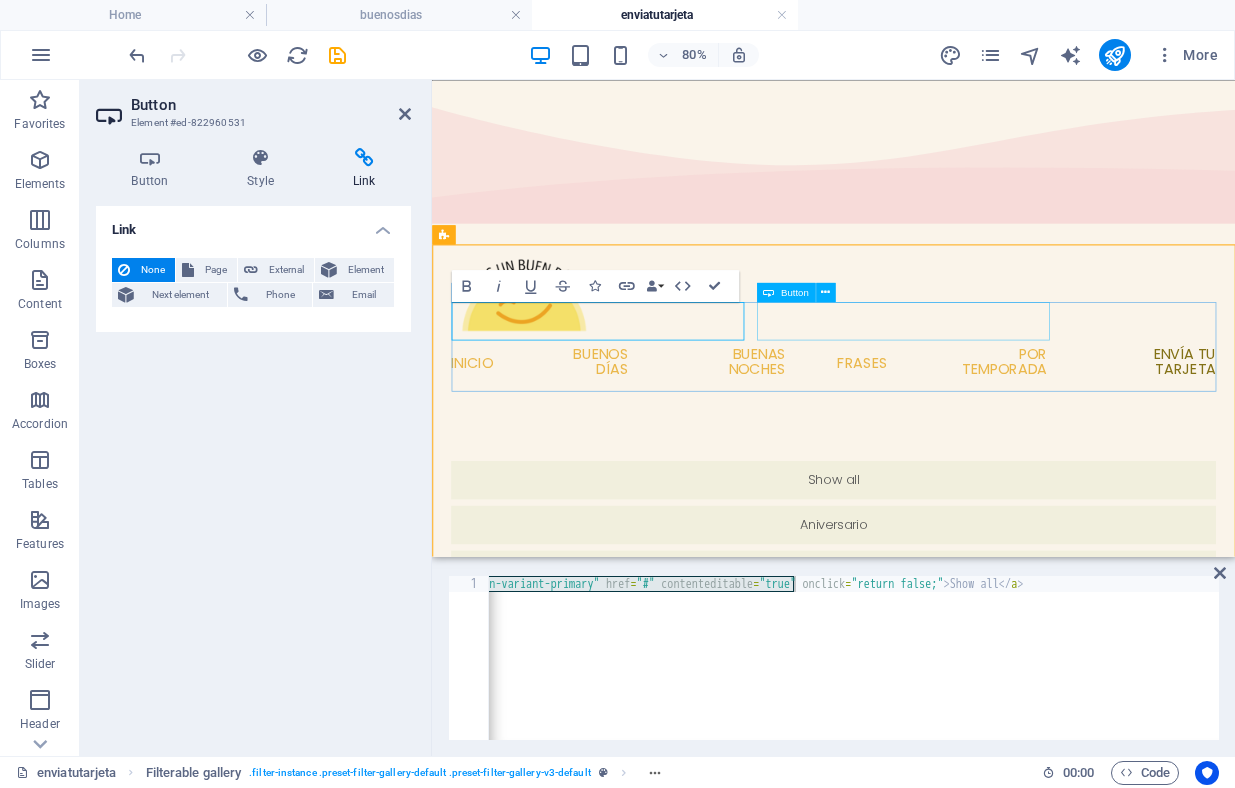 click on "Aniversario" at bounding box center [934, 635] 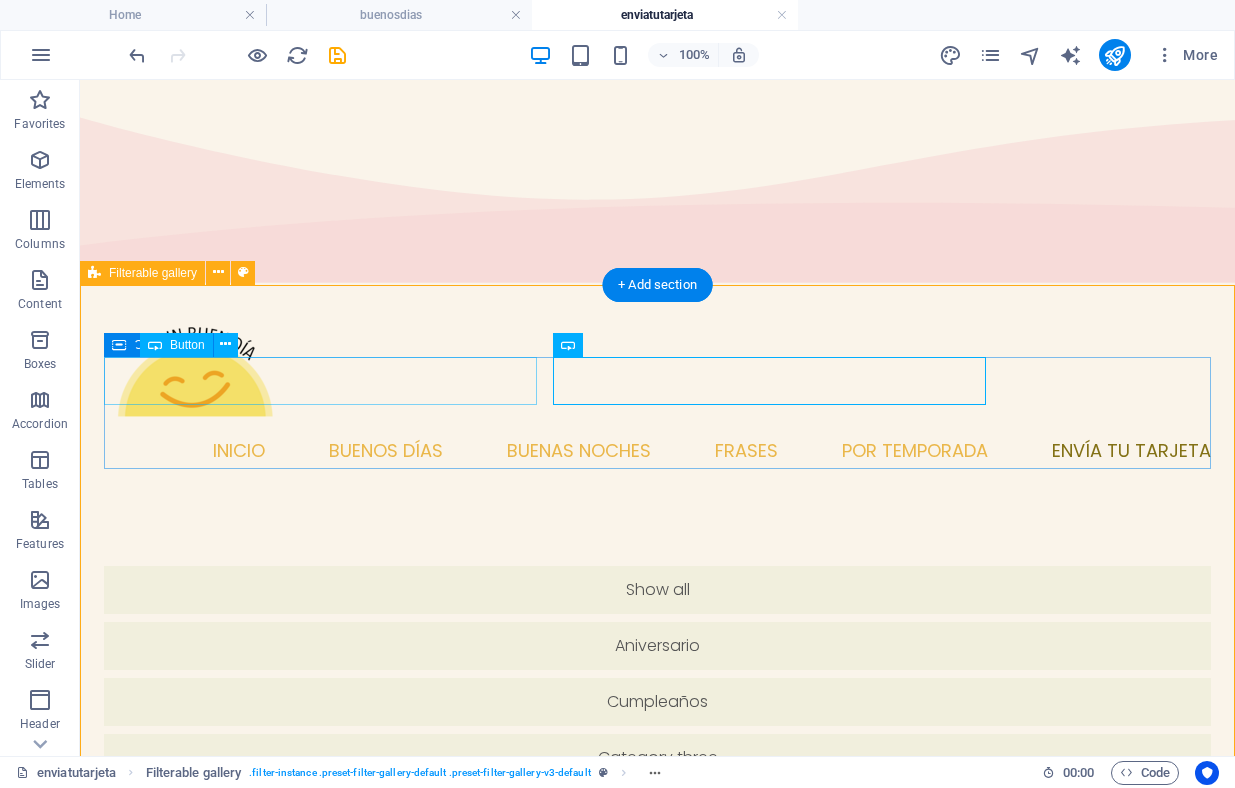 click on "Show all" at bounding box center [657, 590] 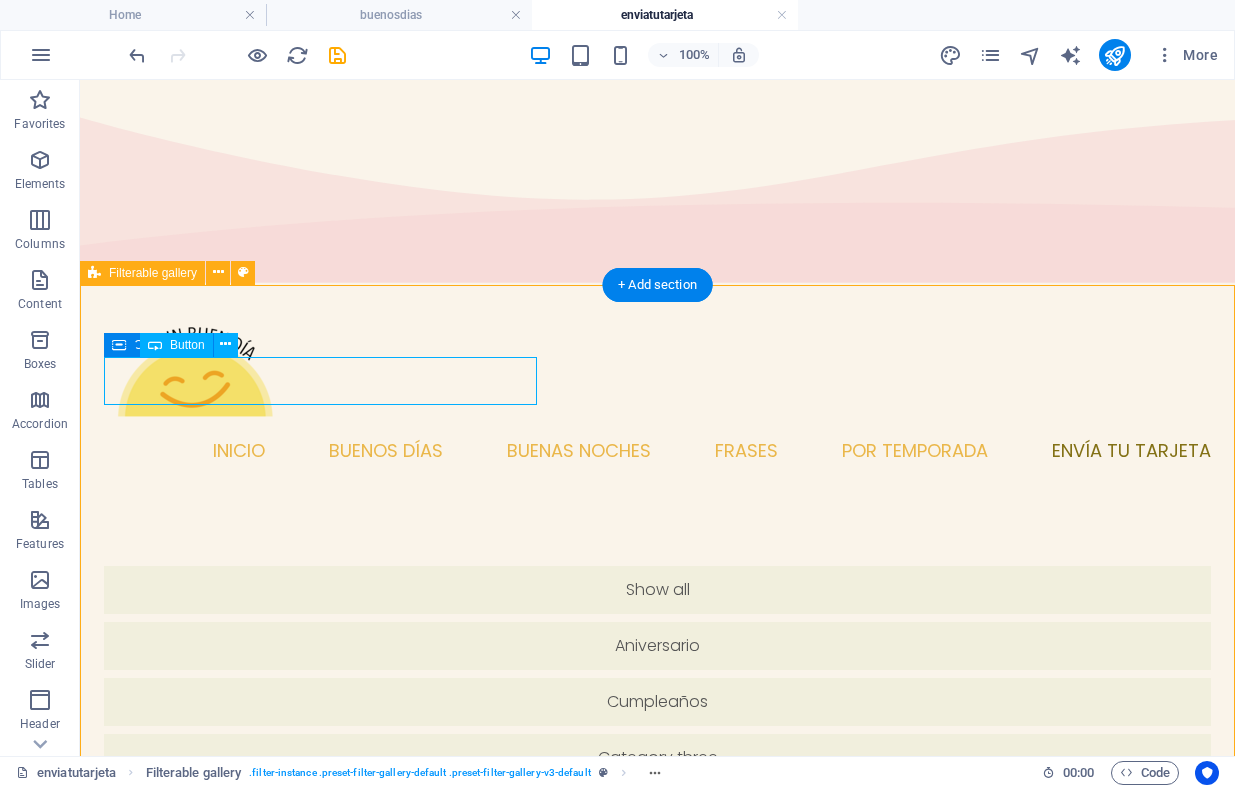 click on "Show all" at bounding box center [657, 590] 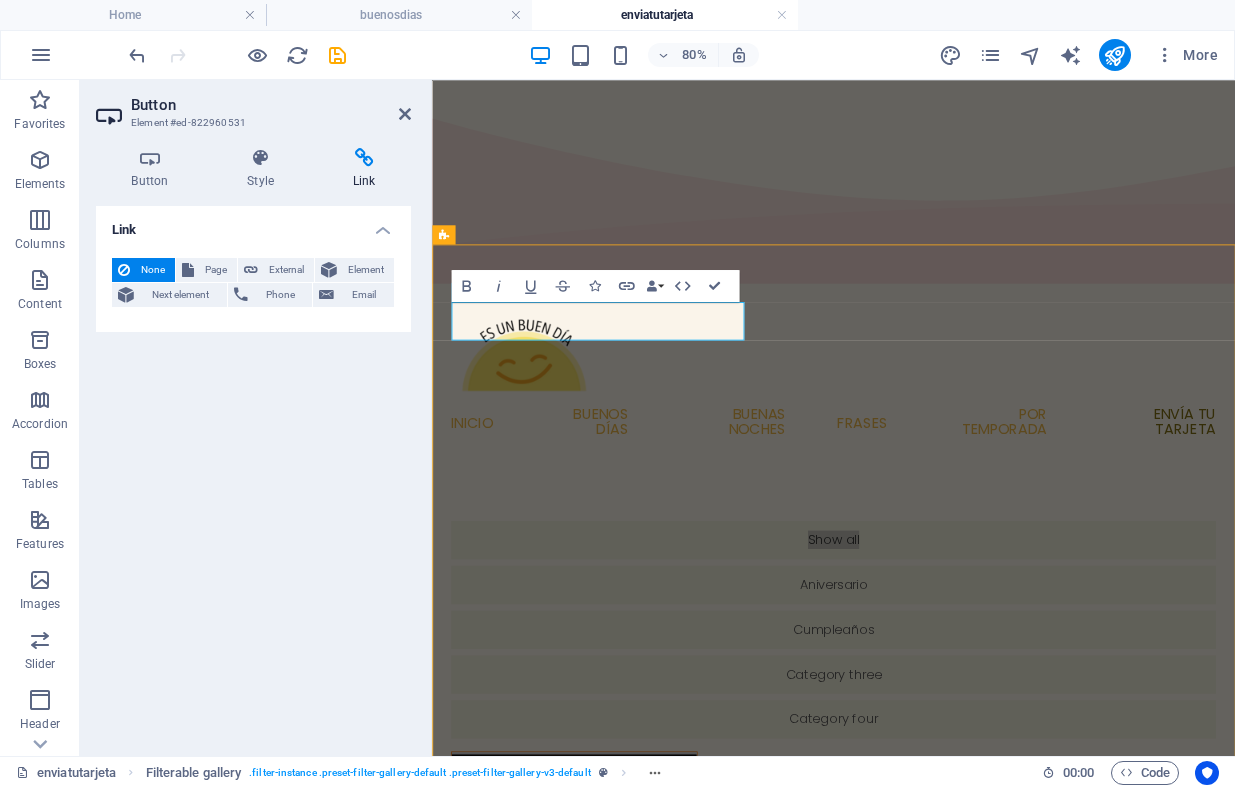click on "Link None Page External Element Next element Phone Email Page Home buenosdias buenasnoches frases Portemporada enviatutarjeta Privacy Element
URL #showall Phone Email Link target New tab Same tab Overlay Title Additional link description, should not be the same as the link text. The title is most often shown as a tooltip text when the mouse moves over the element. Leave empty if uncertain. Relationship Sets the  relationship of this link to the link target . For example, the value "nofollow" instructs search engines not to follow the link. Can be left empty. alternate author bookmark external help license next nofollow noreferrer noopener prev search tag" at bounding box center (253, 473) 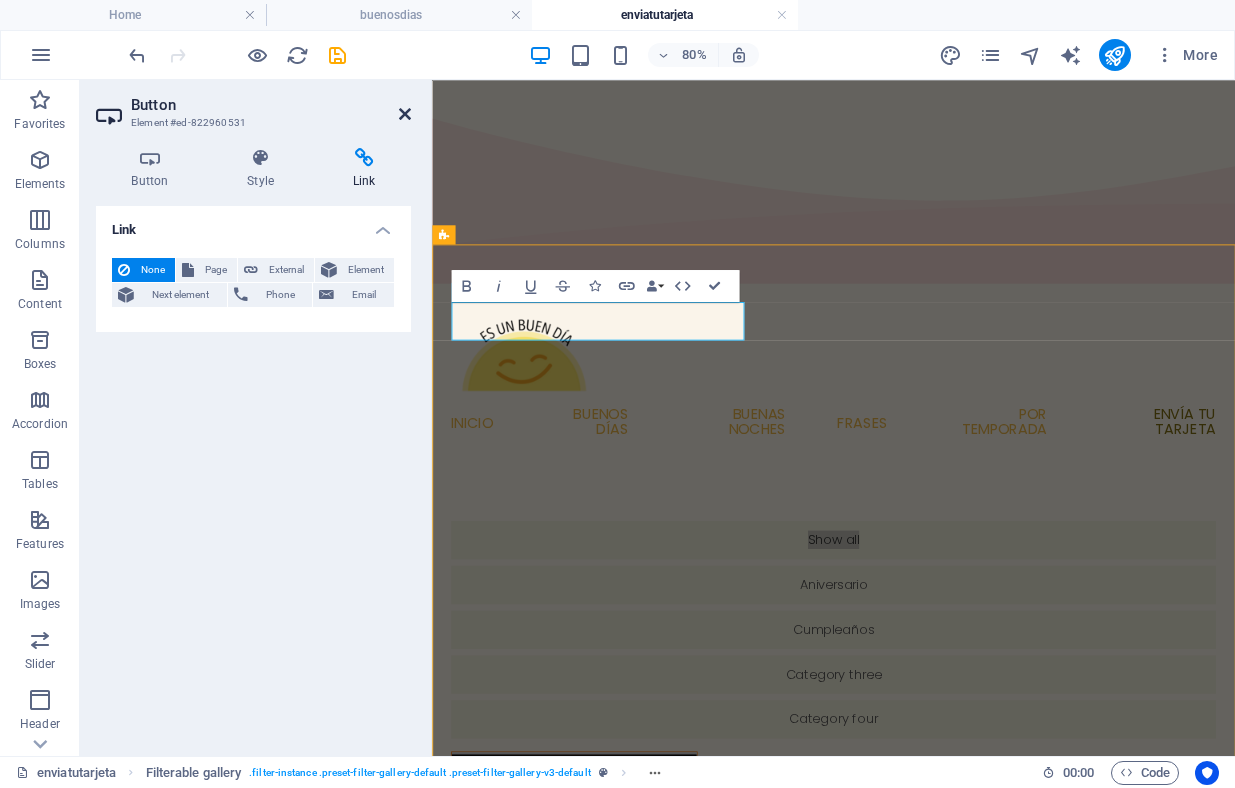 click at bounding box center (405, 114) 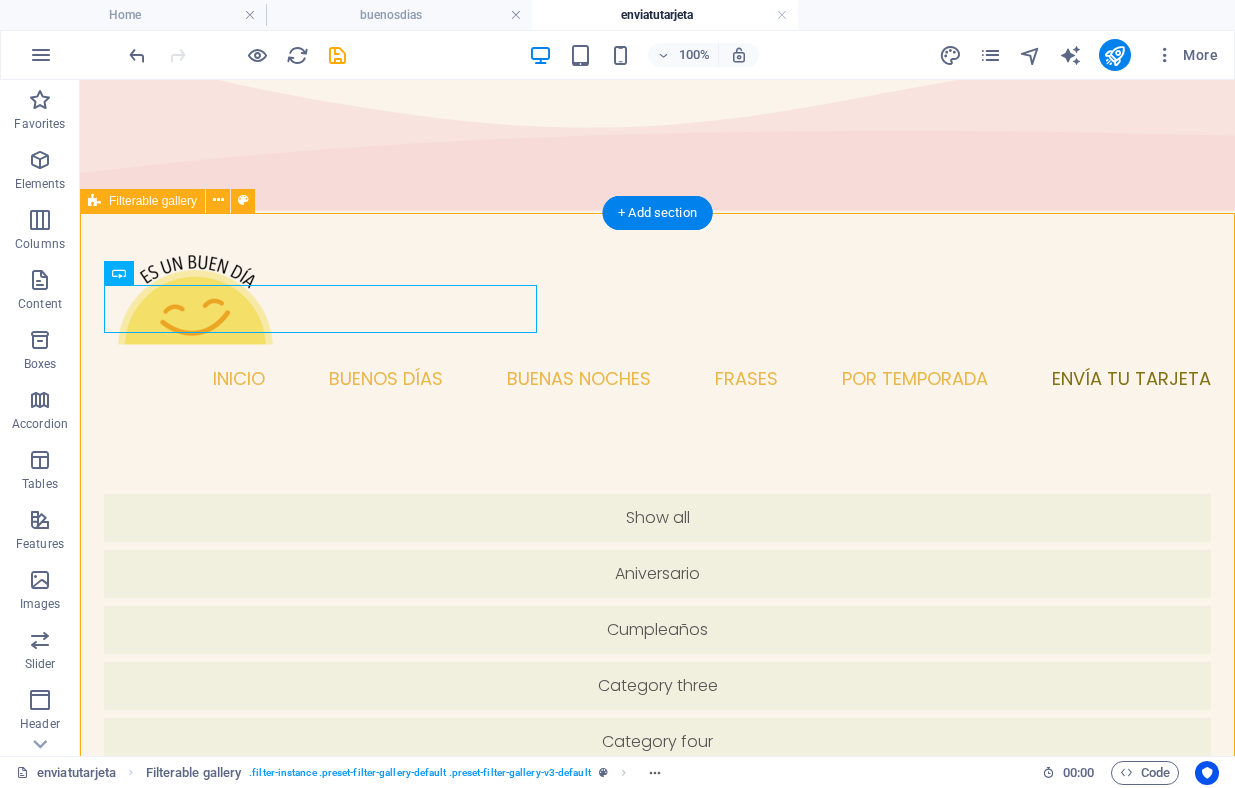 scroll, scrollTop: 82, scrollLeft: 0, axis: vertical 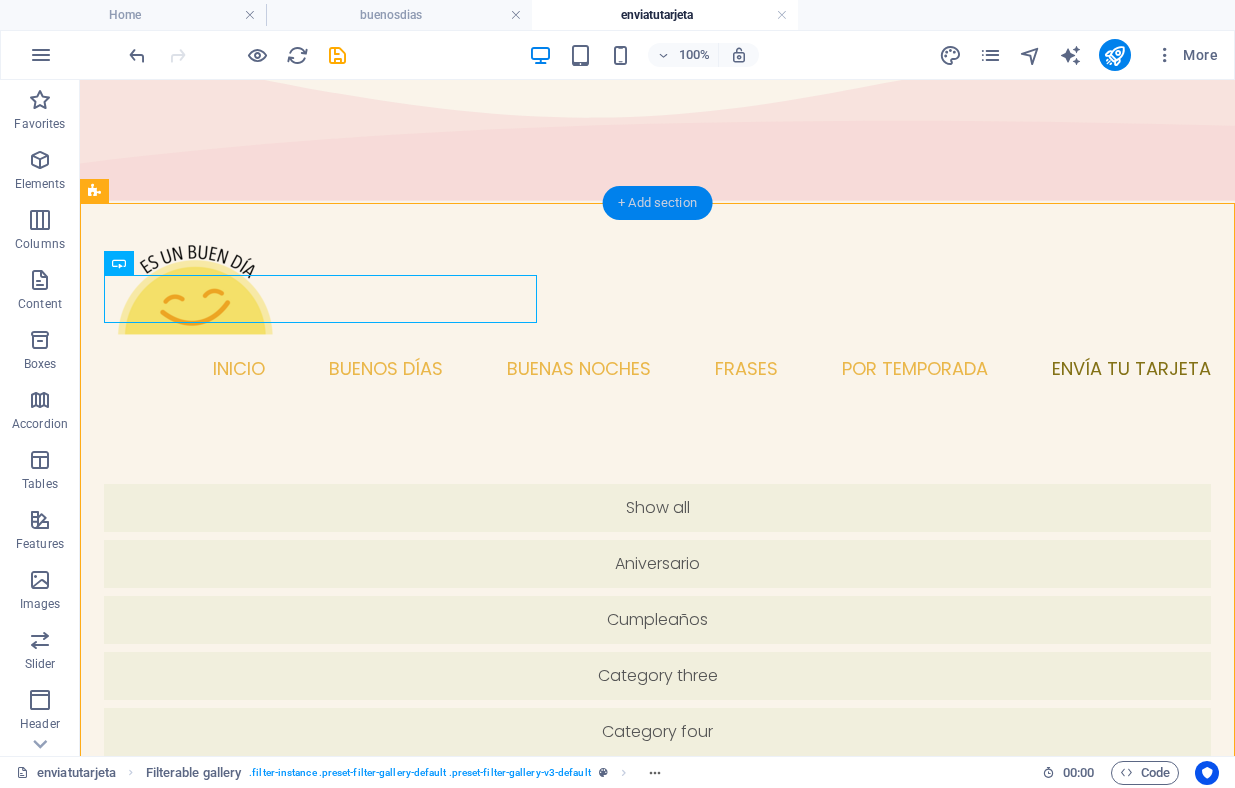 click on "+ Add section" at bounding box center (657, 203) 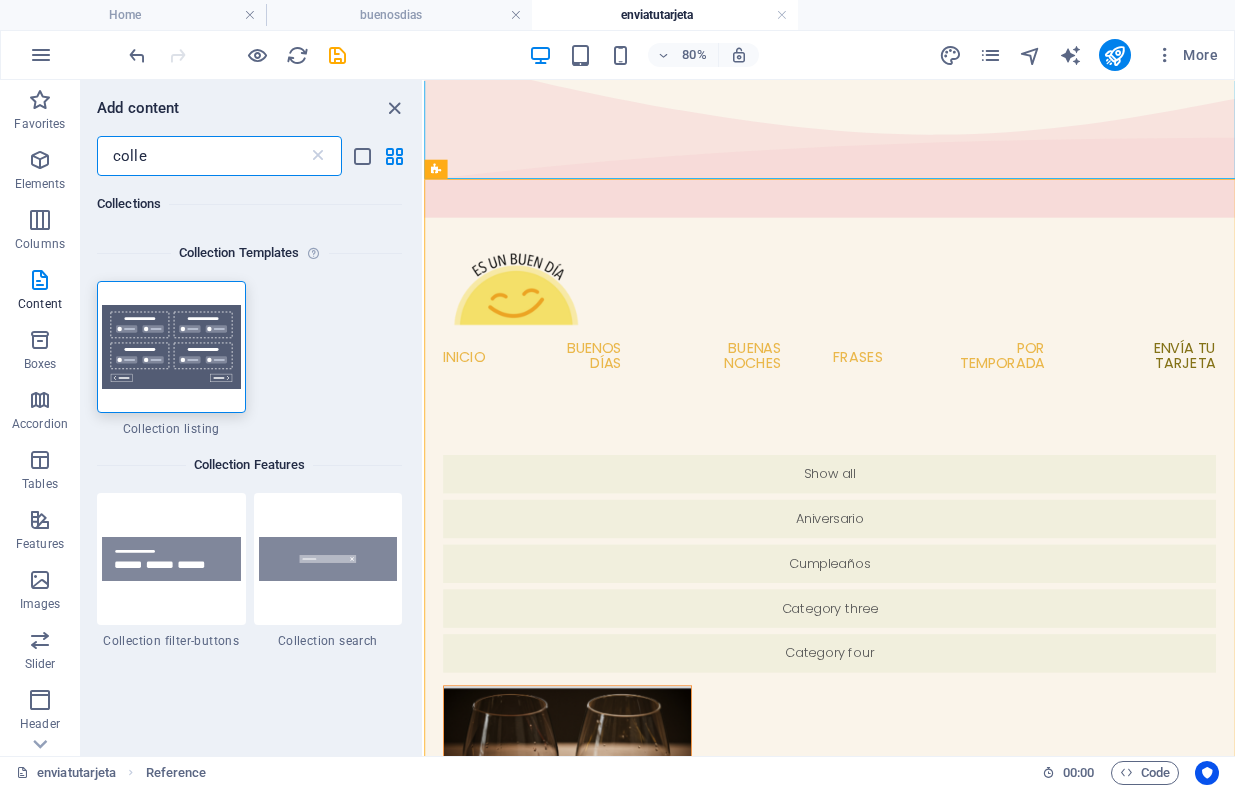 click on "colle" at bounding box center (202, 156) 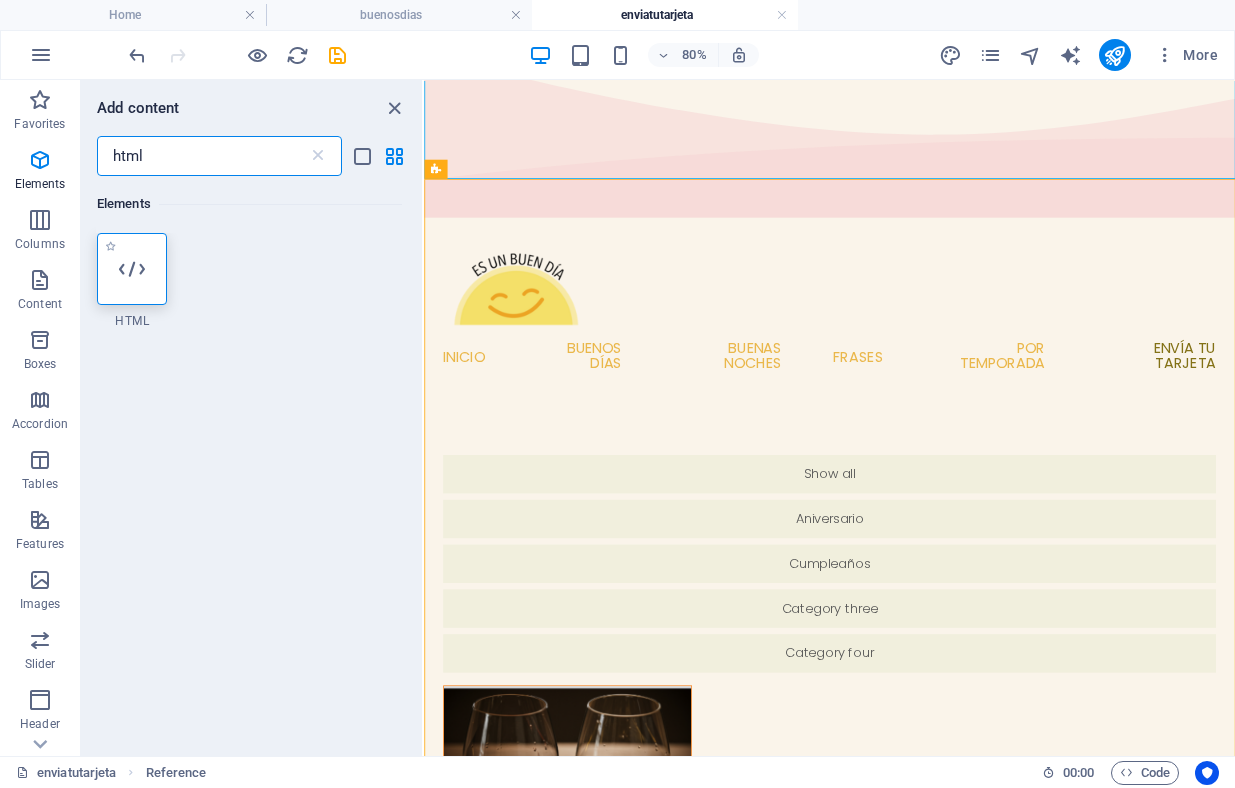 type on "html" 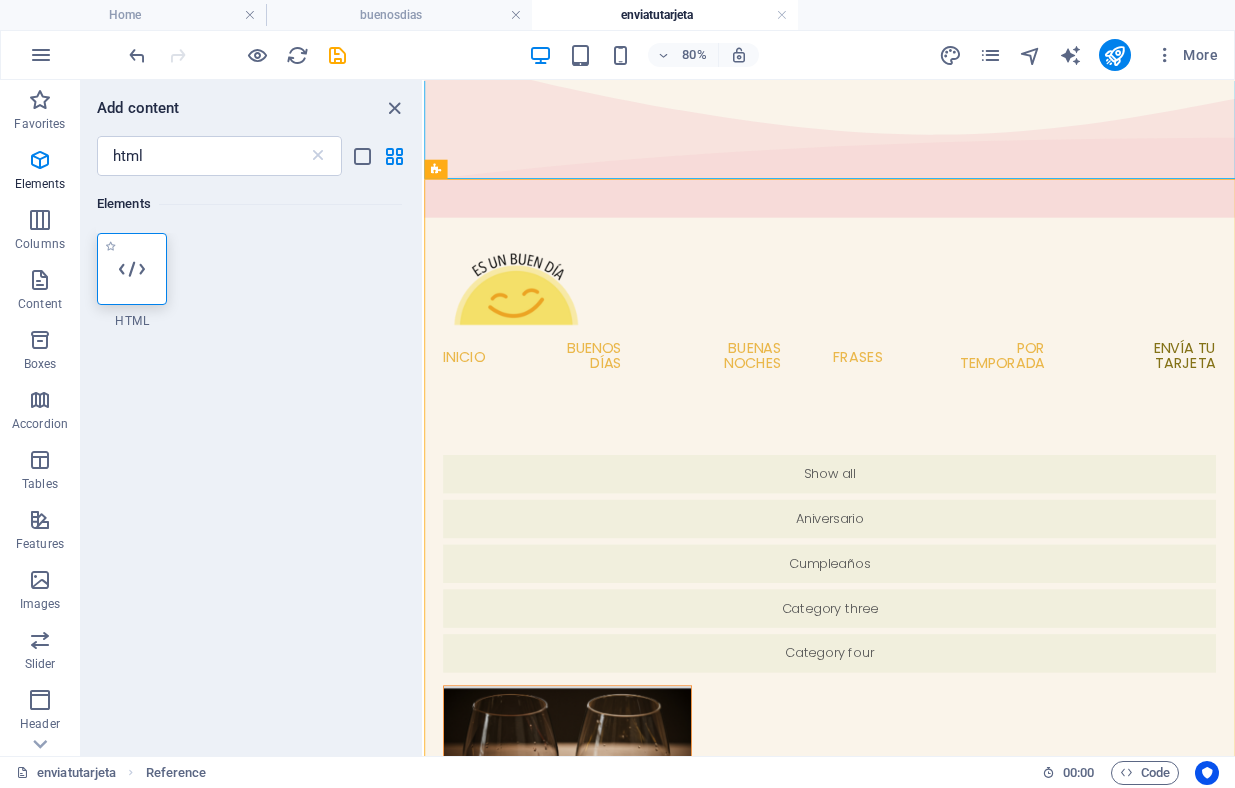click at bounding box center [132, 269] 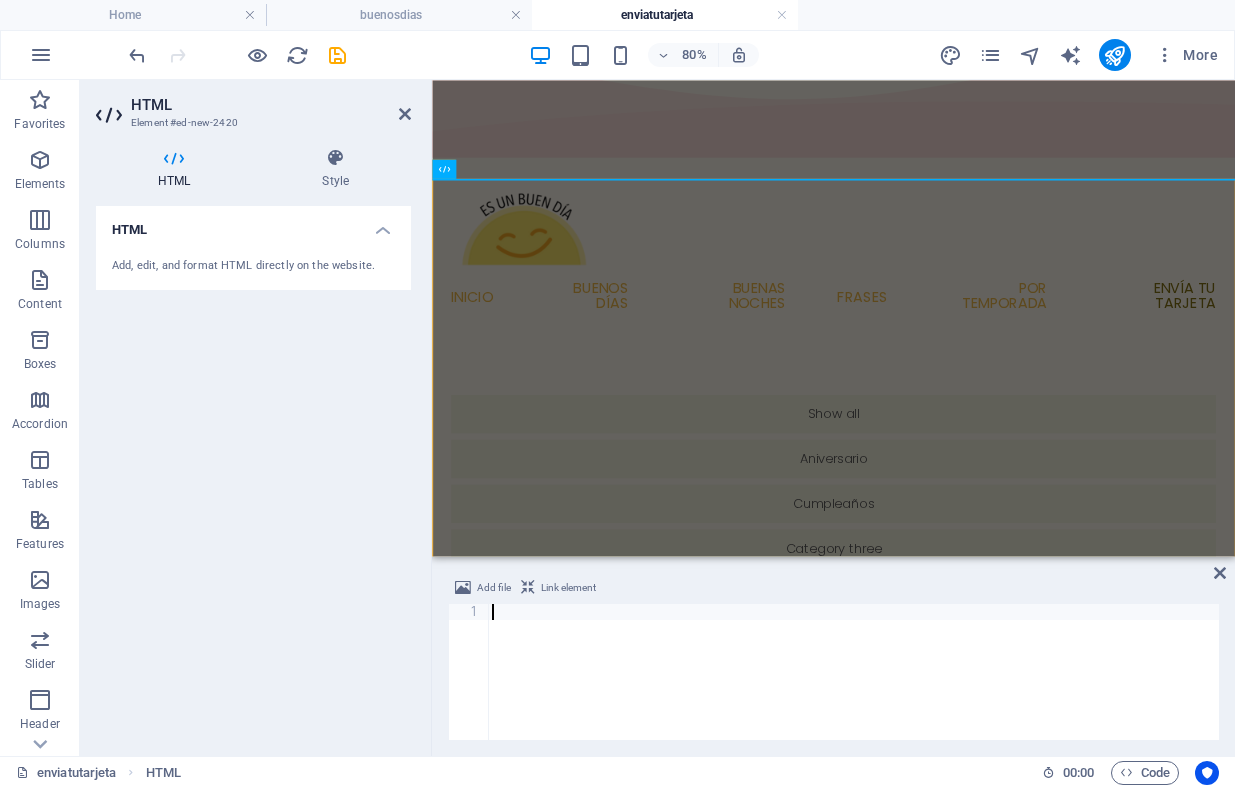 click on "Add, edit, and format HTML directly on the website." at bounding box center [253, 266] 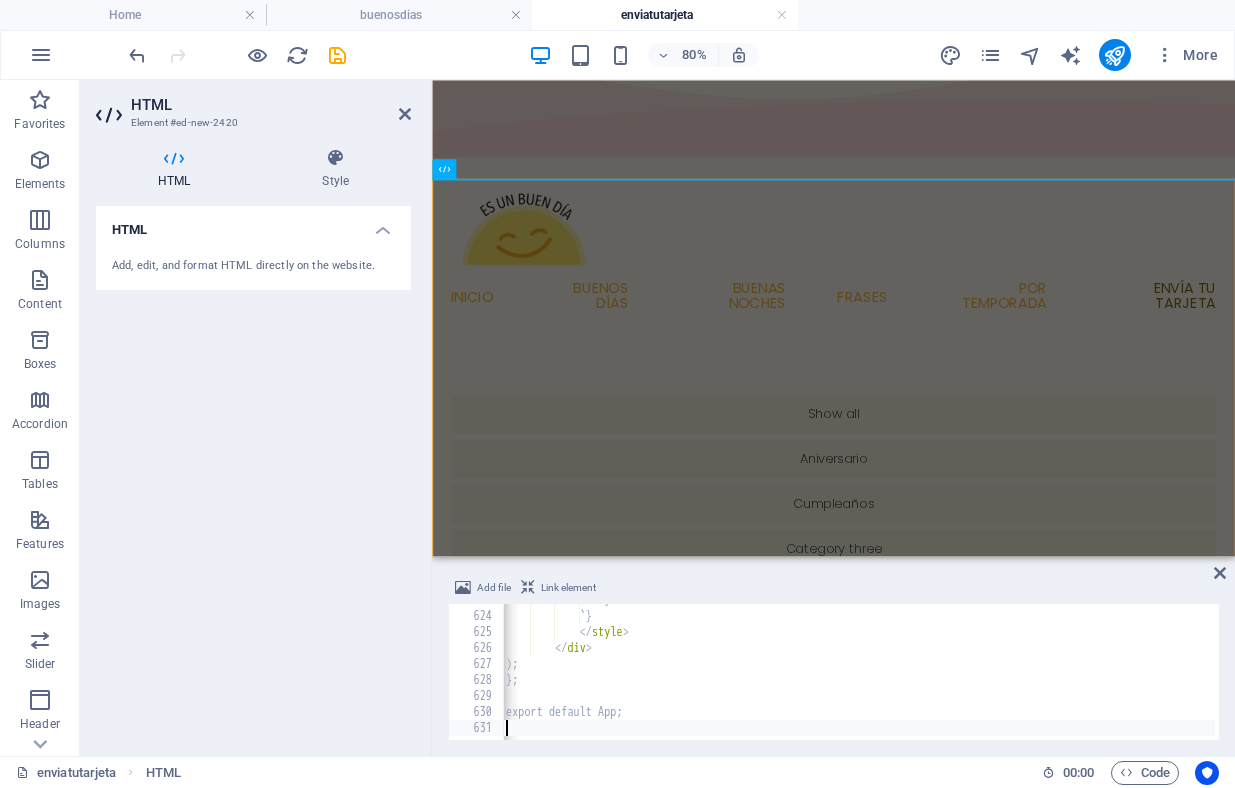 scroll, scrollTop: 9964, scrollLeft: 0, axis: vertical 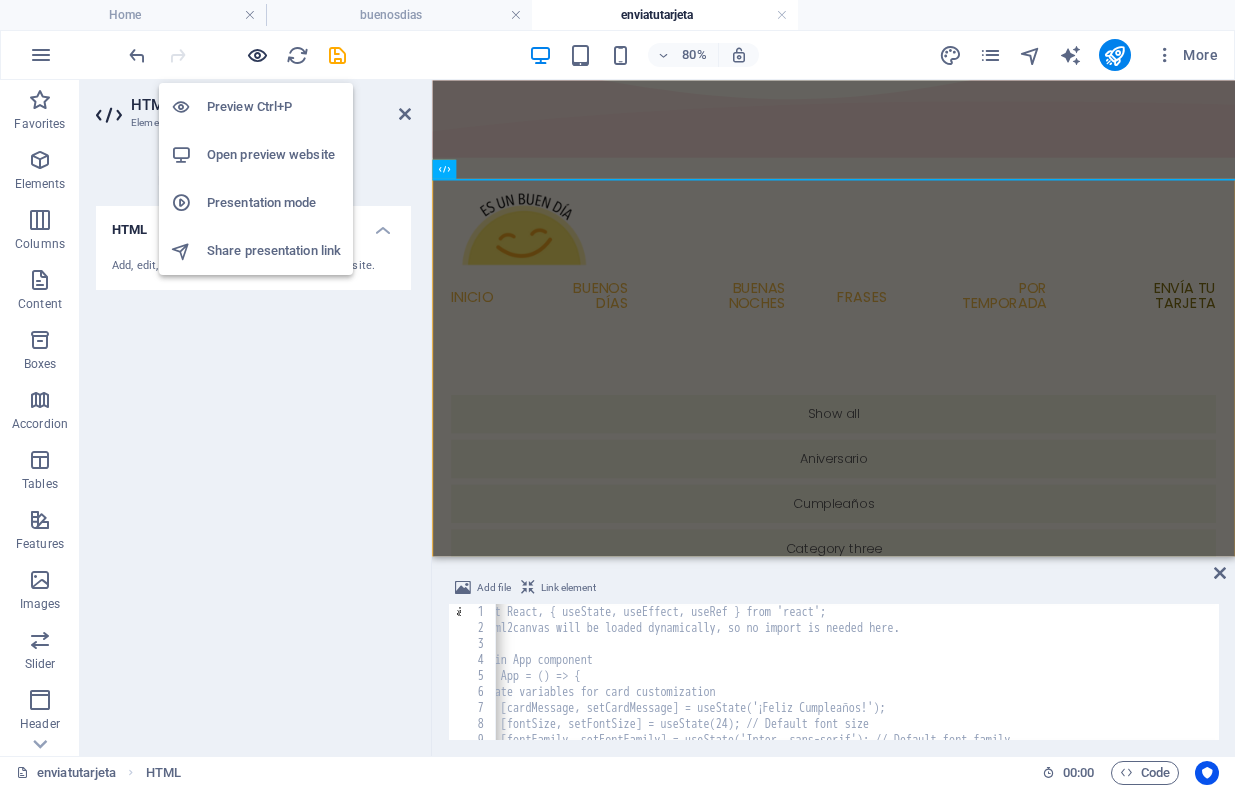 click at bounding box center (257, 55) 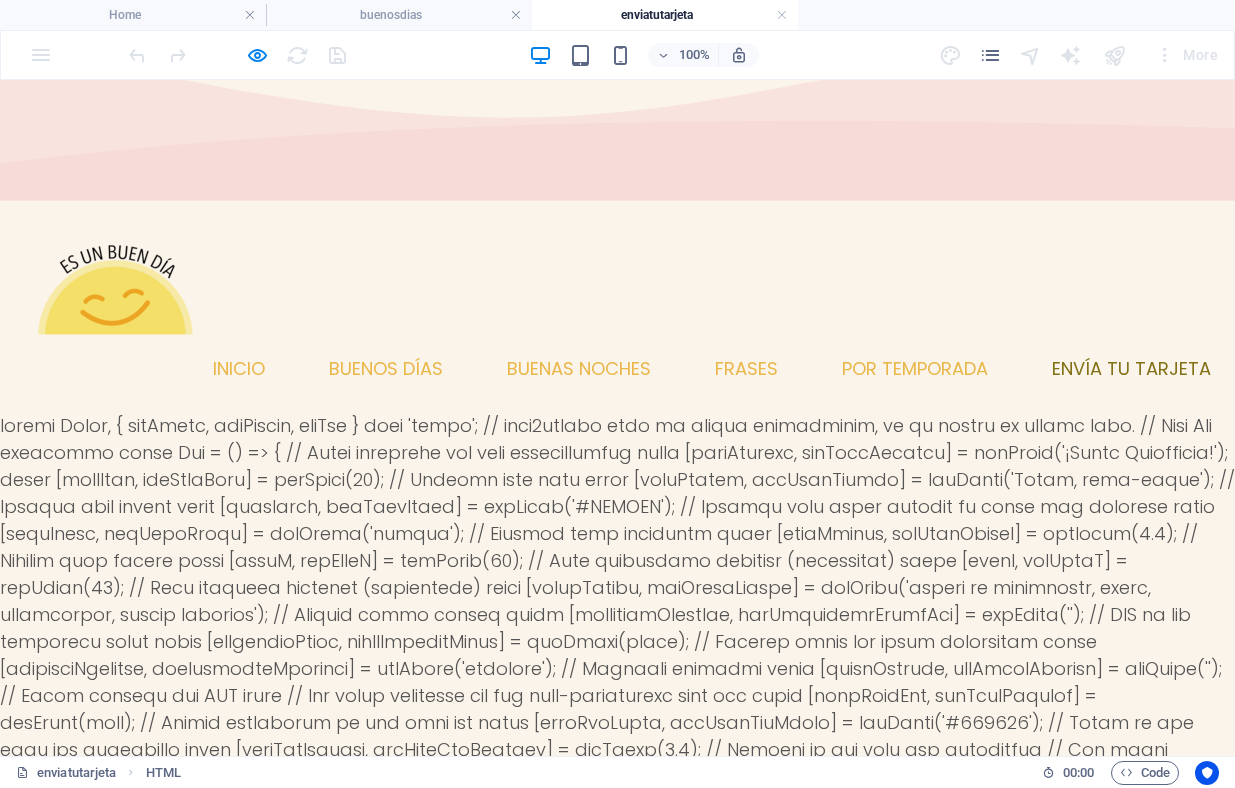 click on "Creador de Tarjetas de Felicitación
{/* Main Container for Controls and Card Preview */}
{/* Controls Section */}
Personaliza tu Tarjeta
{/* Occasion Selection */}
Ocasión:
setSelectedOccasion('anniversary')}
>
Aniversario
setSelectedOccasion('grandparents-day')}
>
Día del Abuelo
Mensaje:" at bounding box center (617, 2682) 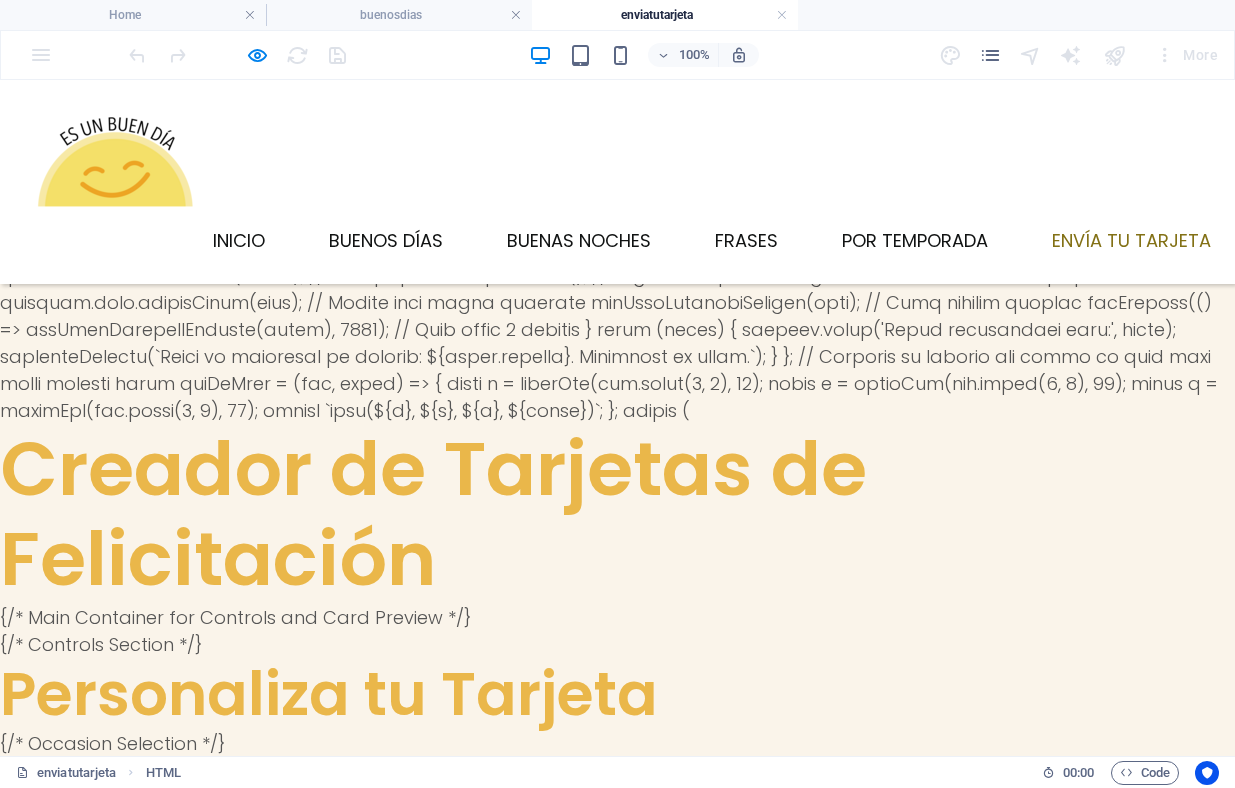scroll, scrollTop: 1265, scrollLeft: 0, axis: vertical 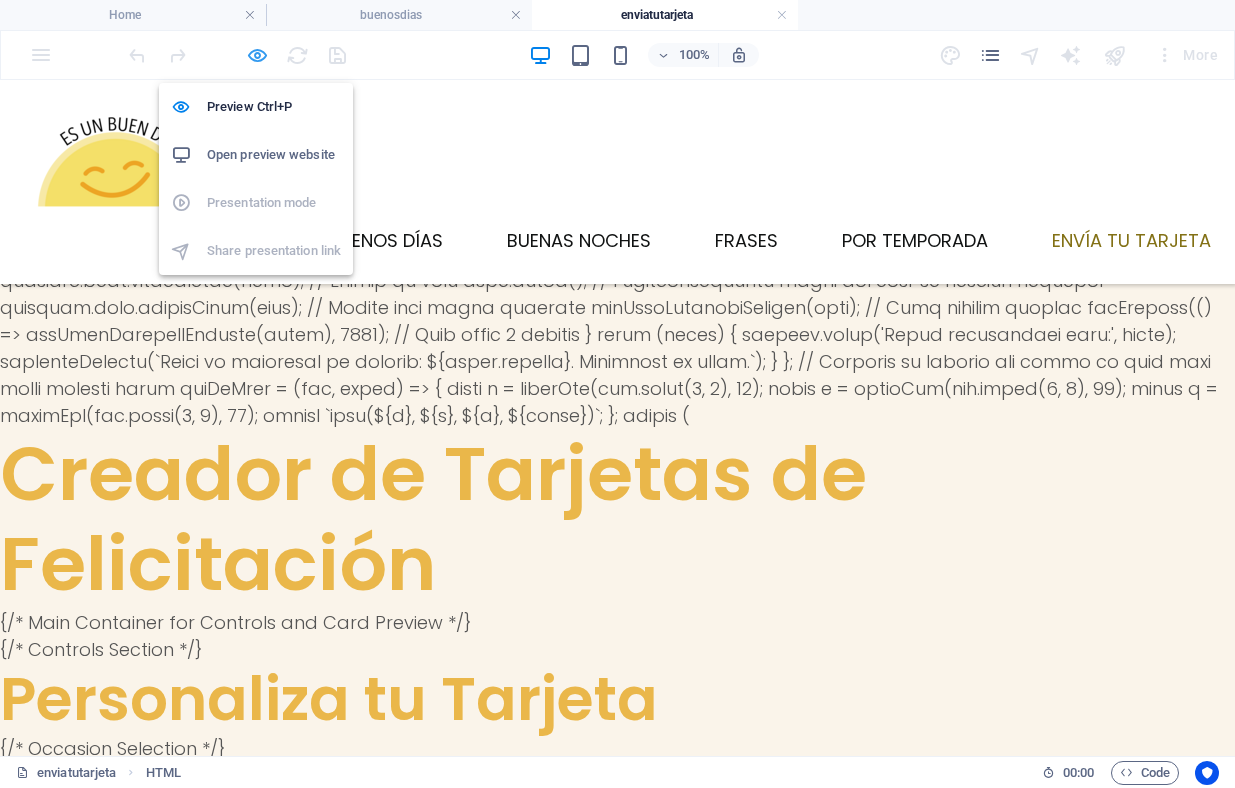 click at bounding box center [257, 55] 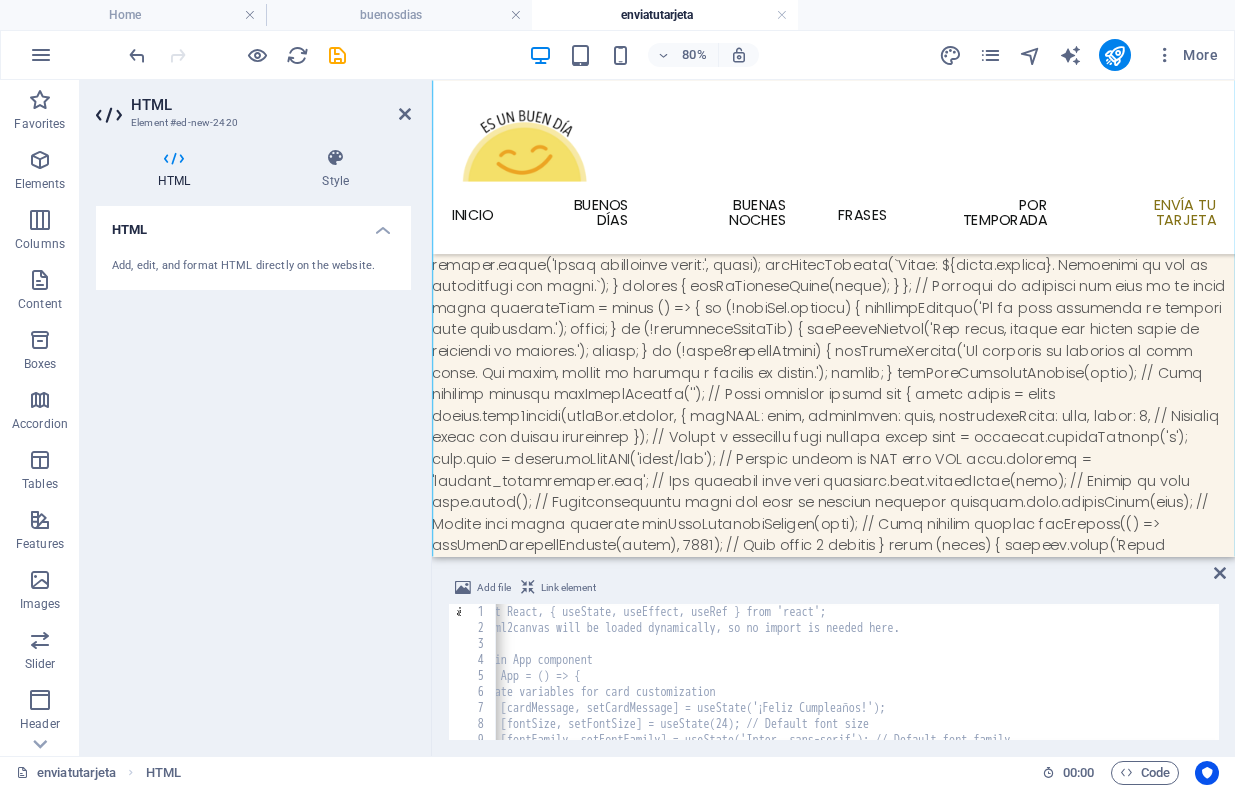 click on "import React, { useState, useEffect, useRef } from 'react'; // html2canvas will be loaded dynamically, so no import is needed here. // Main App component const App = () => {     // State variables for card customization     const [cardMessage, setCardMessage] = useState('¡Feliz Cumpleaños!');     const [fontSize, setFontSize] = useState(24); // Default font size     const [fontFamily, setFontFamily] = useState('Inter, sans-serif'); // Default font family     const [textColor, setTextColor] = useState('#FFFFFF'); // Default text color changed to white for contrast" at bounding box center [1367, 686] 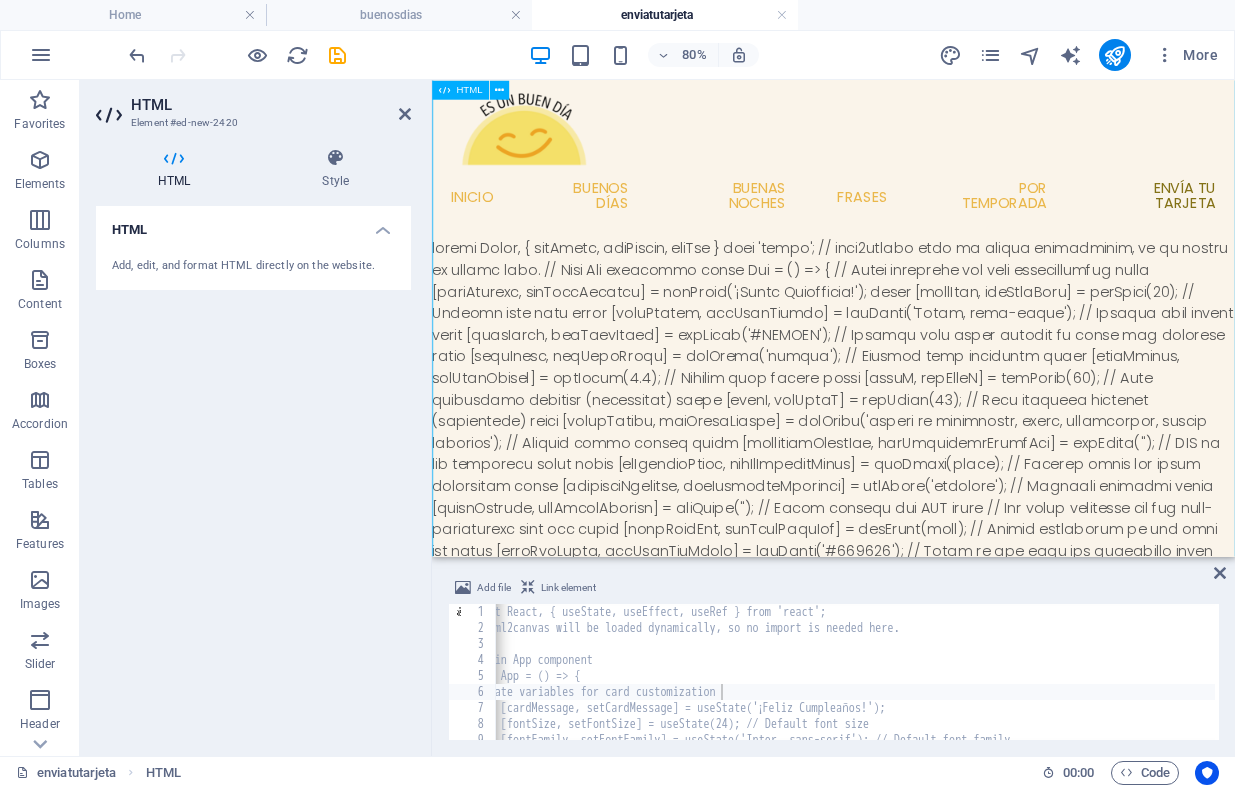 scroll, scrollTop: 0, scrollLeft: 0, axis: both 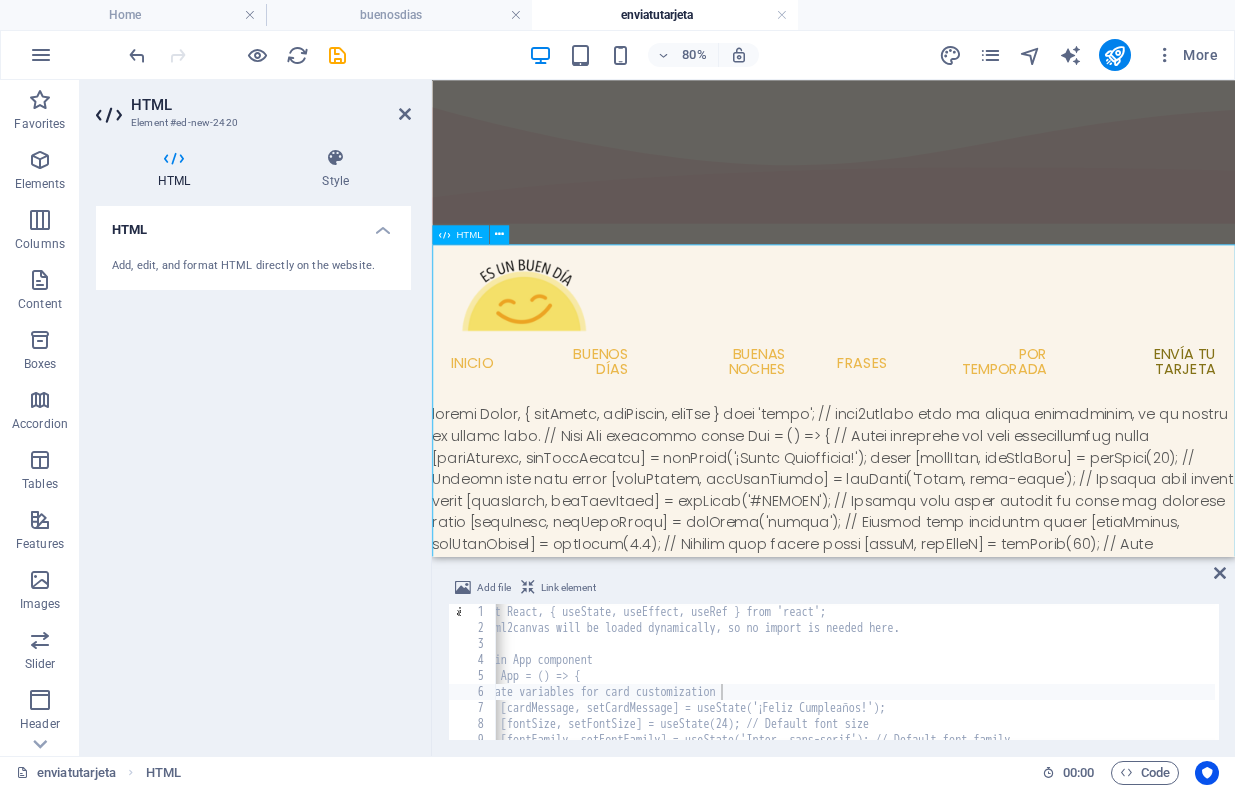 click on "Creador de Tarjetas de Felicitación
{/* Main Container for Controls and Card Preview */}
{/* Controls Section */}
Personaliza tu Tarjeta
{/* Occasion Selection */}
Ocasión:
setSelectedOccasion('anniversary')}
>
Aniversario
setSelectedOccasion('grandparents-day')}
>
Día del Abuelo
Mensaje:" at bounding box center [934, 3024] 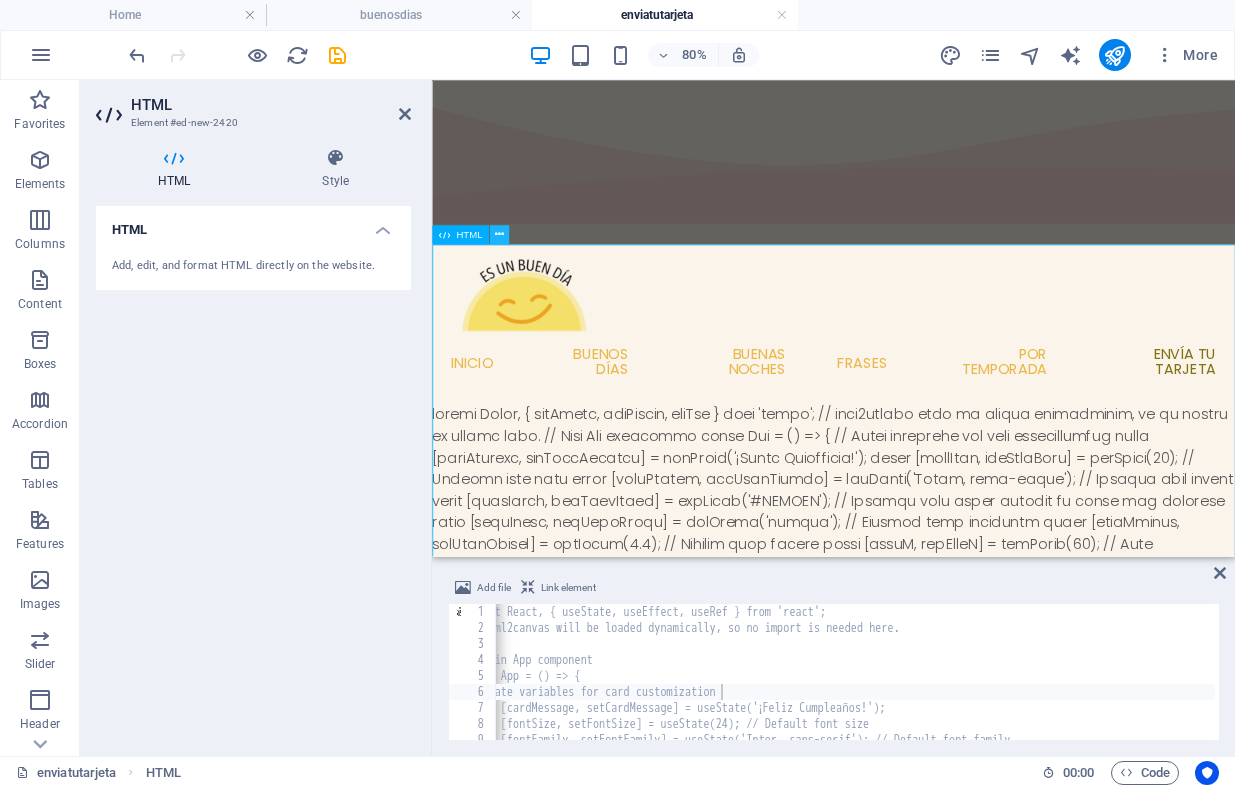 click at bounding box center [498, 233] 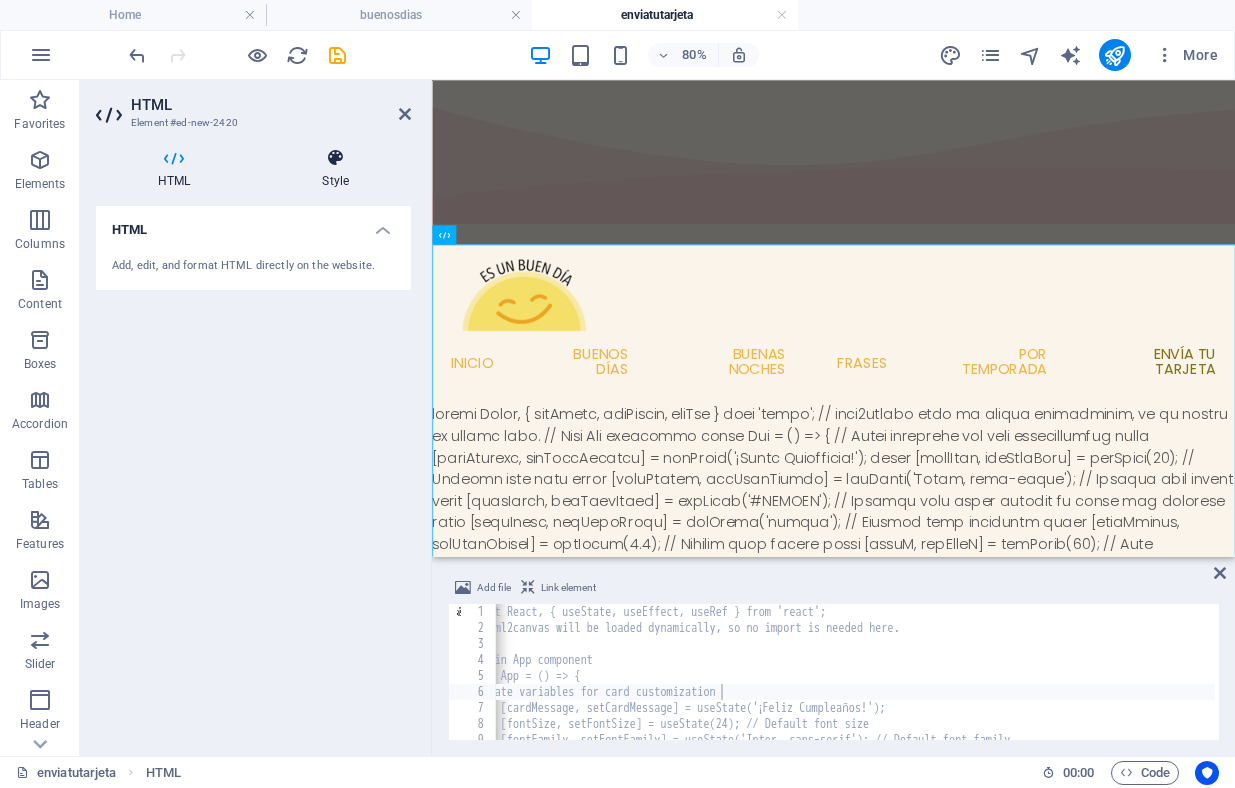 click at bounding box center (335, 158) 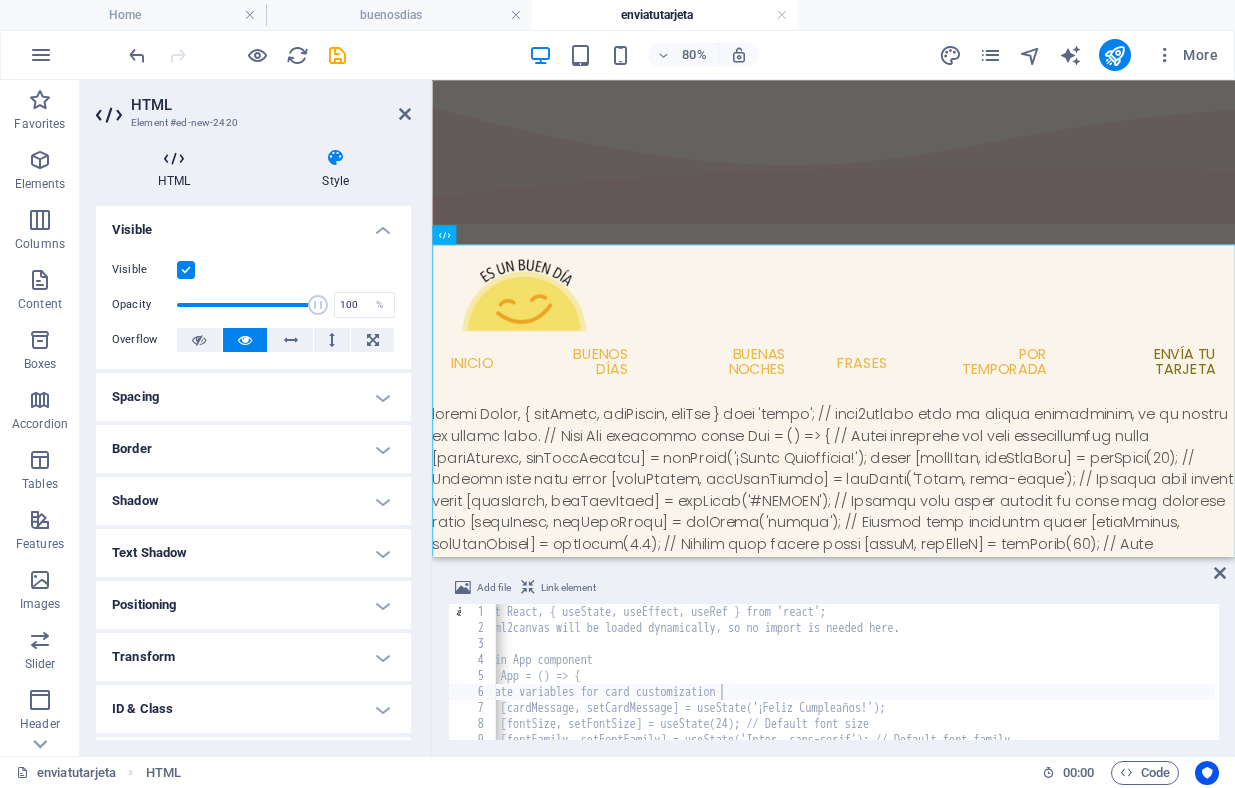 click at bounding box center (174, 158) 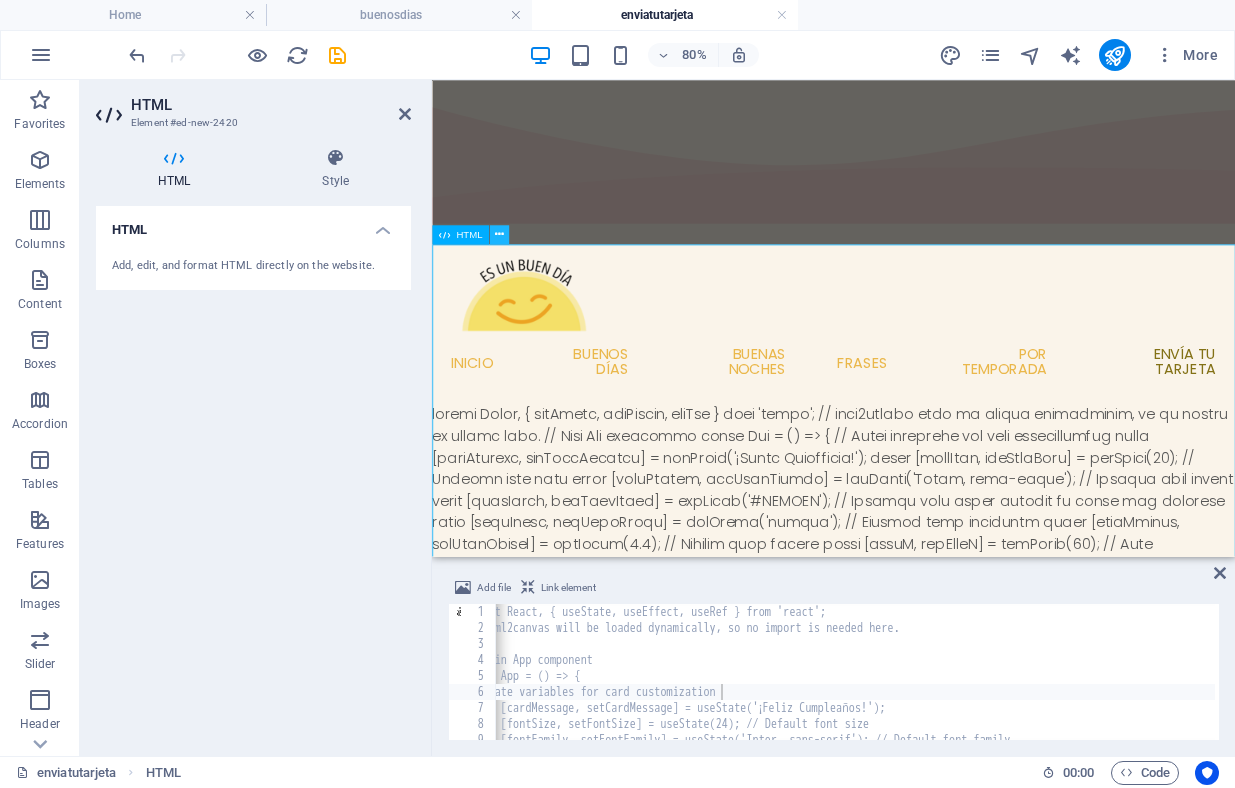 click at bounding box center (498, 233) 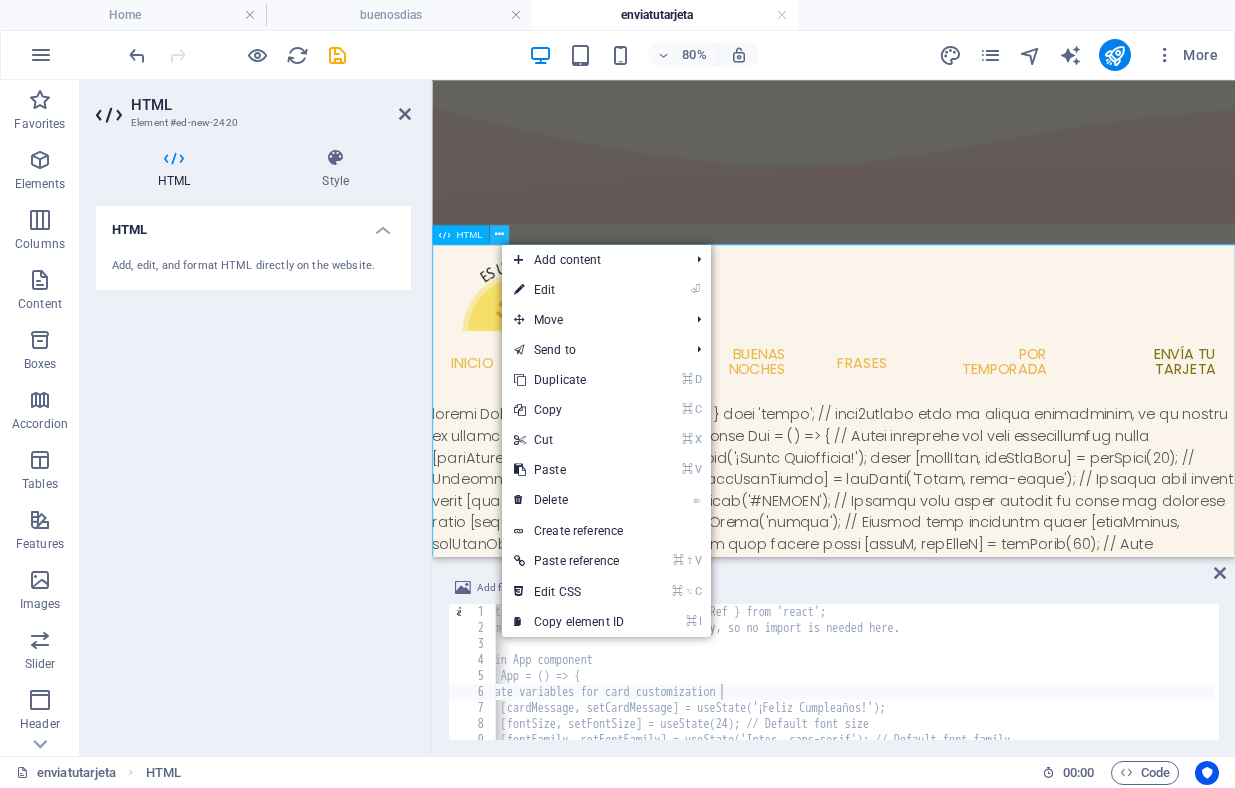 click at bounding box center (499, 234) 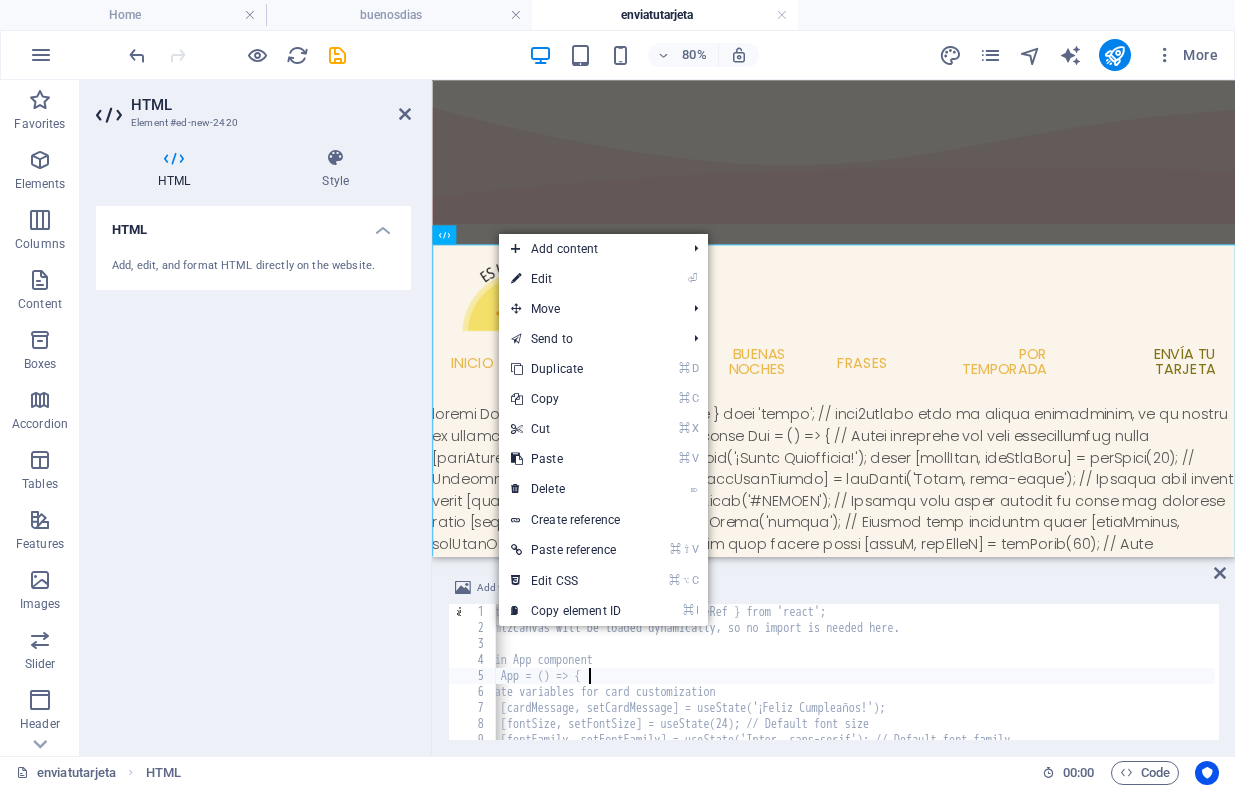 click on "import React, { useState, useEffect, useRef } from 'react'; // html2canvas will be loaded dynamically, so no import is needed here. // Main App component const App = () => {     // State variables for card customization     const [cardMessage, setCardMessage] = useState('¡Feliz Cumpleaños!');     const [fontSize, setFontSize] = useState(24); // Default font size     const [fontFamily, setFontFamily] = useState('Inter, sans-serif'); // Default font family     const [textColor, setTextColor] = useState('#FFFFFF'); // Default text color changed to white for contrast" at bounding box center [1367, 686] 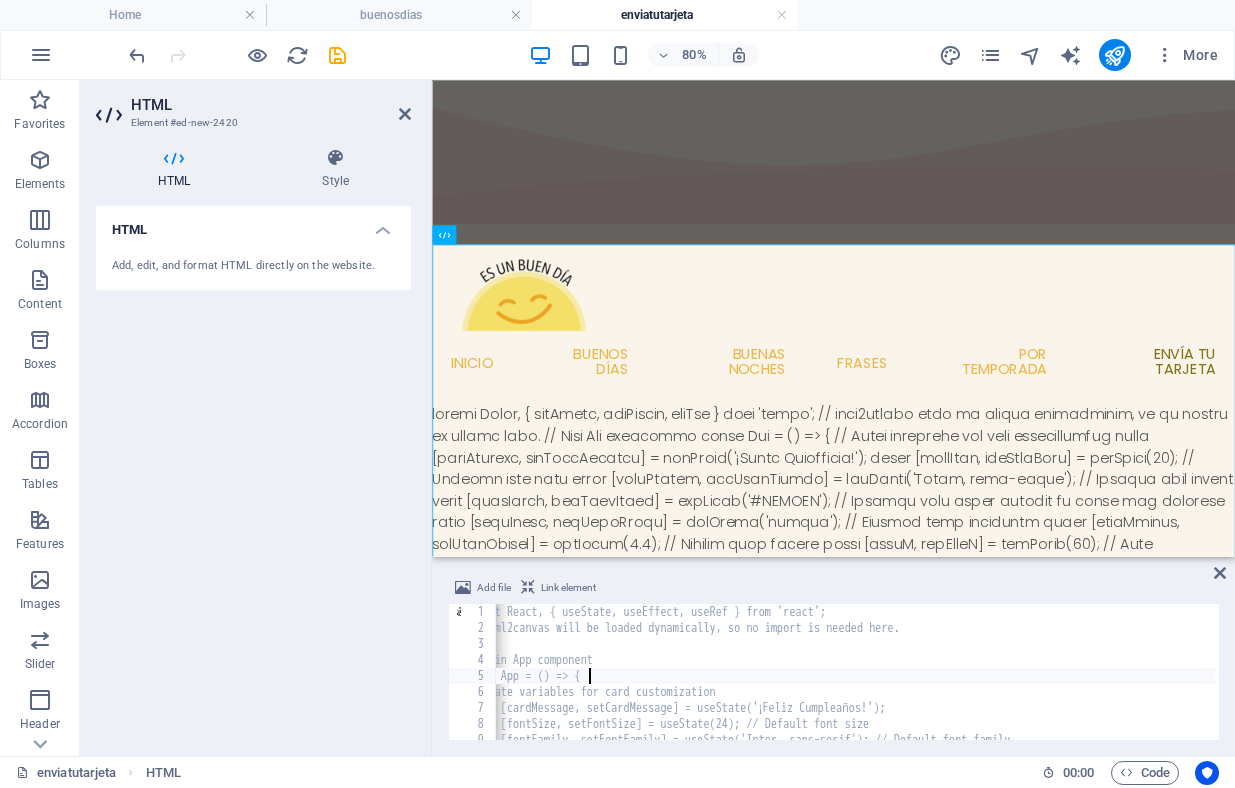 type on "export default App;" 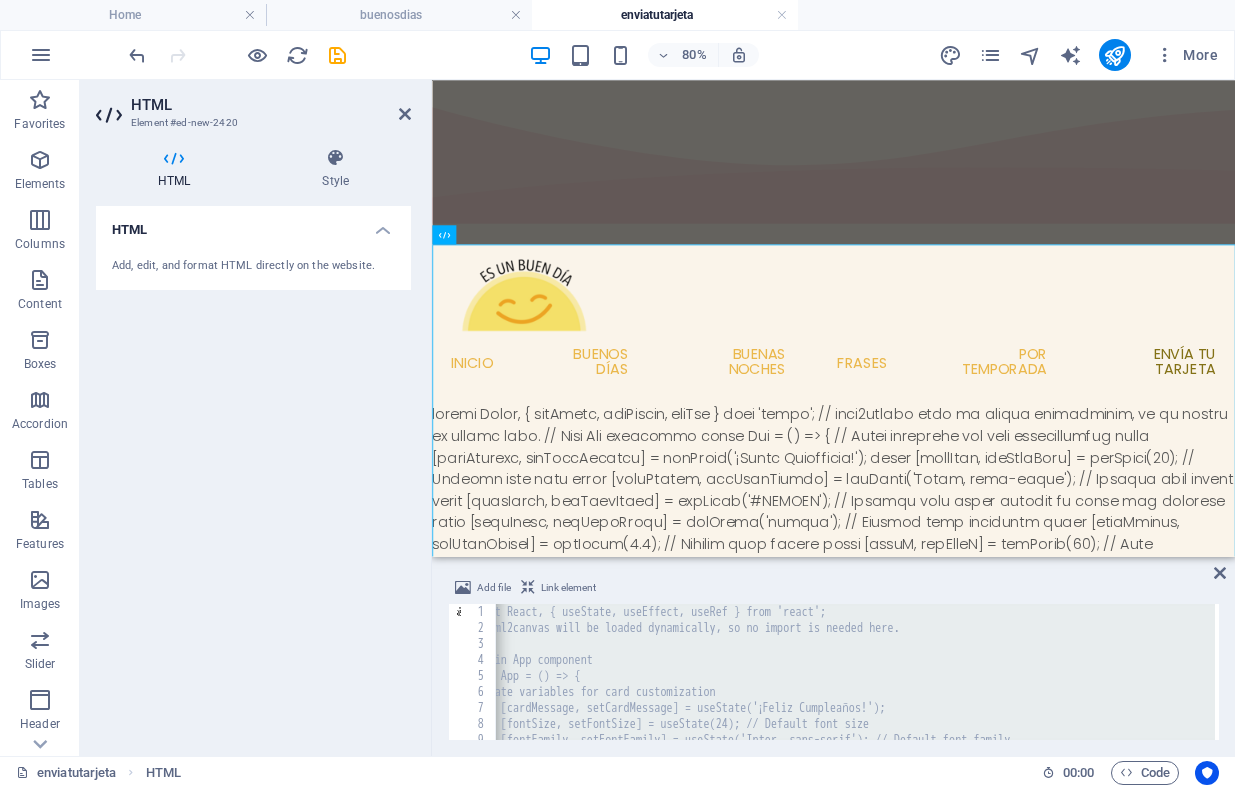 type 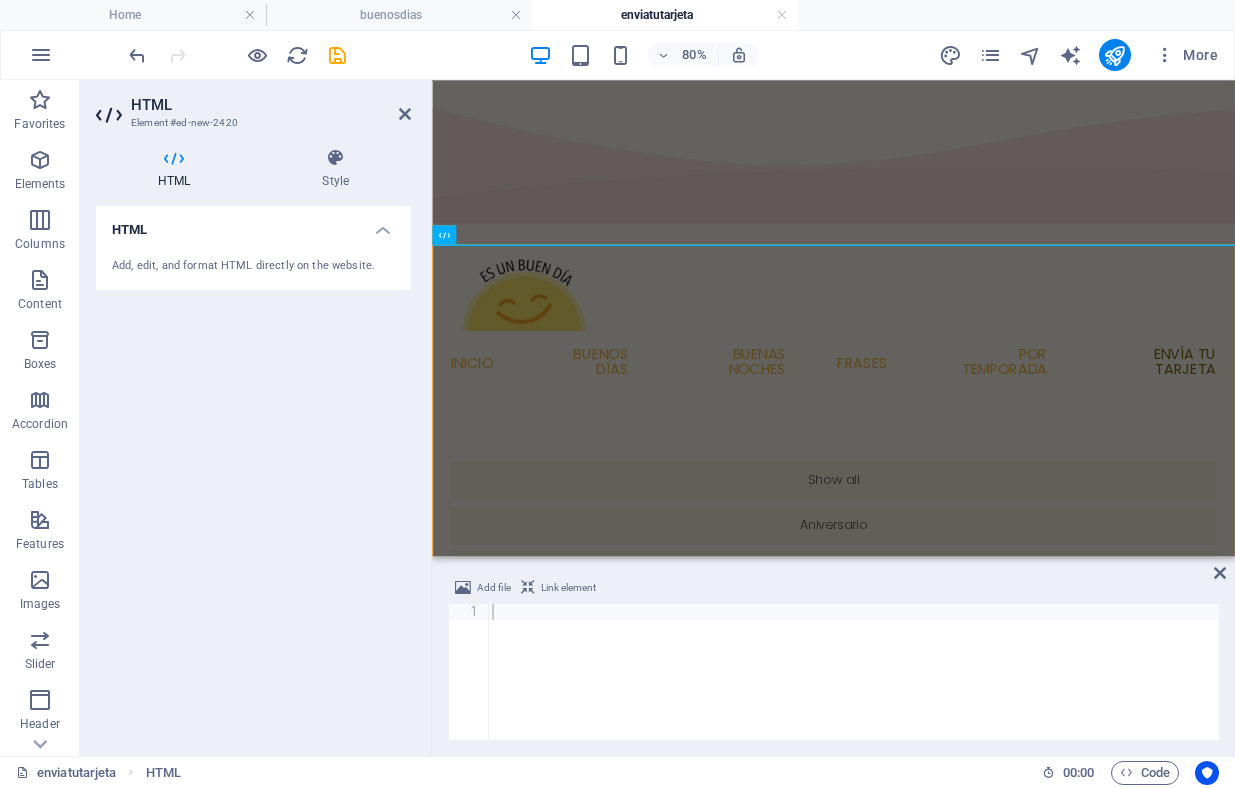 click on "HTML Add, edit, and format HTML directly on the website." at bounding box center (253, 473) 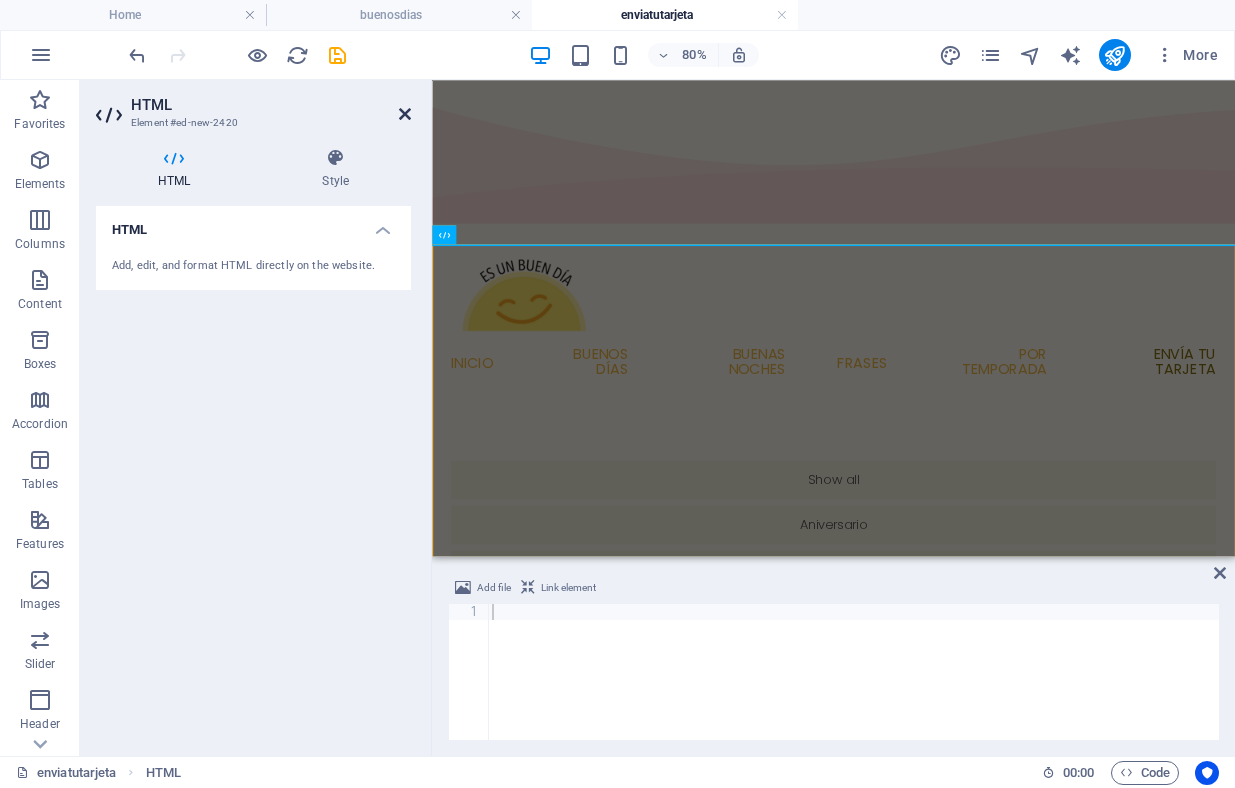 click at bounding box center [405, 114] 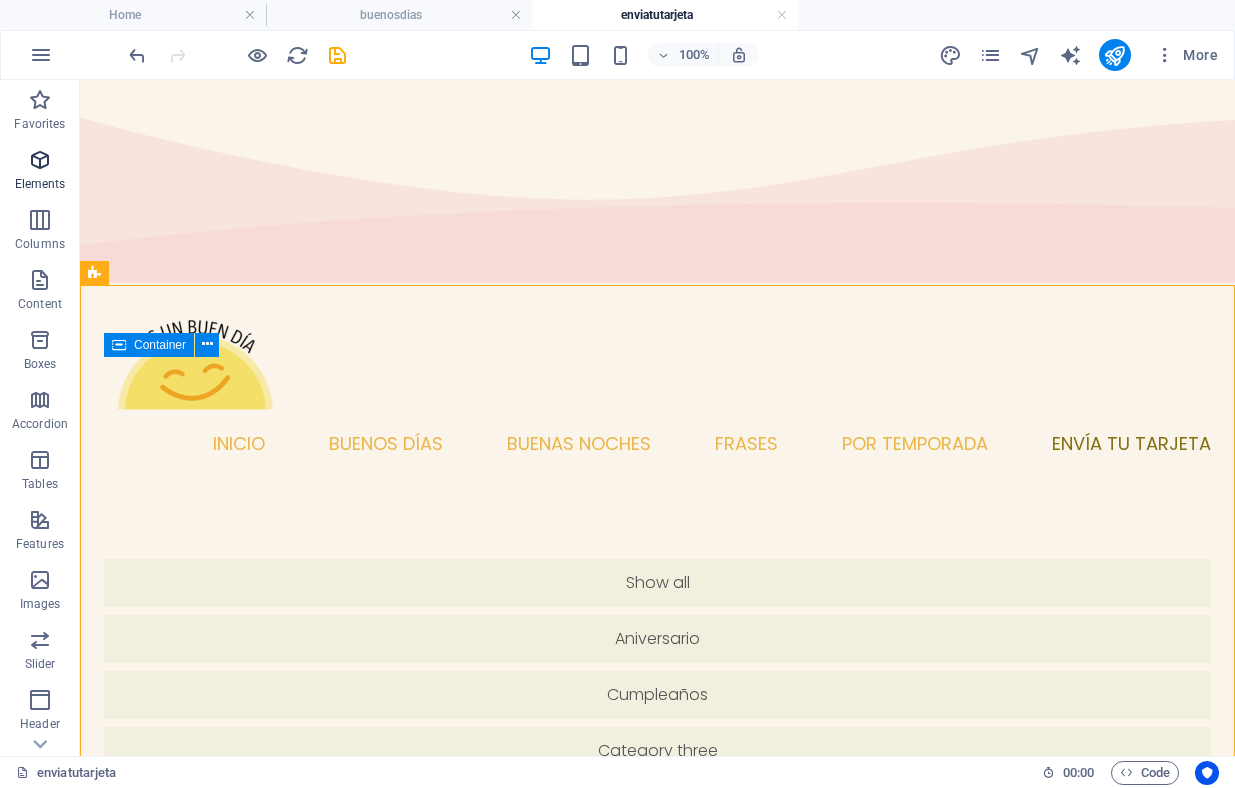 click on "Elements" at bounding box center (40, 184) 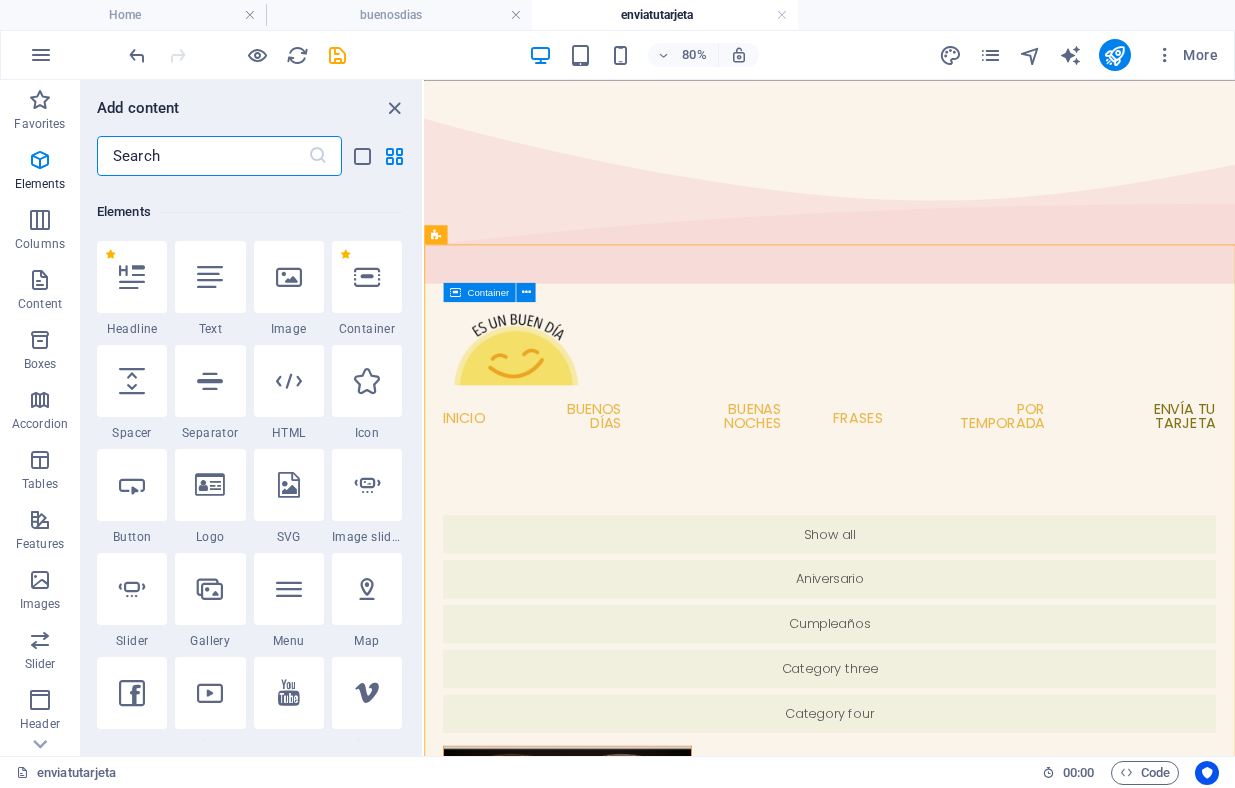 scroll, scrollTop: 213, scrollLeft: 0, axis: vertical 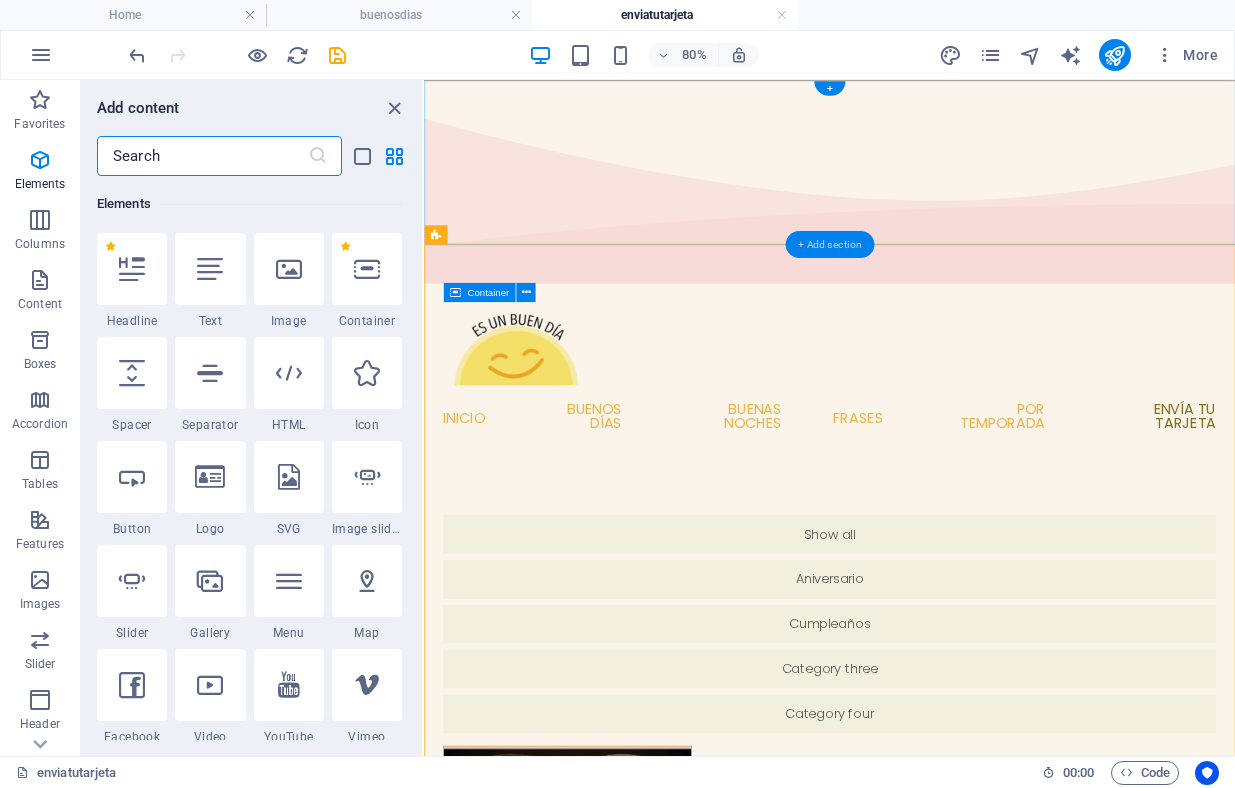 click on "+ Add section" at bounding box center (829, 243) 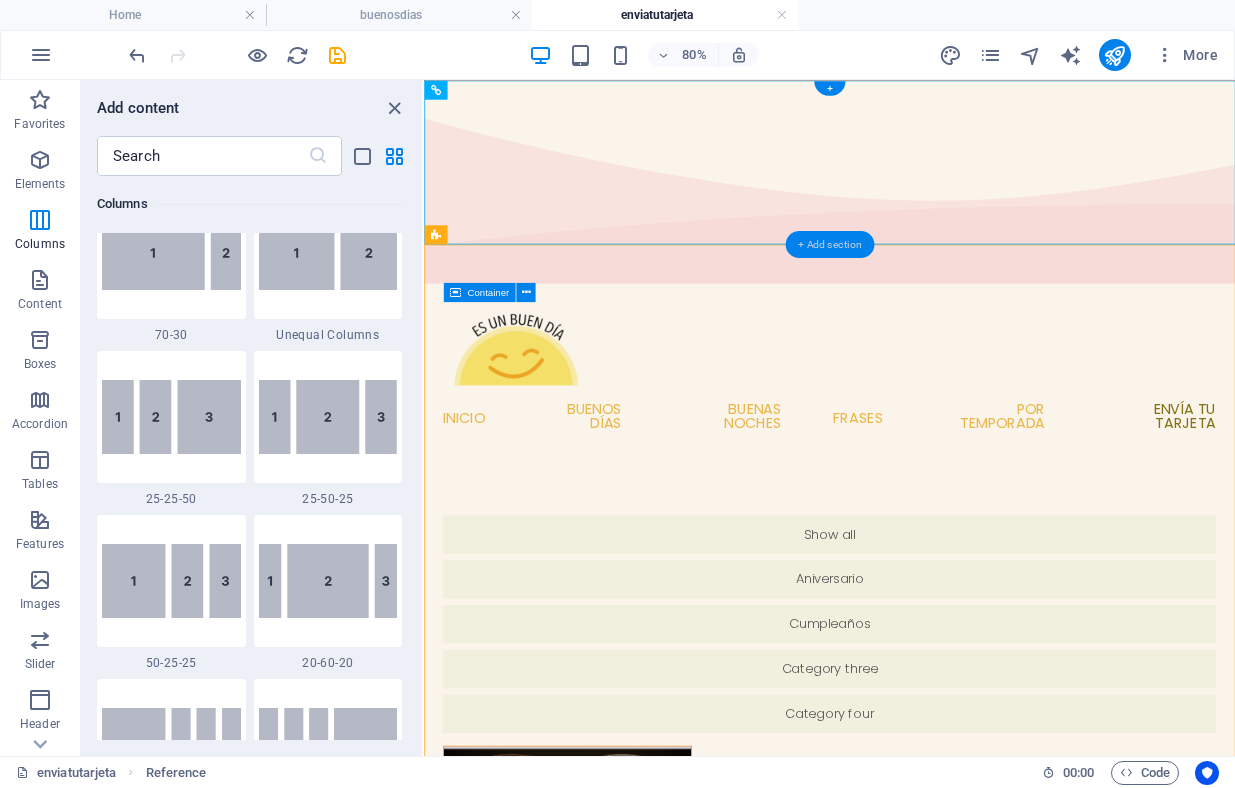 scroll, scrollTop: 3499, scrollLeft: 0, axis: vertical 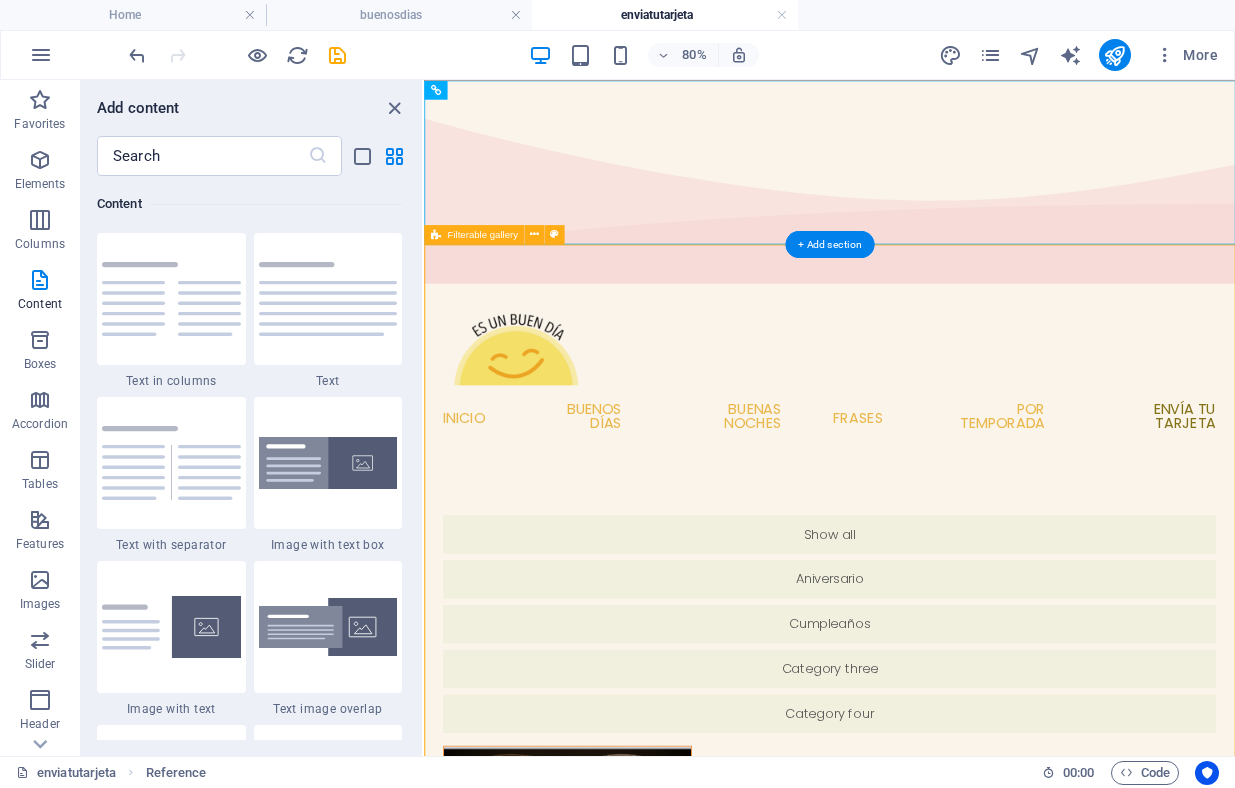 click on "Show all Aniversario Cumpleaños Category three Category four" at bounding box center (931, 1401) 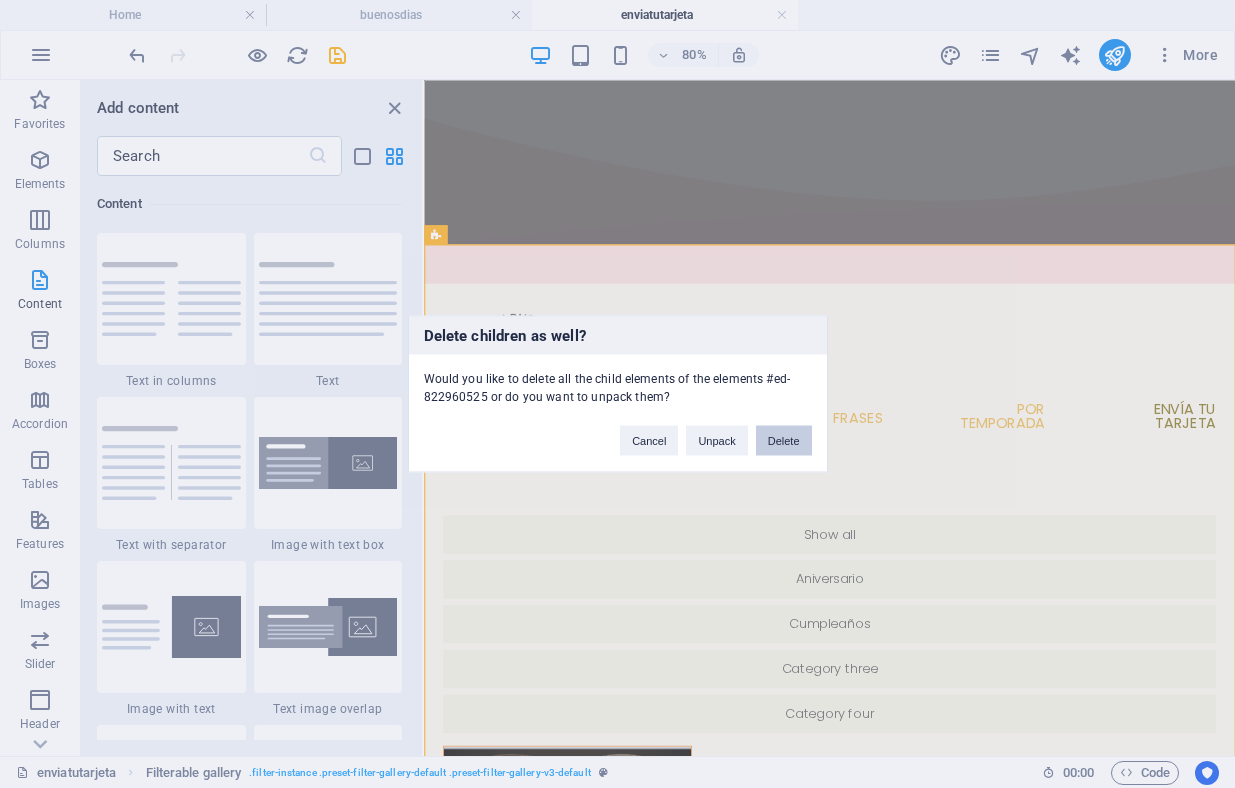 click on "Delete" at bounding box center (784, 441) 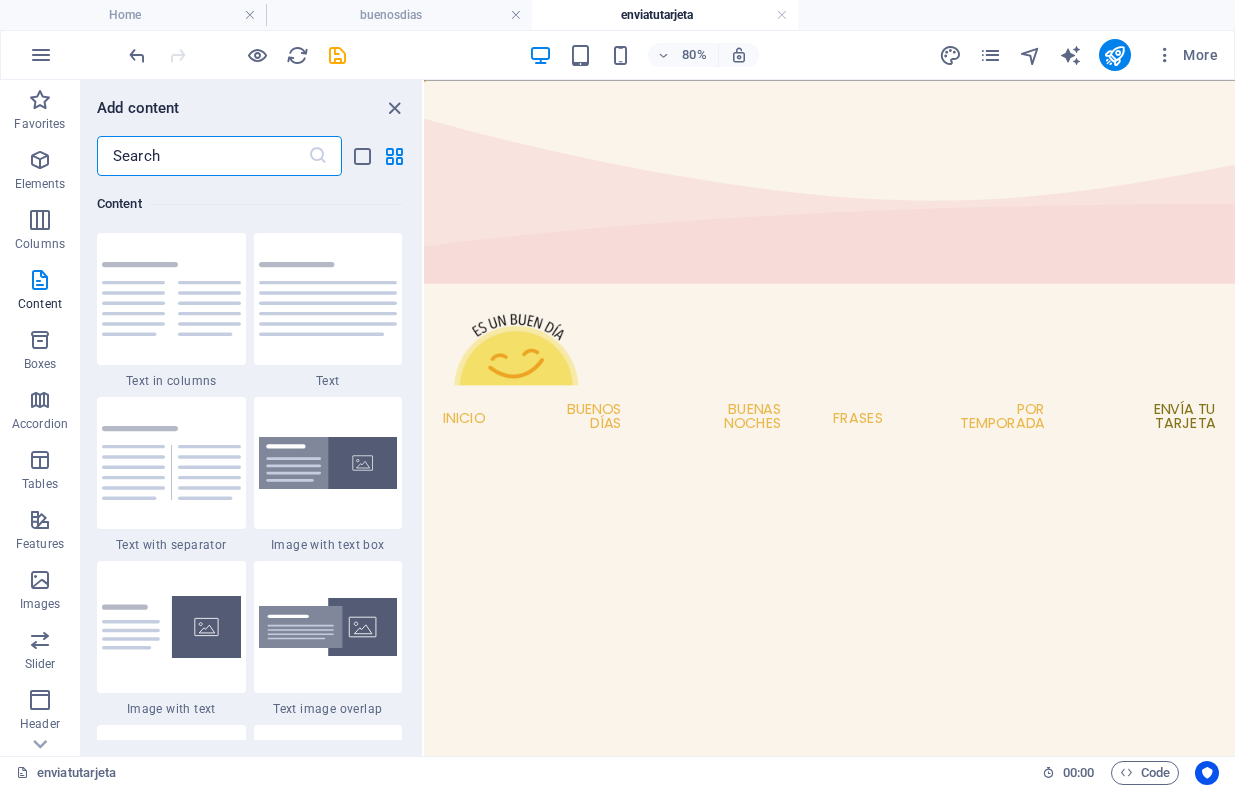 click at bounding box center [202, 156] 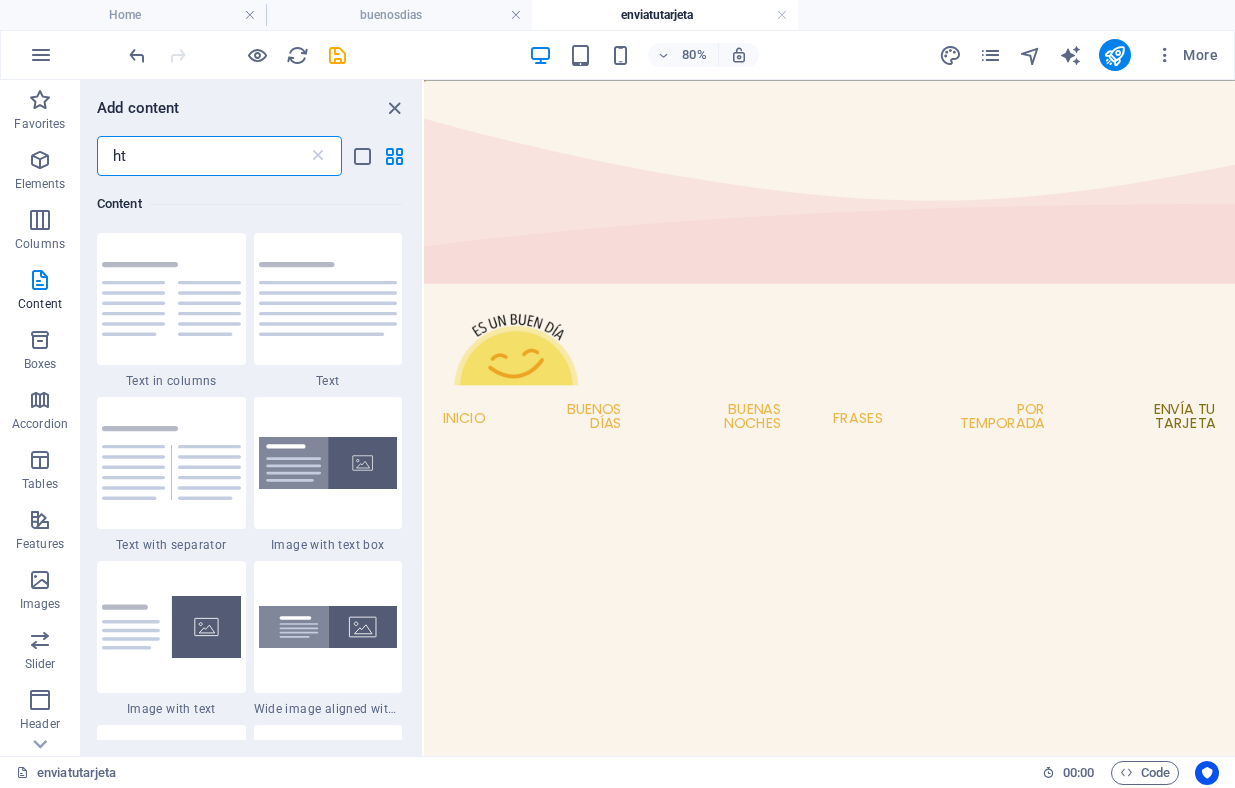 scroll, scrollTop: 0, scrollLeft: 0, axis: both 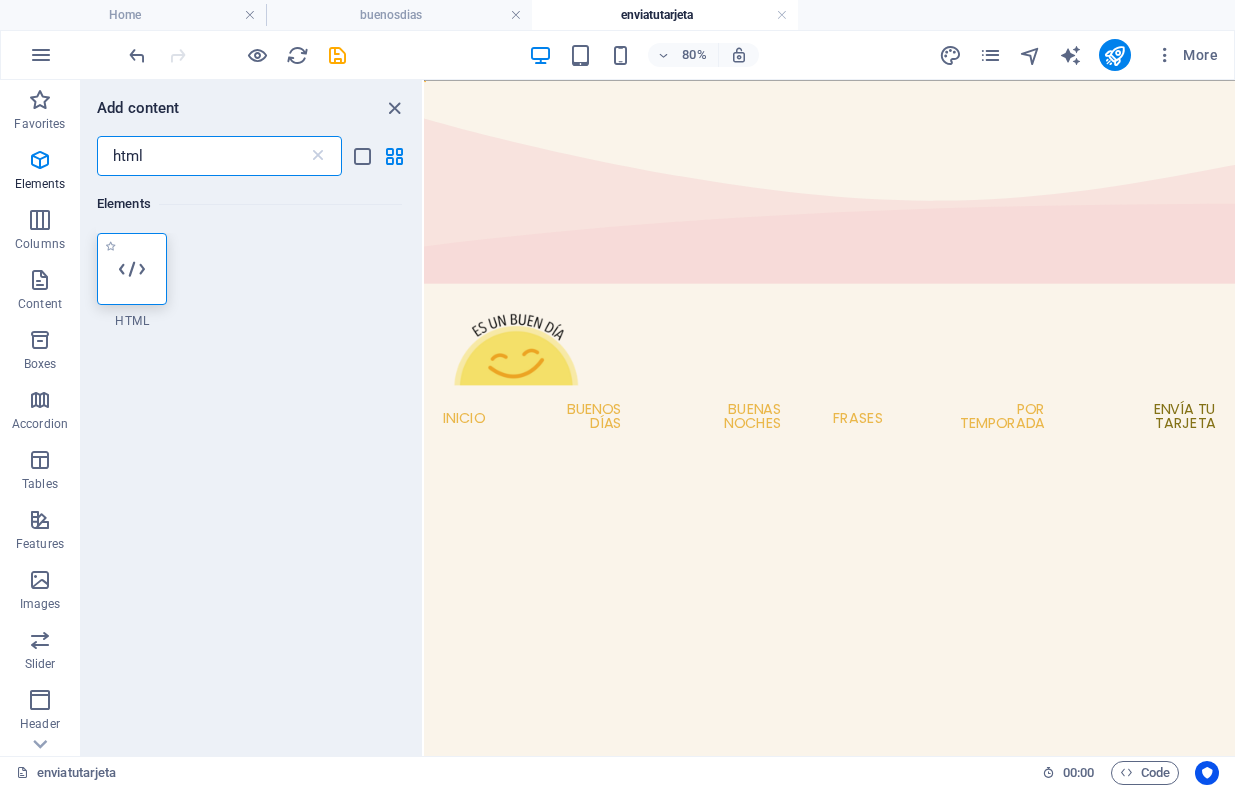 type on "html" 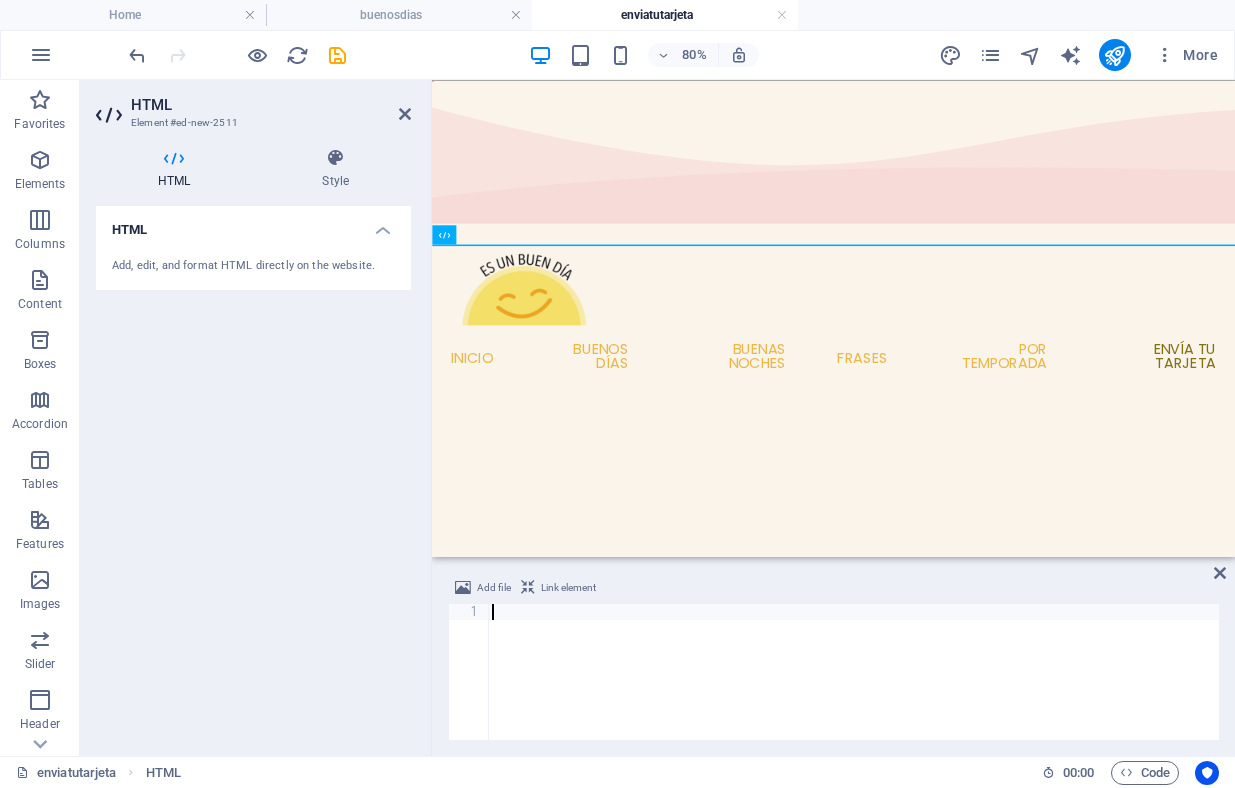 scroll, scrollTop: 9960, scrollLeft: 0, axis: vertical 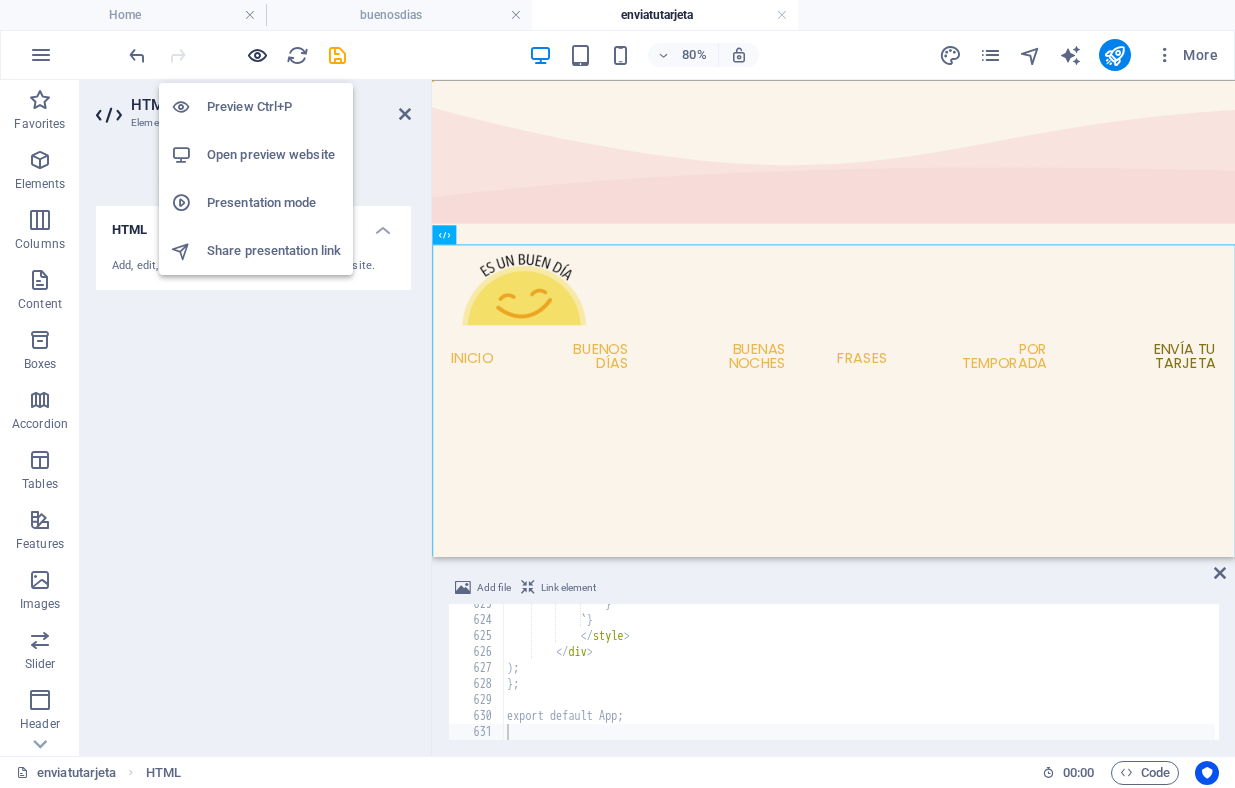 click at bounding box center [257, 55] 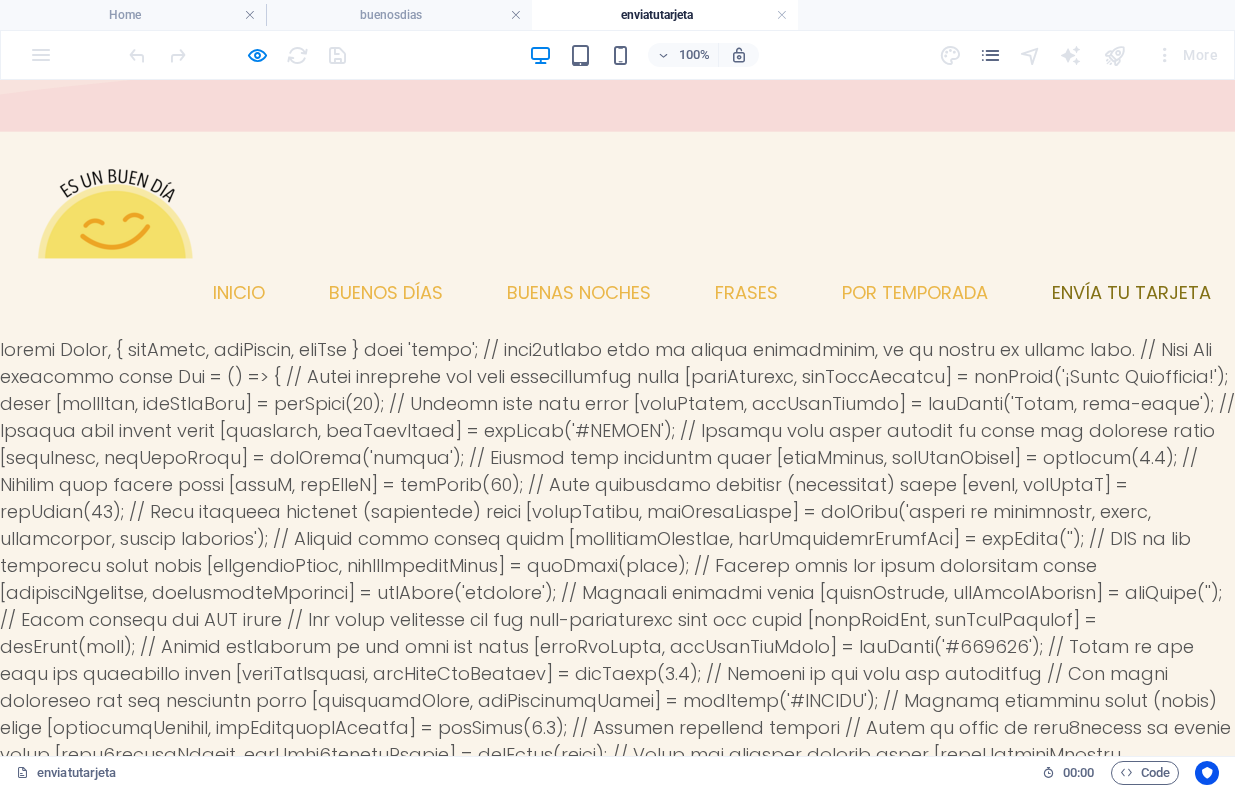scroll, scrollTop: 0, scrollLeft: 0, axis: both 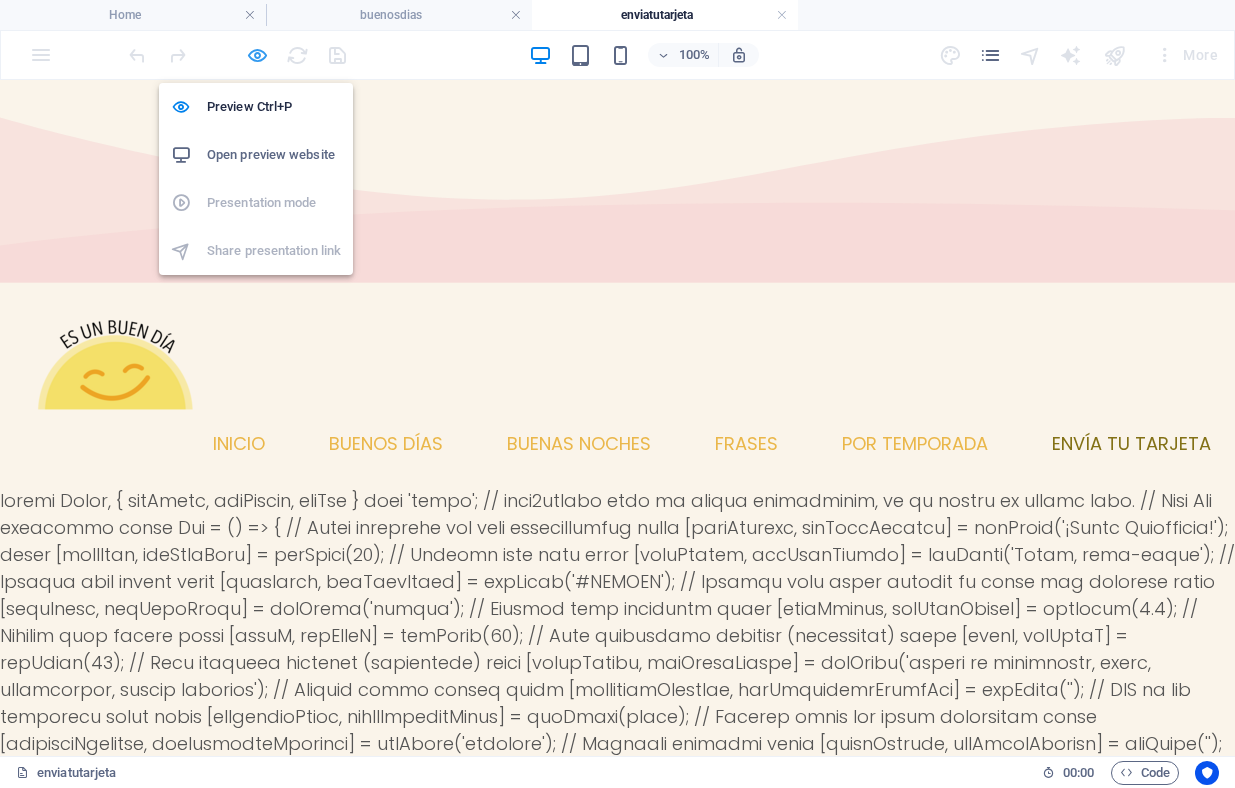 click at bounding box center (257, 55) 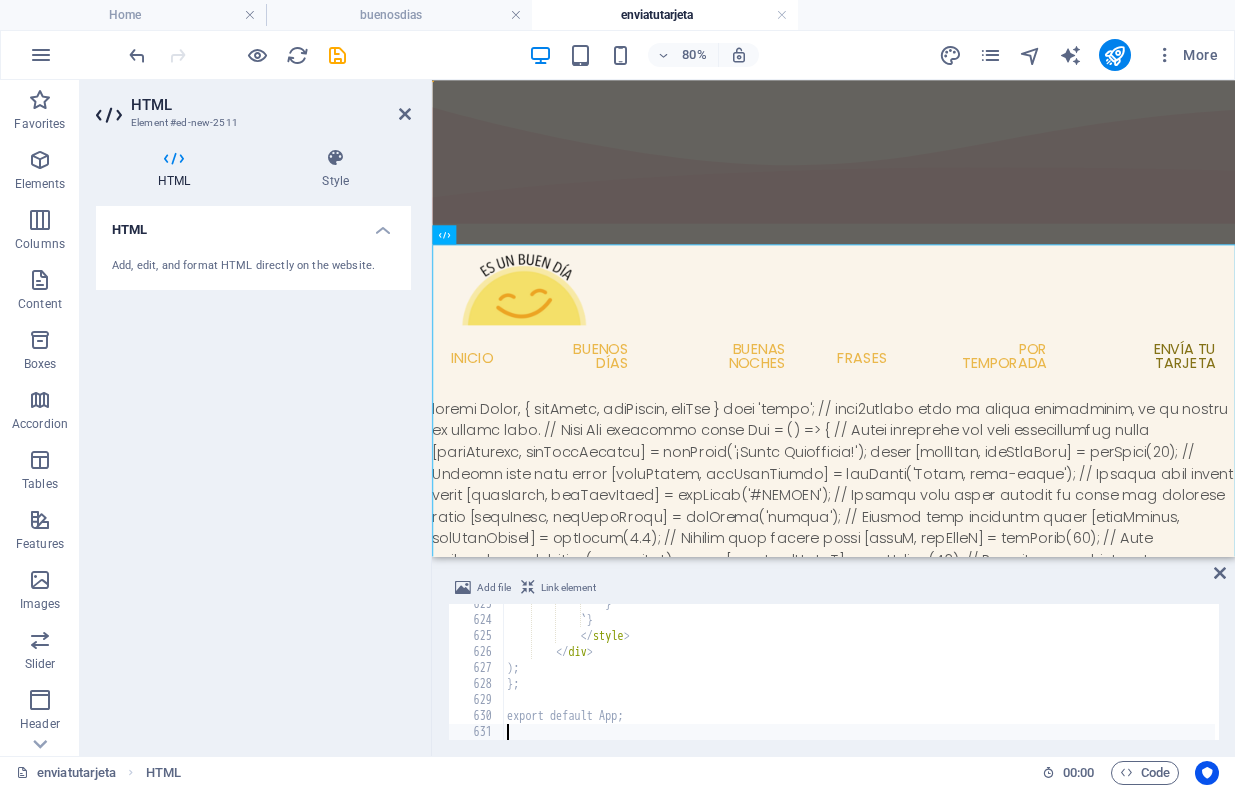type on "export default App;" 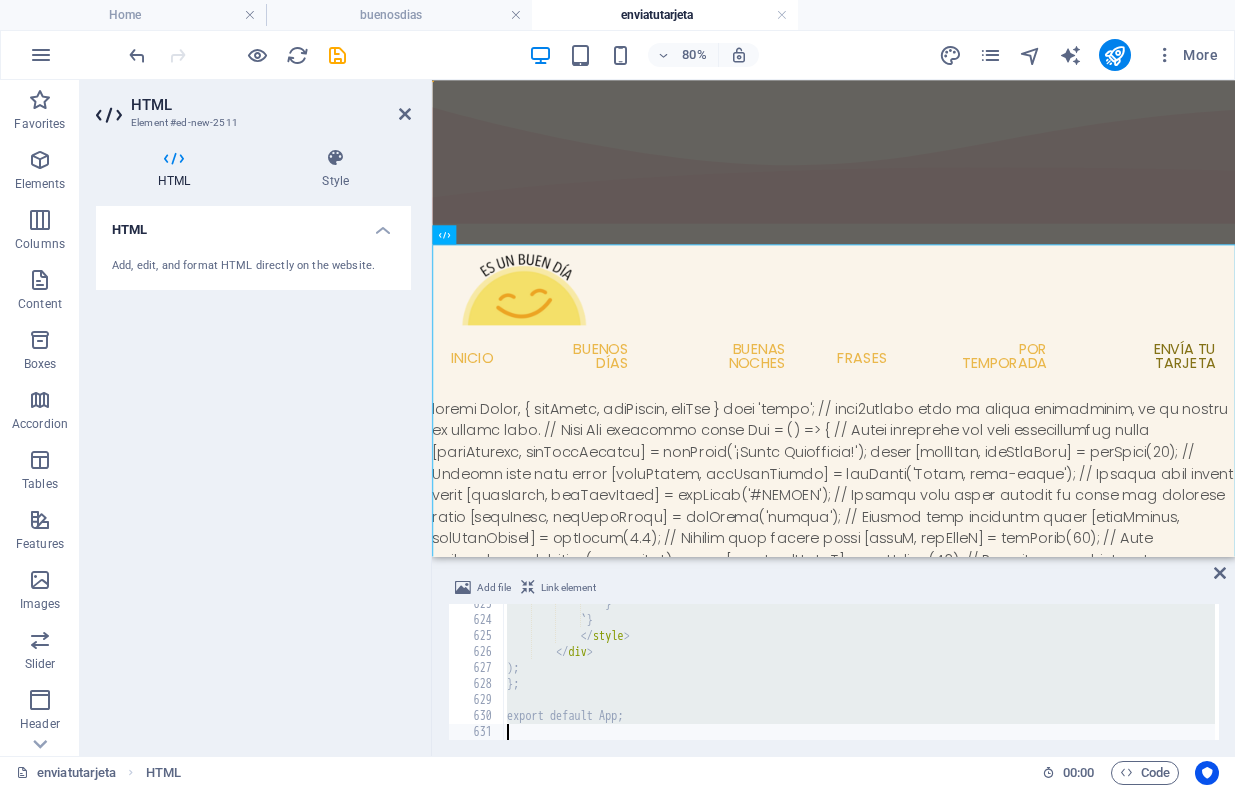 type 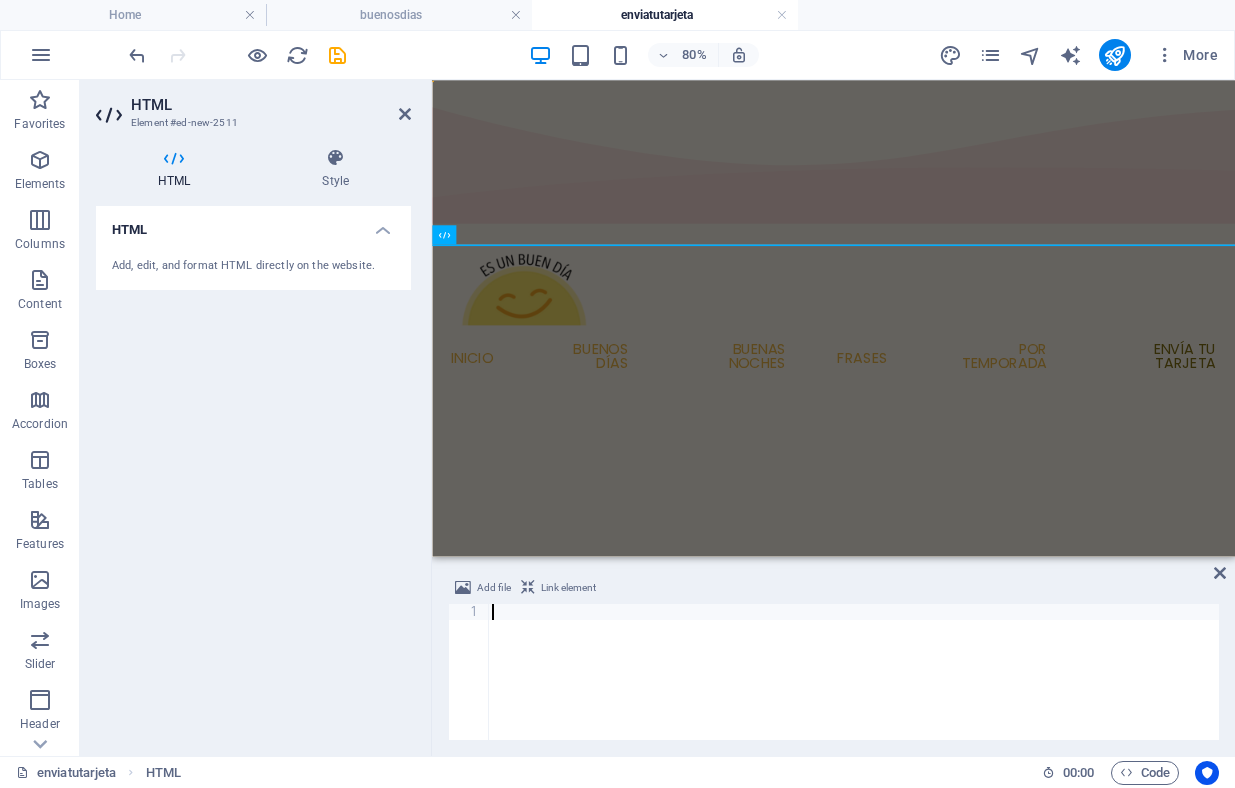 click on "Element #ed-new-2511 HTML Style HTML Add, edit, and format HTML directly on the website. Preset Element Layout How this element expands within the layout (Flexbox). Size Default auto px % 1/1 1/2 1/3 1/4 1/5 1/6 1/7 1/8 1/9 1/10 Grow Shrink Order Container layout Visible Visible Opacity 100 % Overflow Spacing Margin Default auto px % rem vw vh Custom Custom auto px % rem vw vh auto px % rem vw vh auto px % rem vw vh auto px % rem vw vh Padding Default px rem % vh vw Custom Custom px rem % vh vw px rem % vh vw px rem % vh vw px rem % vh vw Border Style              - Width 1 auto px rem % vh vw Custom Custom 1 auto px rem % vh vw 1 auto px rem % vh vw 1 auto px rem % vh vw 1 auto px rem % vh vw  - Color Round corners Default px rem % vh vw Custom Custom px rem % vh vw px rem % vh vw px rem % vh vw px rem % vh vw Shadow Default None Outside Inside Color X offset 0 px rem vh vw Y offset 0 px rem vh vw Blur 0 px rem % vh vw Spread 0 px rem vh vw Text Shadow Default None Outside Color X offset 0 px" at bounding box center [256, 418] 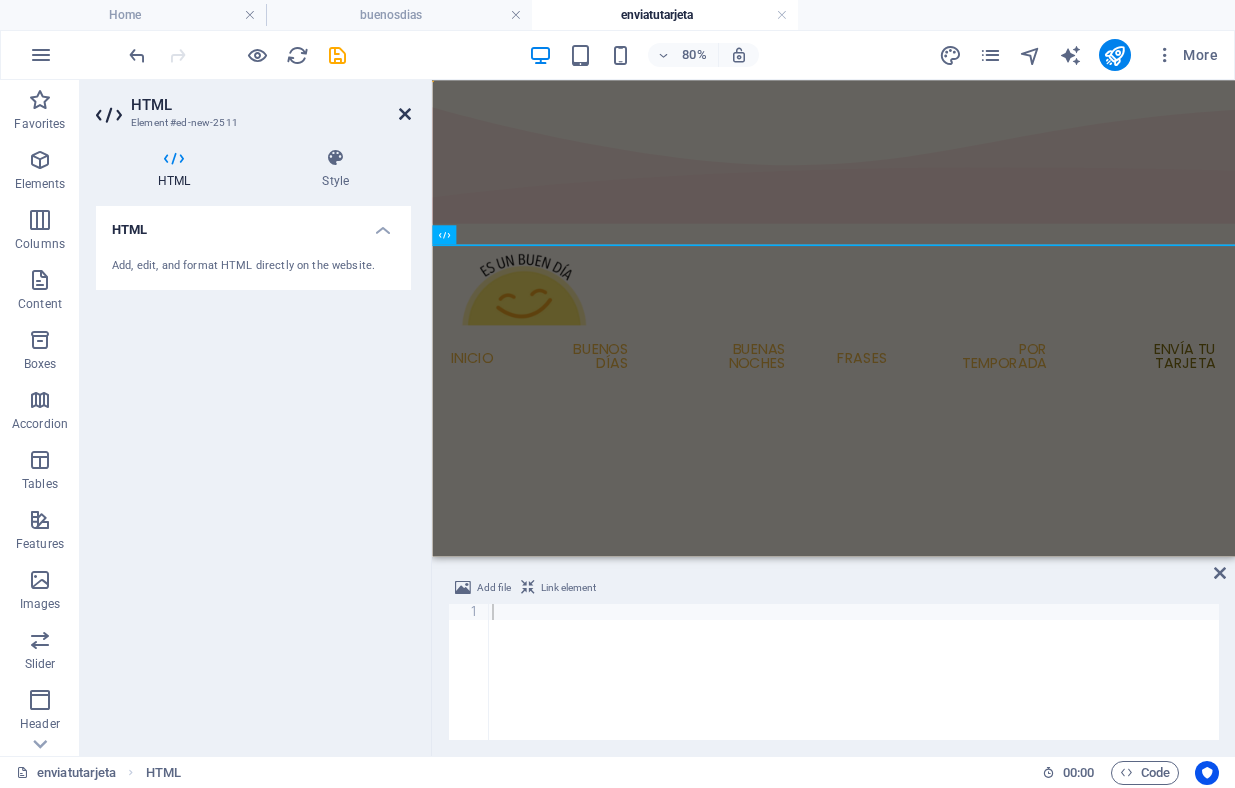 click at bounding box center (405, 114) 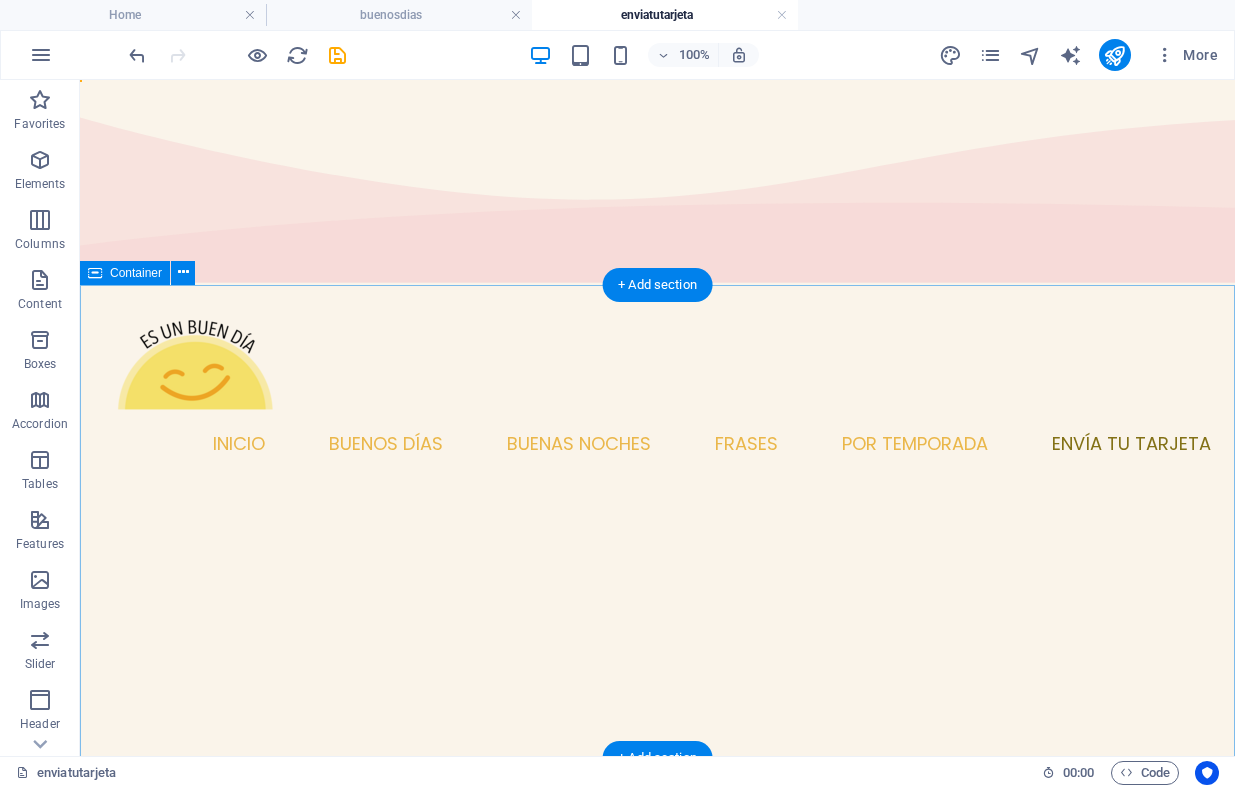 click at bounding box center [657, 723] 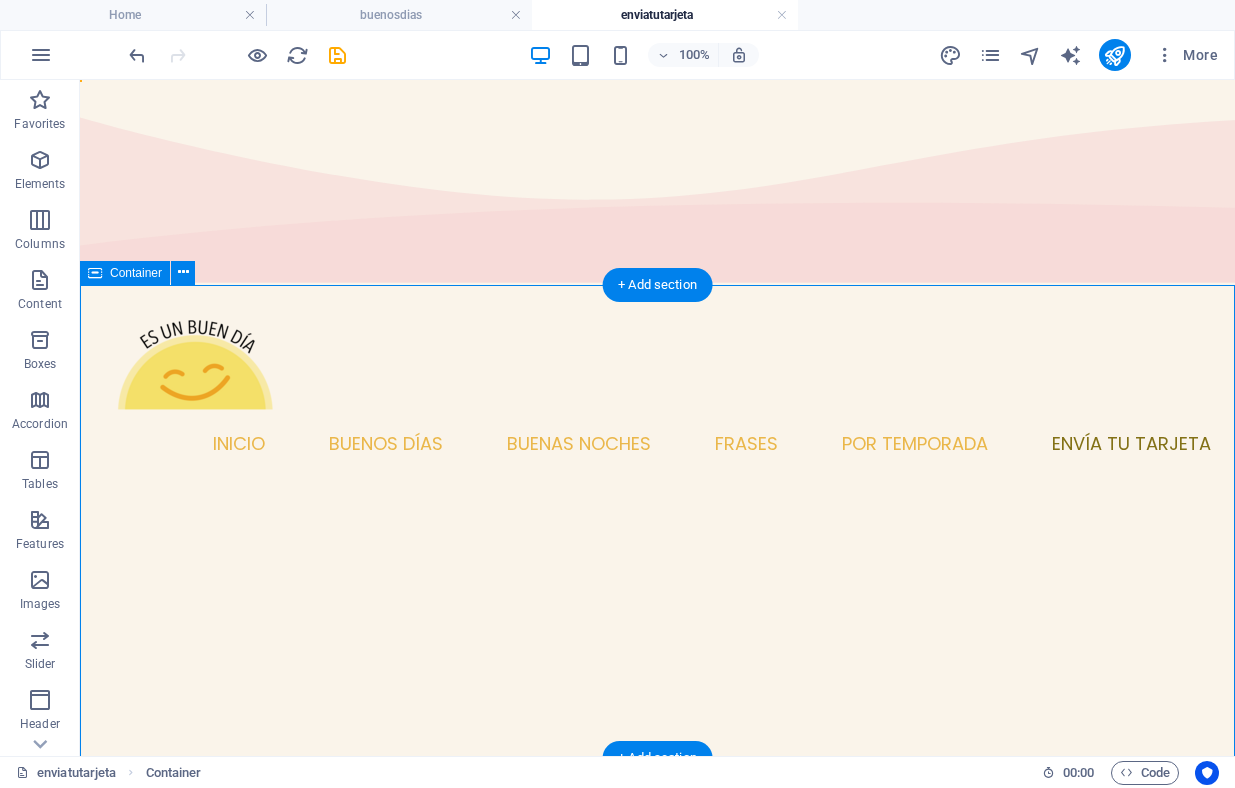 click at bounding box center (657, 723) 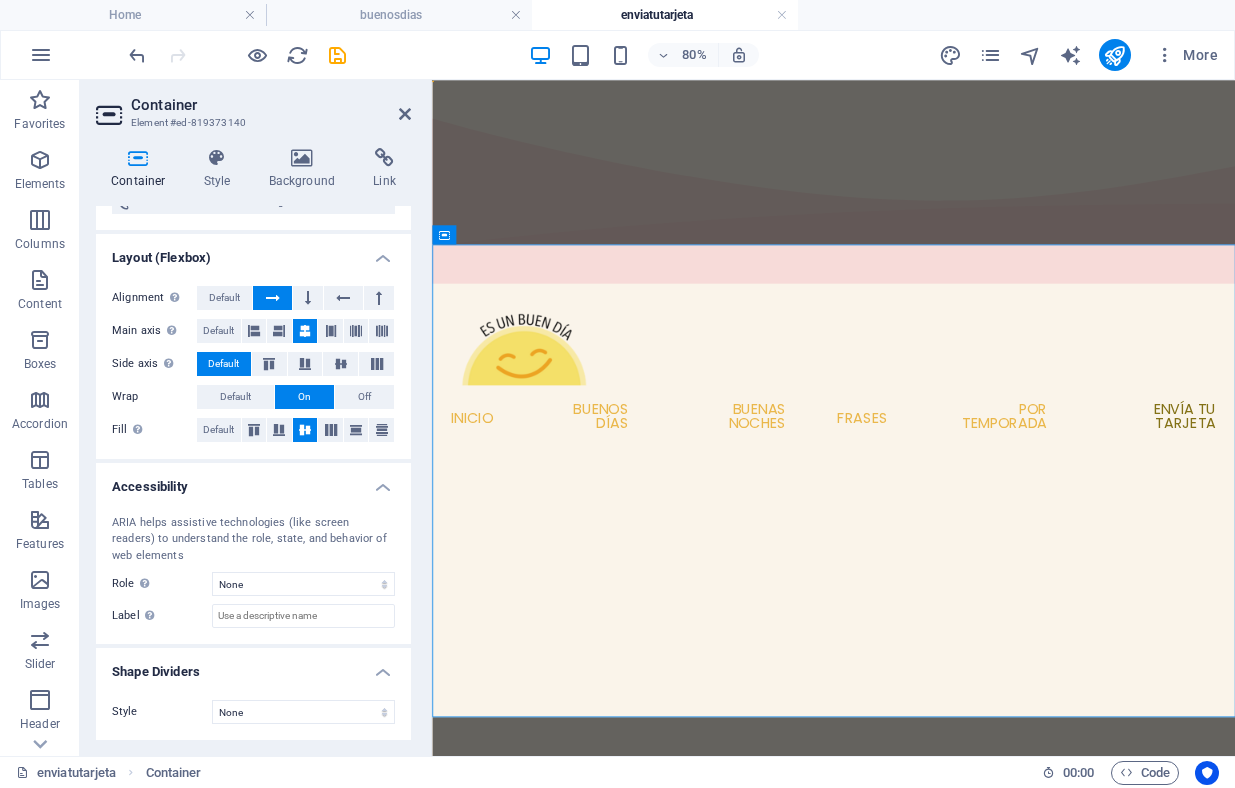 scroll, scrollTop: 0, scrollLeft: 0, axis: both 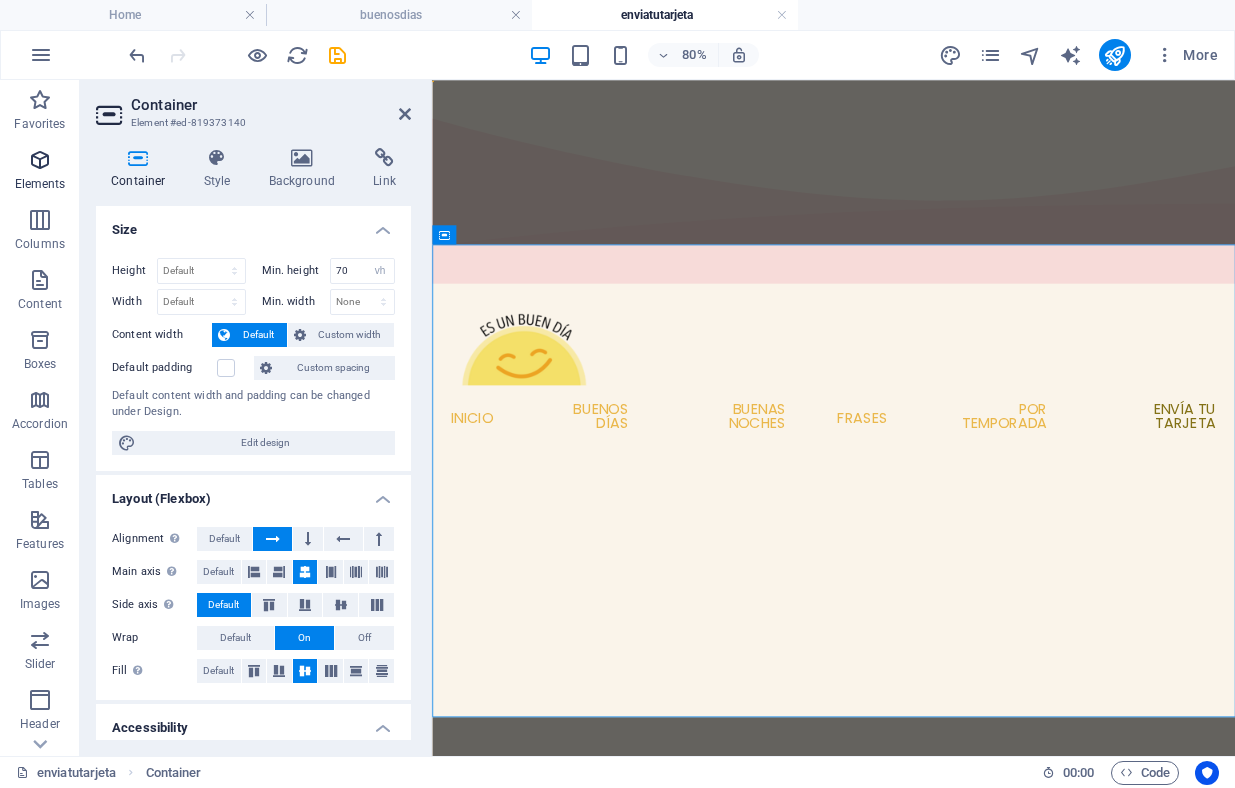 click at bounding box center (40, 160) 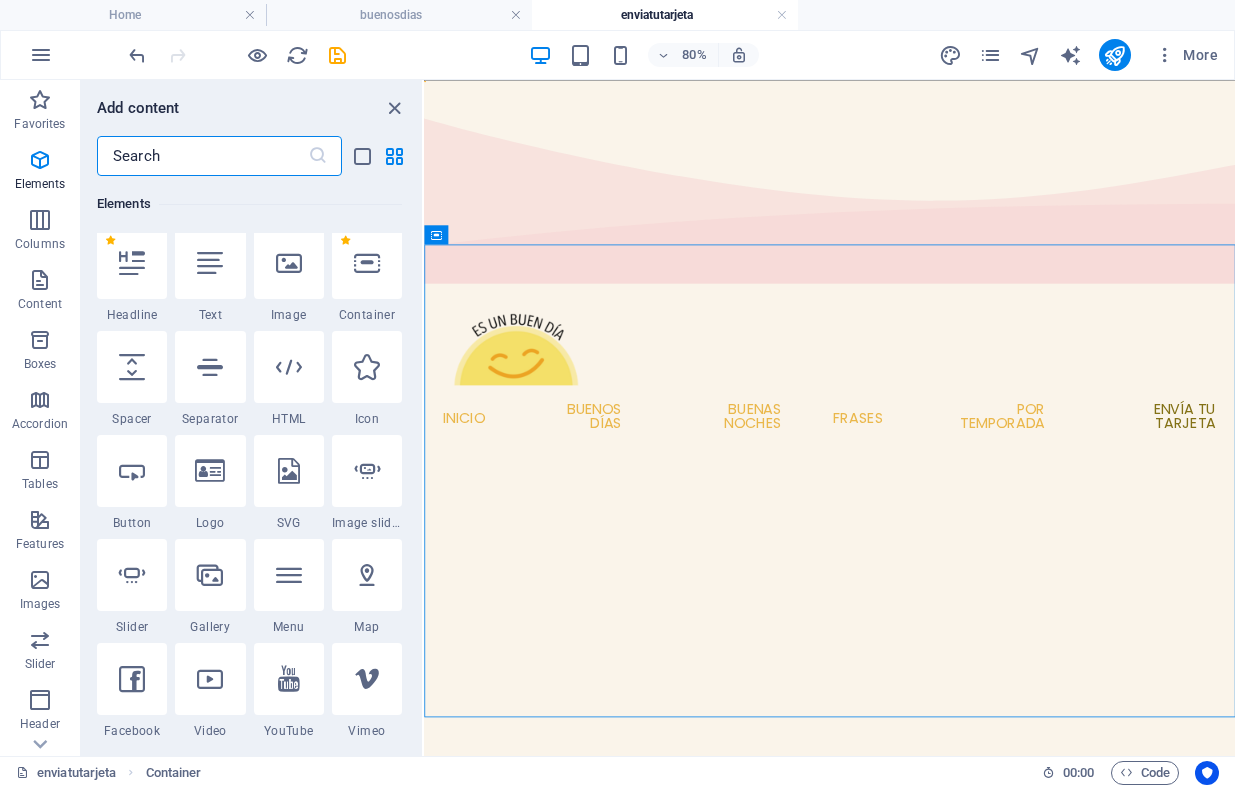 scroll, scrollTop: 214, scrollLeft: 0, axis: vertical 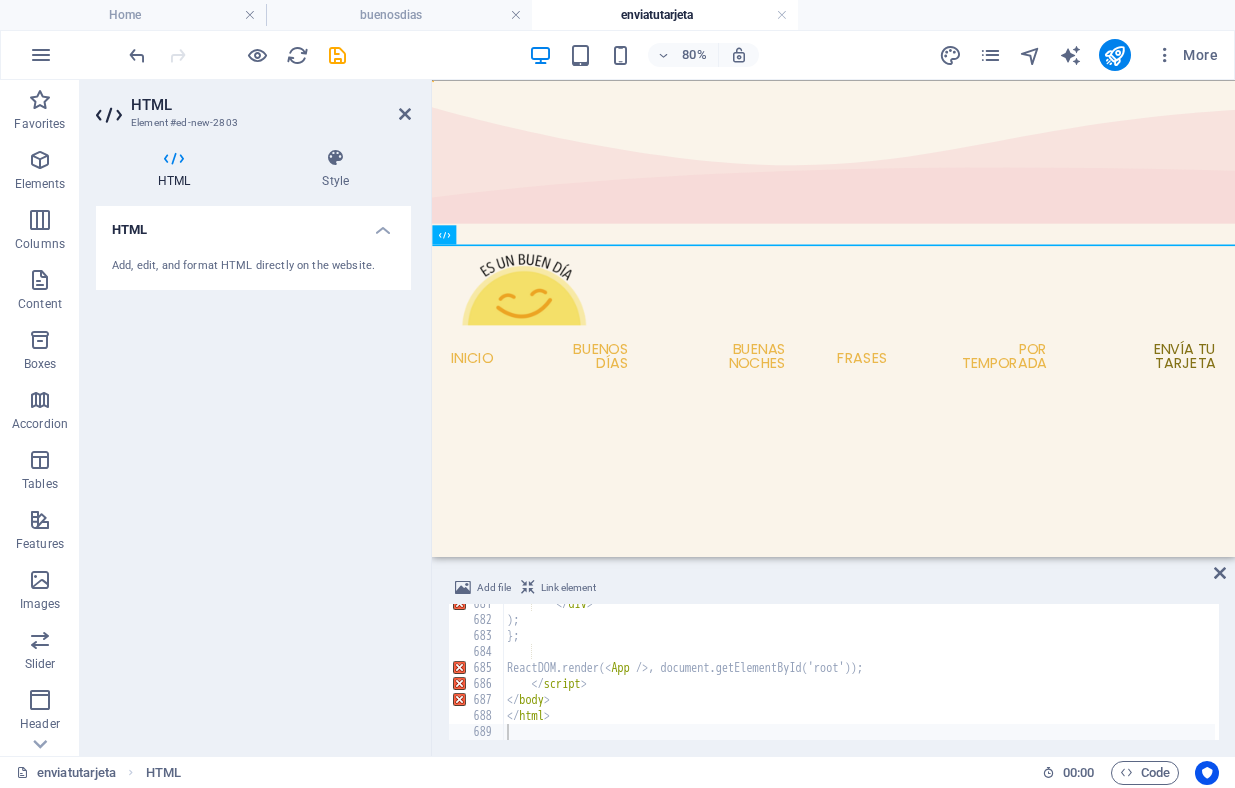 click on "HTML Add, edit, and format HTML directly on the website." at bounding box center [253, 473] 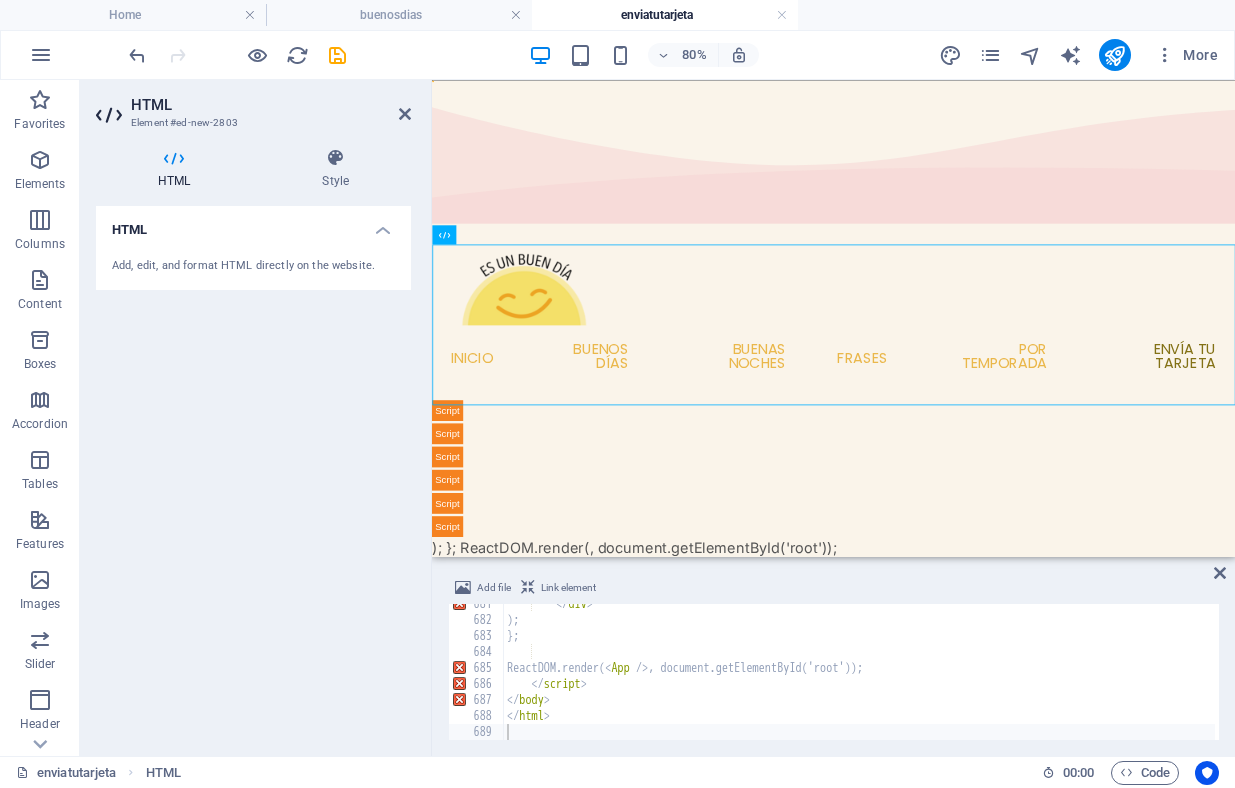 click on "HTML Add, edit, and format HTML directly on the website." at bounding box center (253, 473) 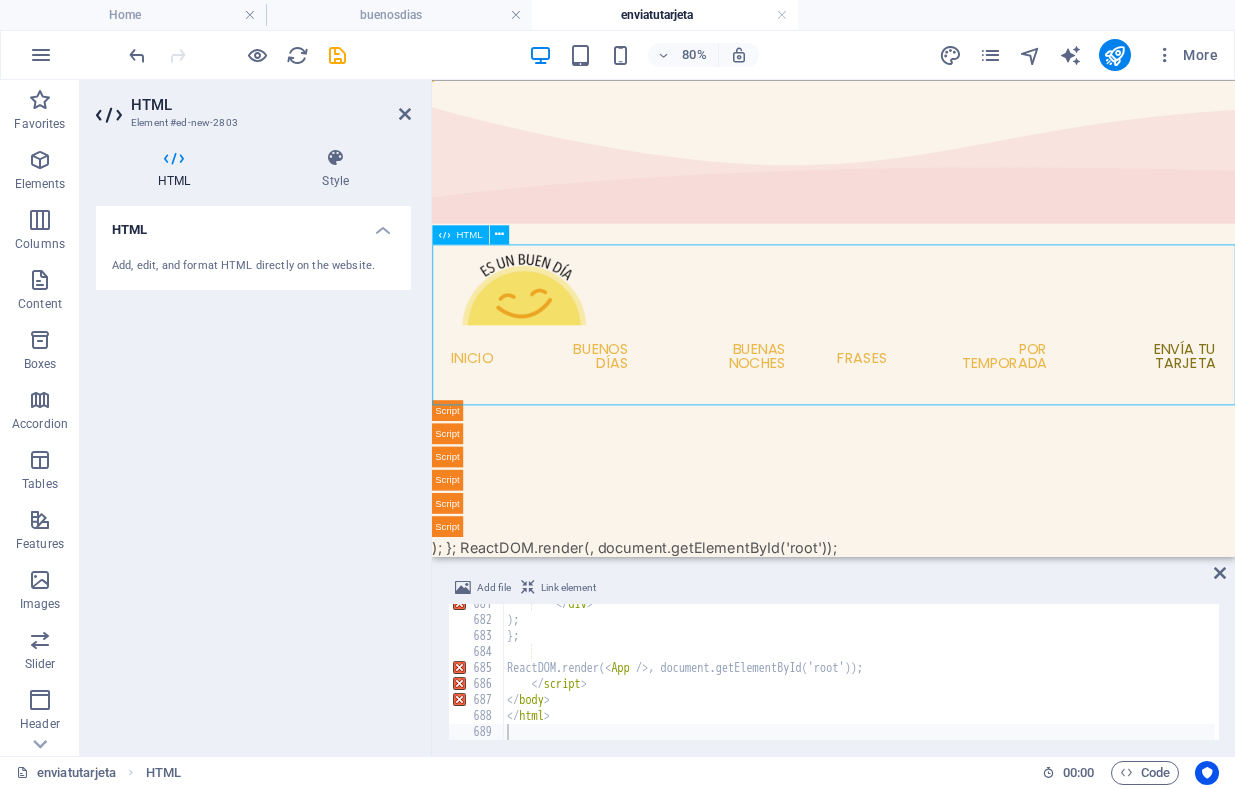 click on "Creador de Tarjetas
);
};
ReactDOM.render( , document.getElementById('root'));" at bounding box center [934, 576] 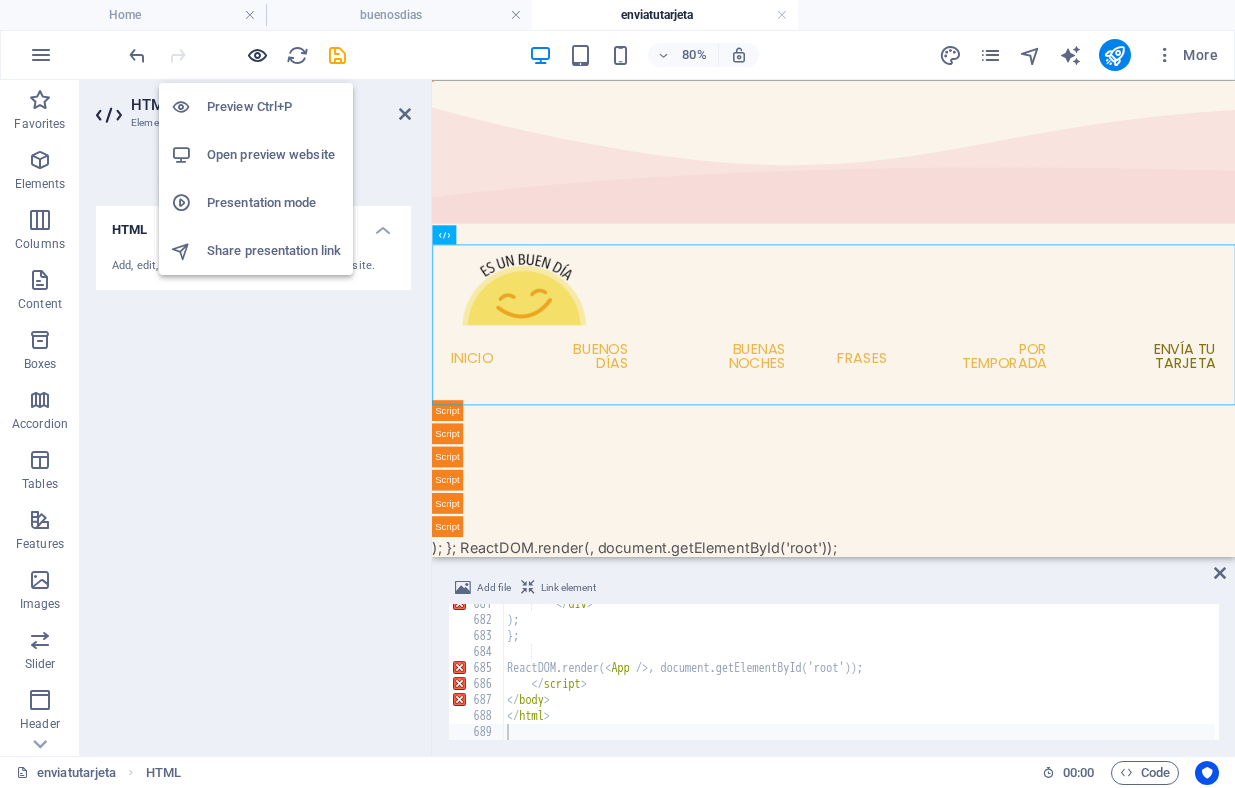 click at bounding box center [257, 55] 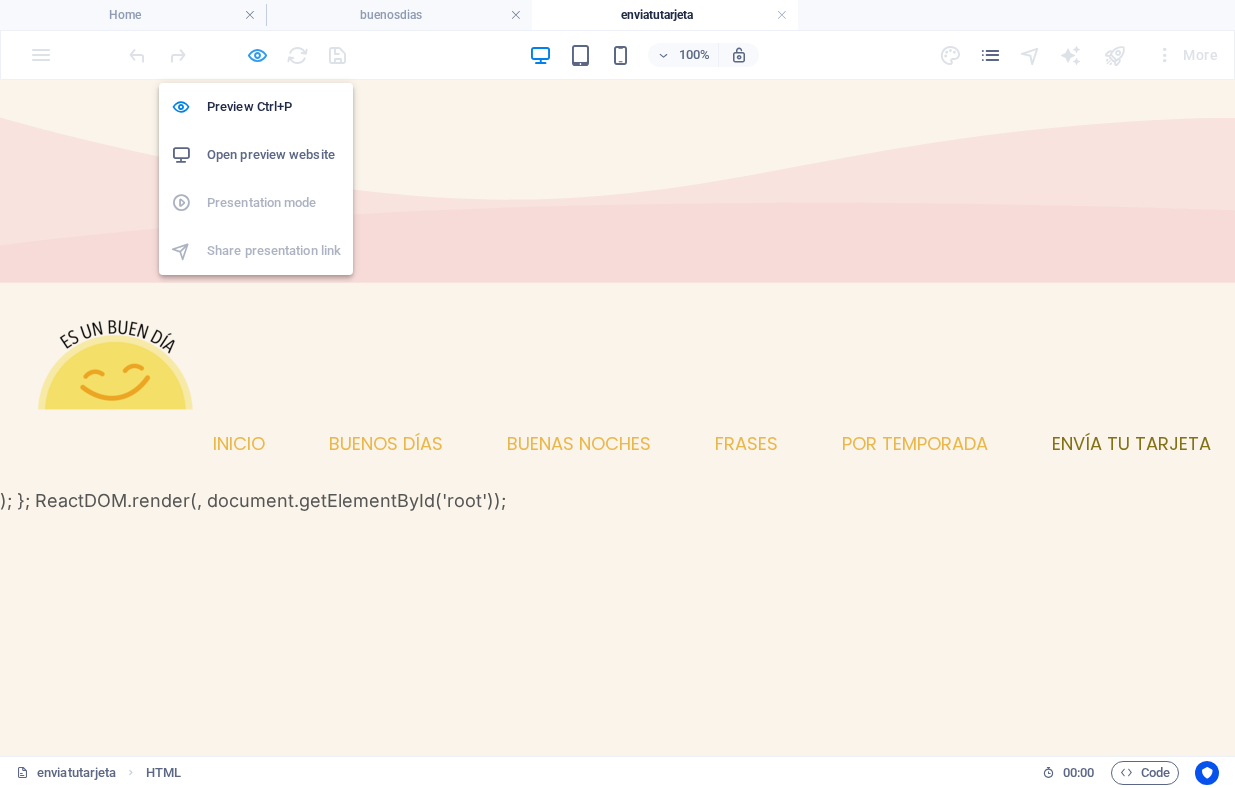 click at bounding box center (257, 55) 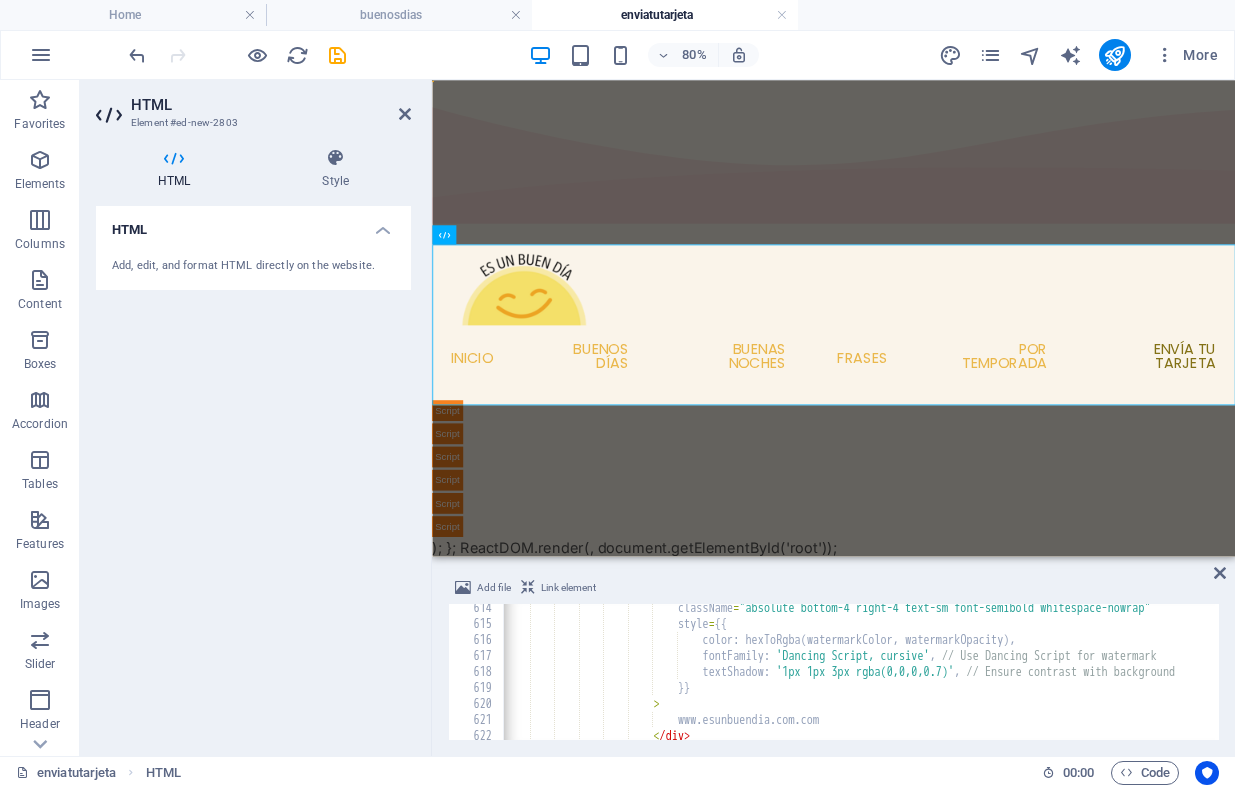 scroll, scrollTop: 10329, scrollLeft: 0, axis: vertical 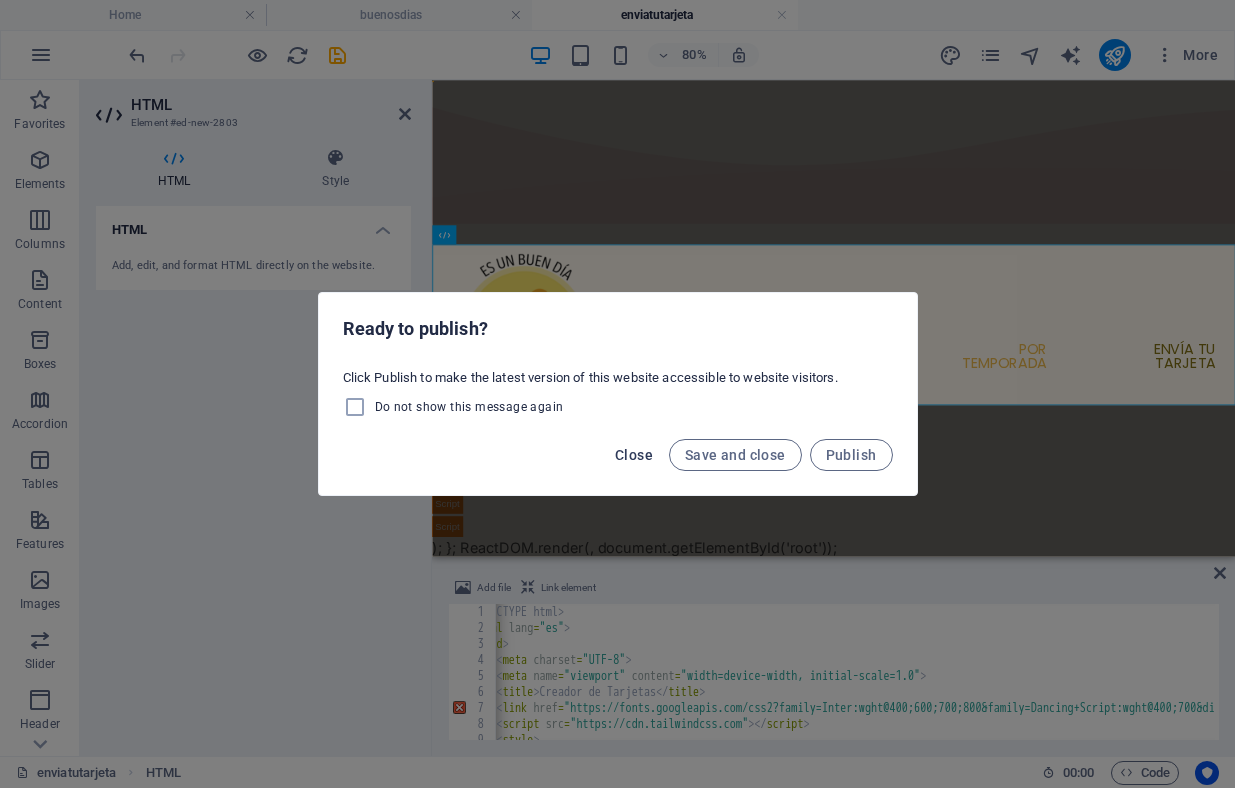 click on "Close" at bounding box center (634, 455) 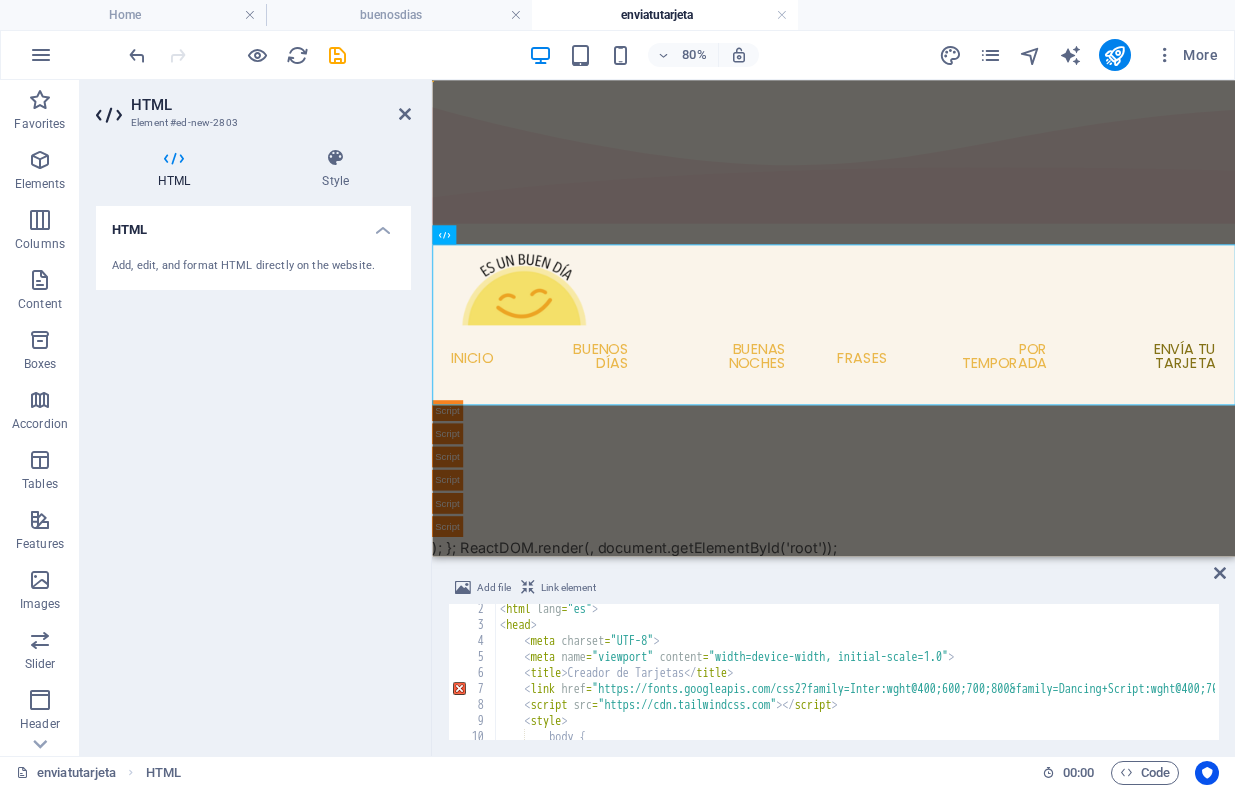 click on "HTML Element #ed-new-2803 HTML Style HTML Add, edit, and format HTML directly on the website. Preset Element Layout How this element expands within the layout (Flexbox). Size Default auto px % 1/1 1/2 1/3 1/4 1/5 1/6 1/7 1/8 1/9 1/10 Grow Shrink Order Container layout Visible Visible Opacity 100 % Overflow Spacing Margin Default auto px % rem vw vh Custom Custom auto px % rem vw vh auto px % rem vw vh auto px % rem vw vh auto px % rem vw vh Padding Default px rem % vh vw Custom Custom px rem % vh vw px rem % vh vw px rem % vh vw px rem % vh vw Border Style              - Width 1 auto px rem % vh vw Custom Custom 1 auto px rem % vh vw 1 auto px rem % vh vw 1 auto px rem % vh vw 1 auto px rem % vh vw  - Color Round corners Default px rem % vh vw Custom Custom px rem % vh vw px rem % vh vw px rem % vh vw px rem % vh vw Shadow Default None Outside Inside Color X offset 0 px rem vh vw Y offset 0 px rem vh vw Blur 0 px rem % vh vw Spread 0 px rem vh vw Text Shadow Default None Outside Color X offset 0 px" at bounding box center [1432, 683] 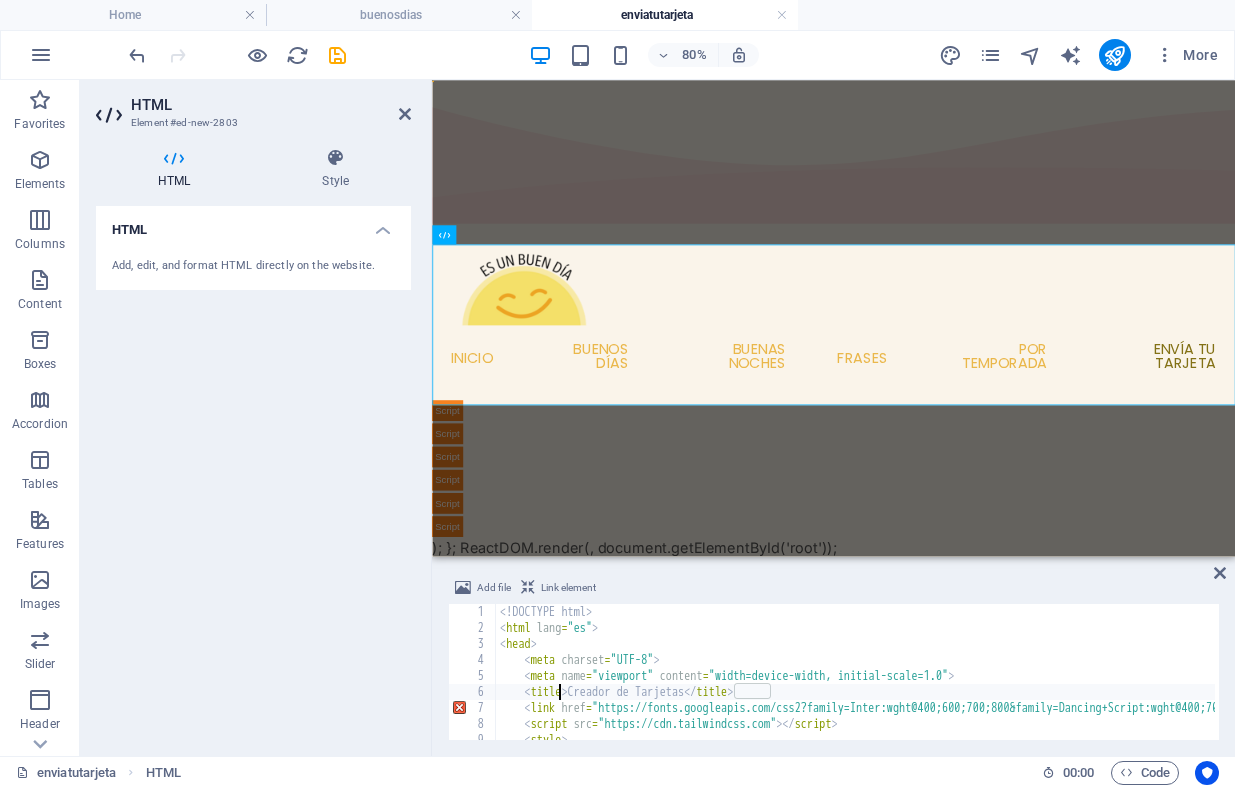 click on "HTML Element #ed-new-2803 HTML Style HTML Add, edit, and format HTML directly on the website. Preset Element Layout How this element expands within the layout (Flexbox). Size Default auto px % 1/1 1/2 1/3 1/4 1/5 1/6 1/7 1/8 1/9 1/10 Grow Shrink Order Container layout Visible Visible Opacity 100 % Overflow Spacing Margin Default auto px % rem vw vh Custom Custom auto px % rem vw vh auto px % rem vw vh auto px % rem vw vh auto px % rem vw vh Padding Default px rem % vh vw Custom Custom px rem % vh vw px rem % vh vw px rem % vh vw px rem % vh vw Border Style              - Width 1 auto px rem % vh vw Custom Custom 1 auto px rem % vh vw 1 auto px rem % vh vw 1 auto px rem % vh vw 1 auto px rem % vh vw  - Color Round corners Default px rem % vh vw Custom Custom px rem % vh vw px rem % vh vw px rem % vh vw px rem % vh vw Shadow Default None Outside Inside Color X offset 0 px rem vh vw Y offset 0 px rem vh vw Blur 0 px rem % vh vw Spread 0 px rem vh vw Text Shadow Default None Outside Color X offset 0 px" at bounding box center [1432, 686] 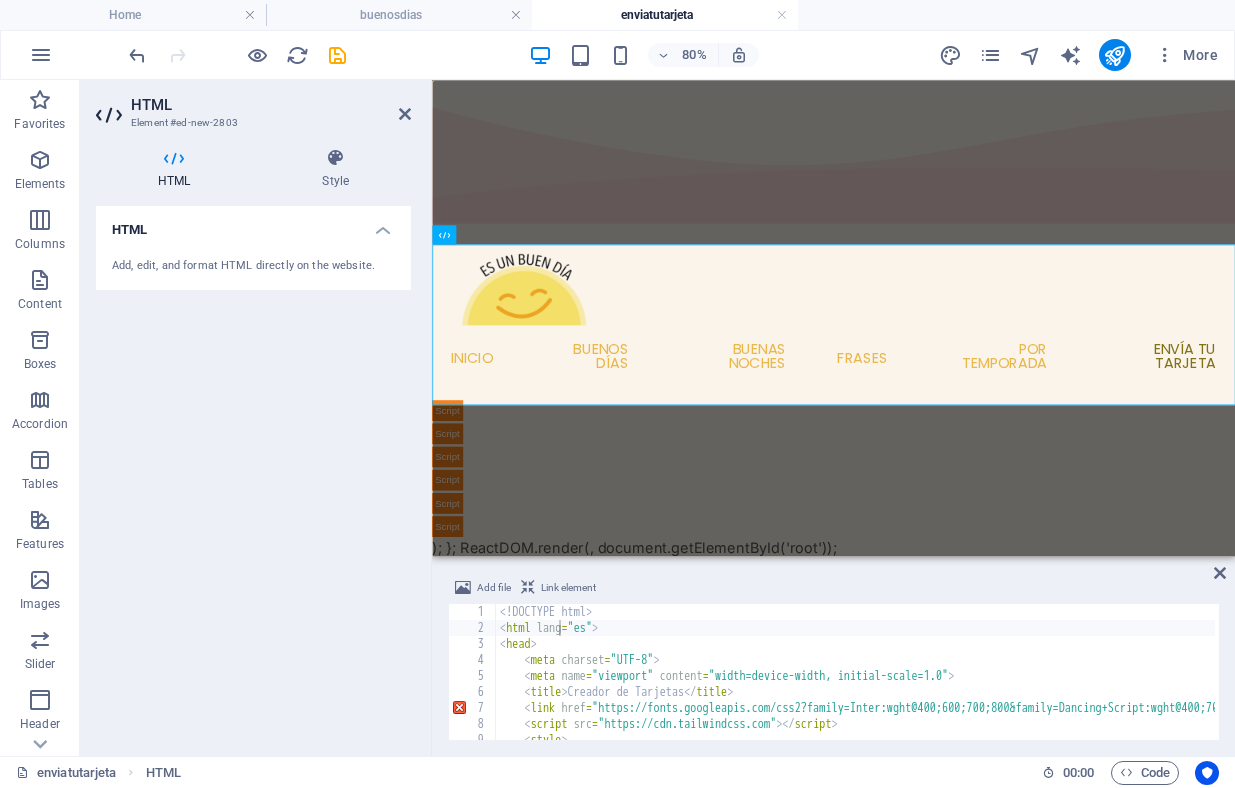 click on "Add, edit, and format HTML directly on the website." at bounding box center (253, 266) 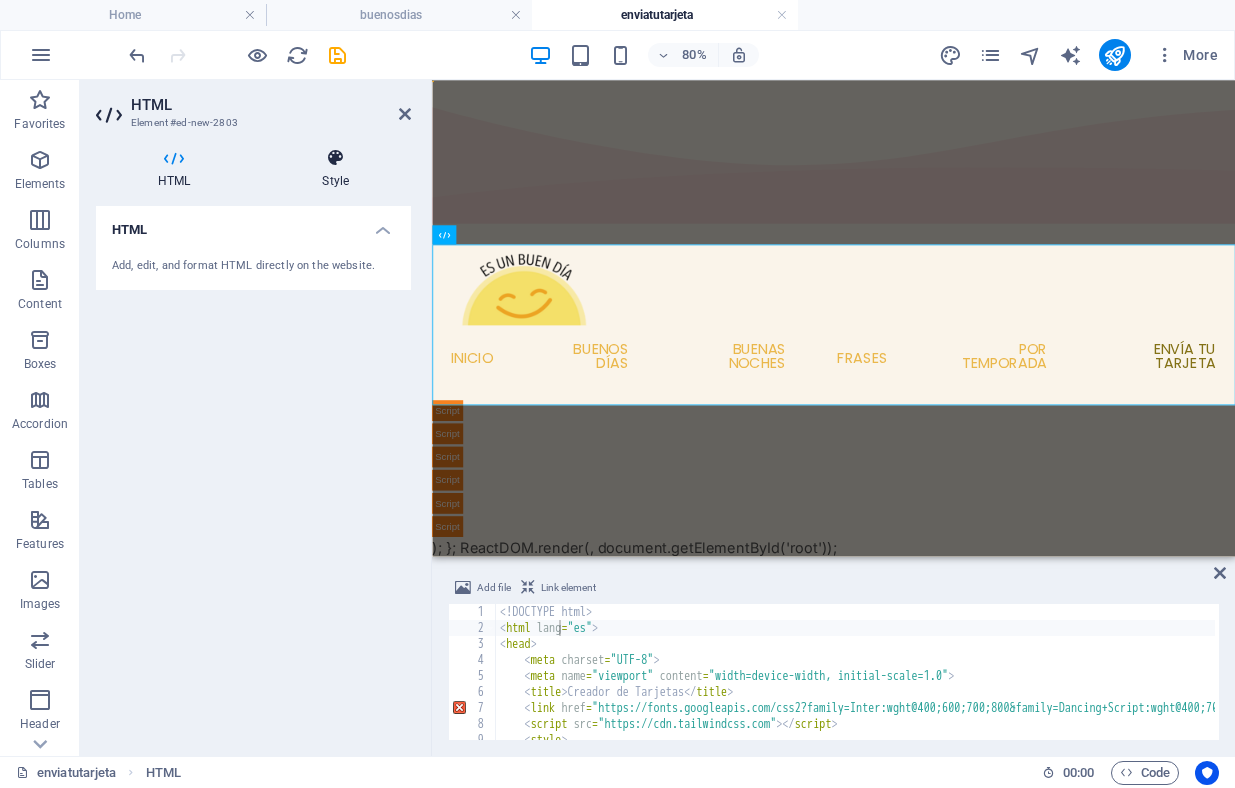 click on "Style" at bounding box center (335, 169) 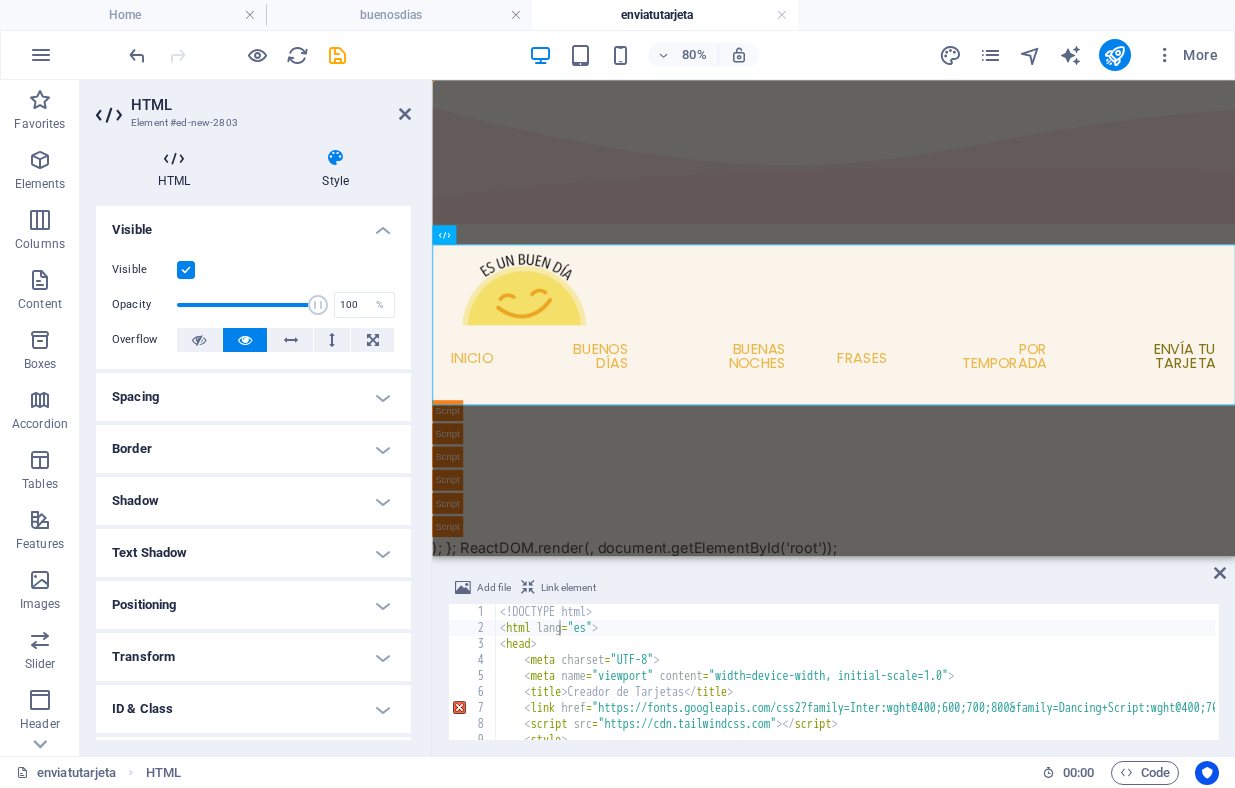 click on "HTML" at bounding box center (178, 169) 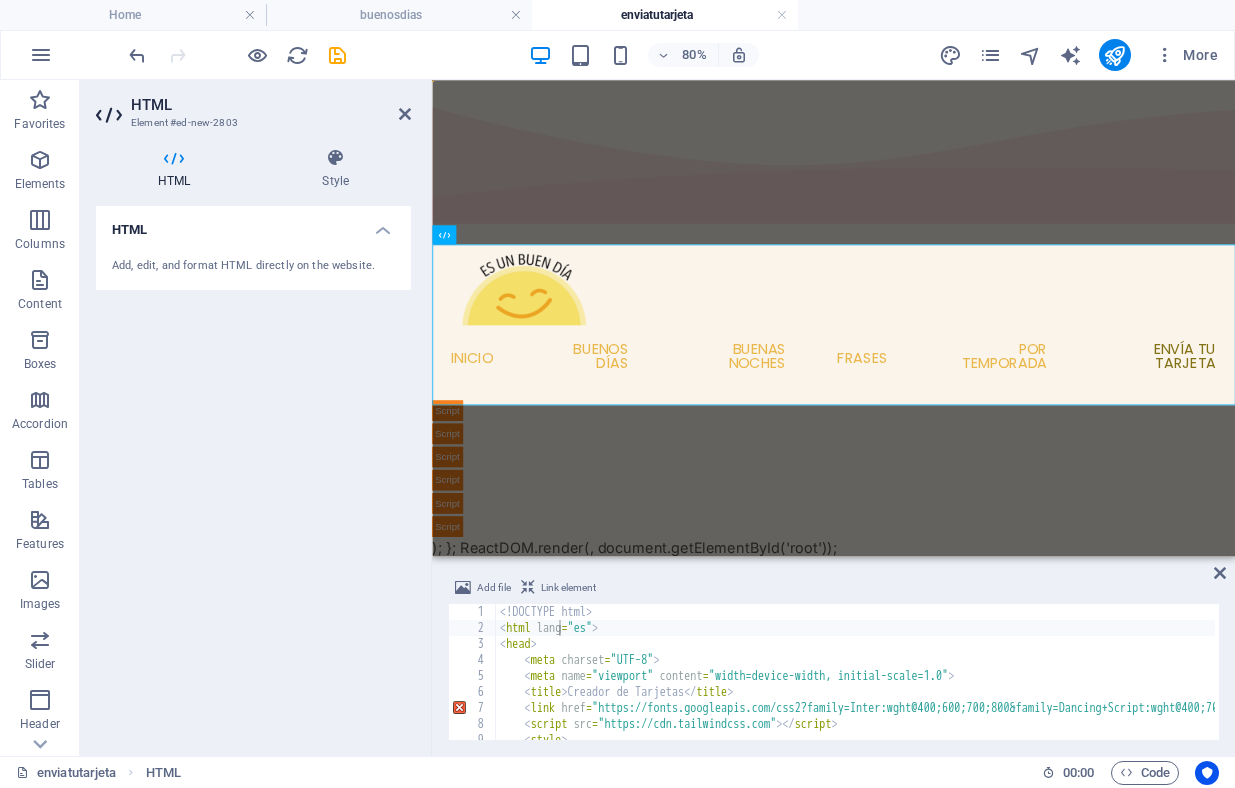 click on "Add, edit, and format HTML directly on the website." at bounding box center [253, 266] 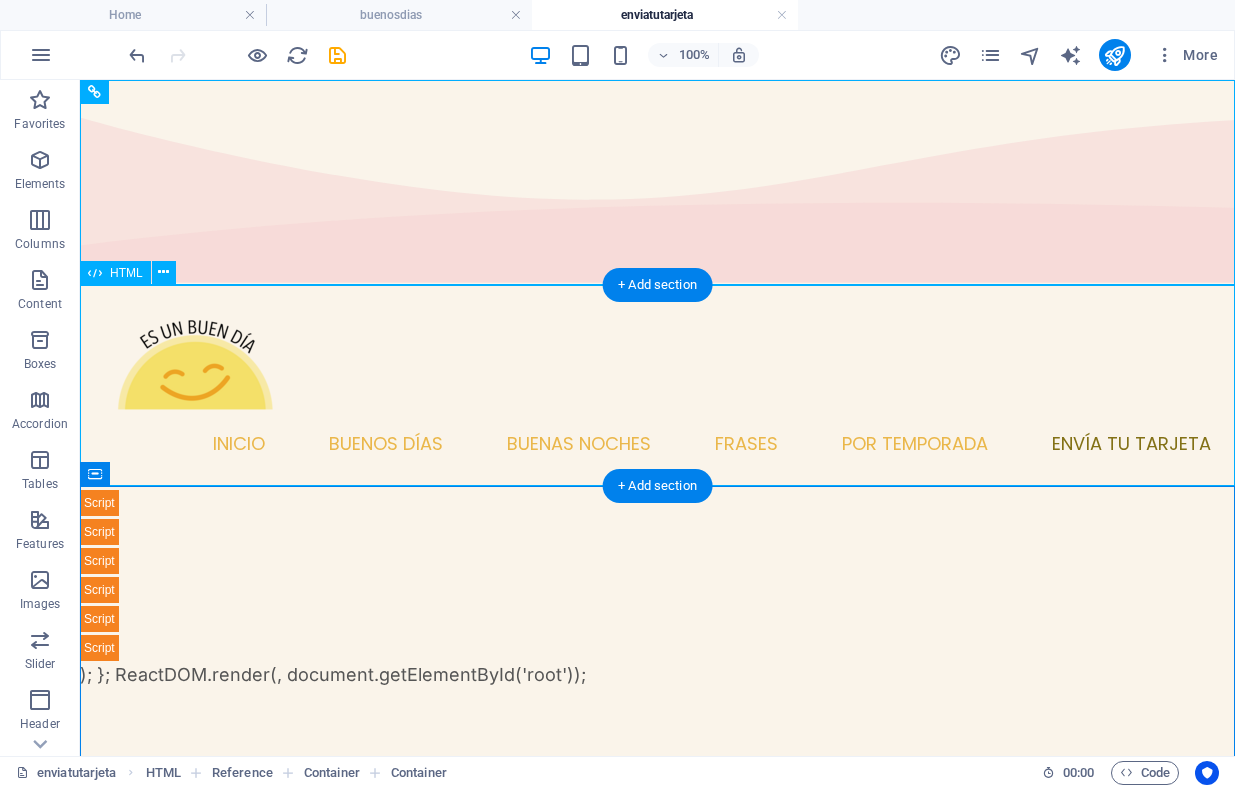 click on "Creador de Tarjetas
);
};
ReactDOM.render( , document.getElementById('root'));" at bounding box center [657, 587] 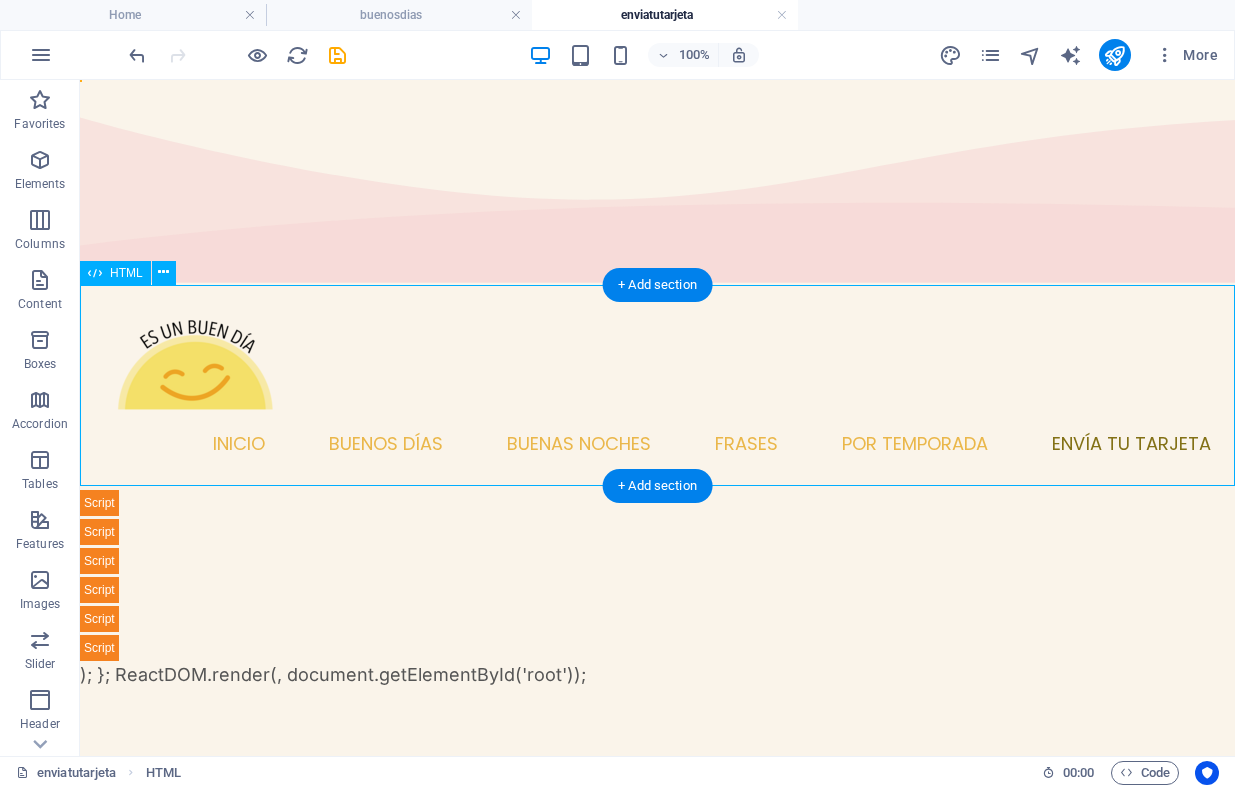 click on "Creador de Tarjetas
);
};
ReactDOM.render( , document.getElementById('root'));" at bounding box center [657, 587] 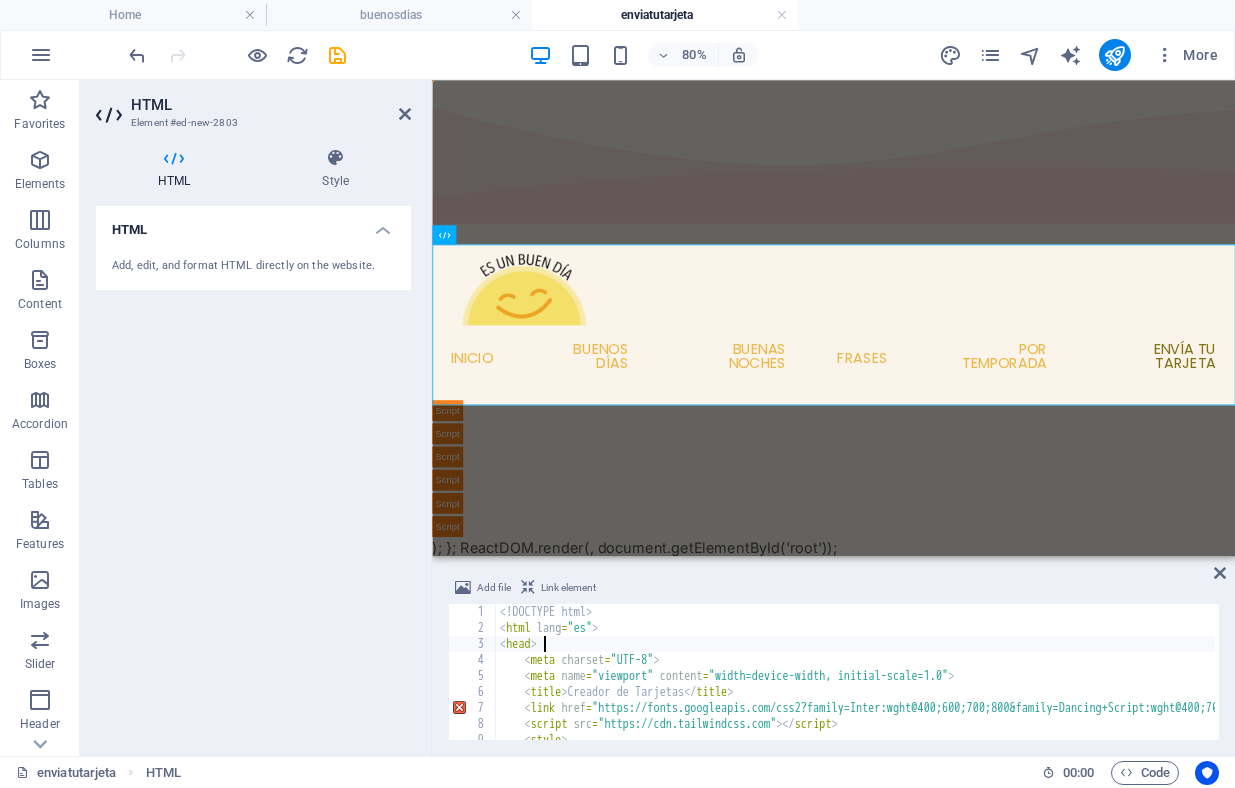 click on "HTML Element #ed-new-2803 HTML Style HTML Add, edit, and format HTML directly on the website. Preset Element Layout How this element expands within the layout (Flexbox). Size Default auto px % 1/1 1/2 1/3 1/4 1/5 1/6 1/7 1/8 1/9 1/10 Grow Shrink Order Container layout Visible Visible Opacity 100 % Overflow Spacing Margin Default auto px % rem vw vh Custom Custom auto px % rem vw vh auto px % rem vw vh auto px % rem vw vh auto px % rem vw vh Padding Default px rem % vh vw Custom Custom px rem % vh vw px rem % vh vw px rem % vh vw px rem % vh vw Border Style              - Width 1 auto px rem % vh vw Custom Custom 1 auto px rem % vh vw 1 auto px rem % vh vw 1 auto px rem % vh vw 1 auto px rem % vh vw  - Color Round corners Default px rem % vh vw Custom Custom px rem % vh vw px rem % vh vw px rem % vh vw px rem % vh vw Shadow Default None Outside Inside Color X offset 0 px rem vh vw Y offset 0 px rem vh vw Blur 0 px rem % vh vw Spread 0 px rem vh vw Text Shadow Default None Outside Color X offset 0 px" at bounding box center (1432, 686) 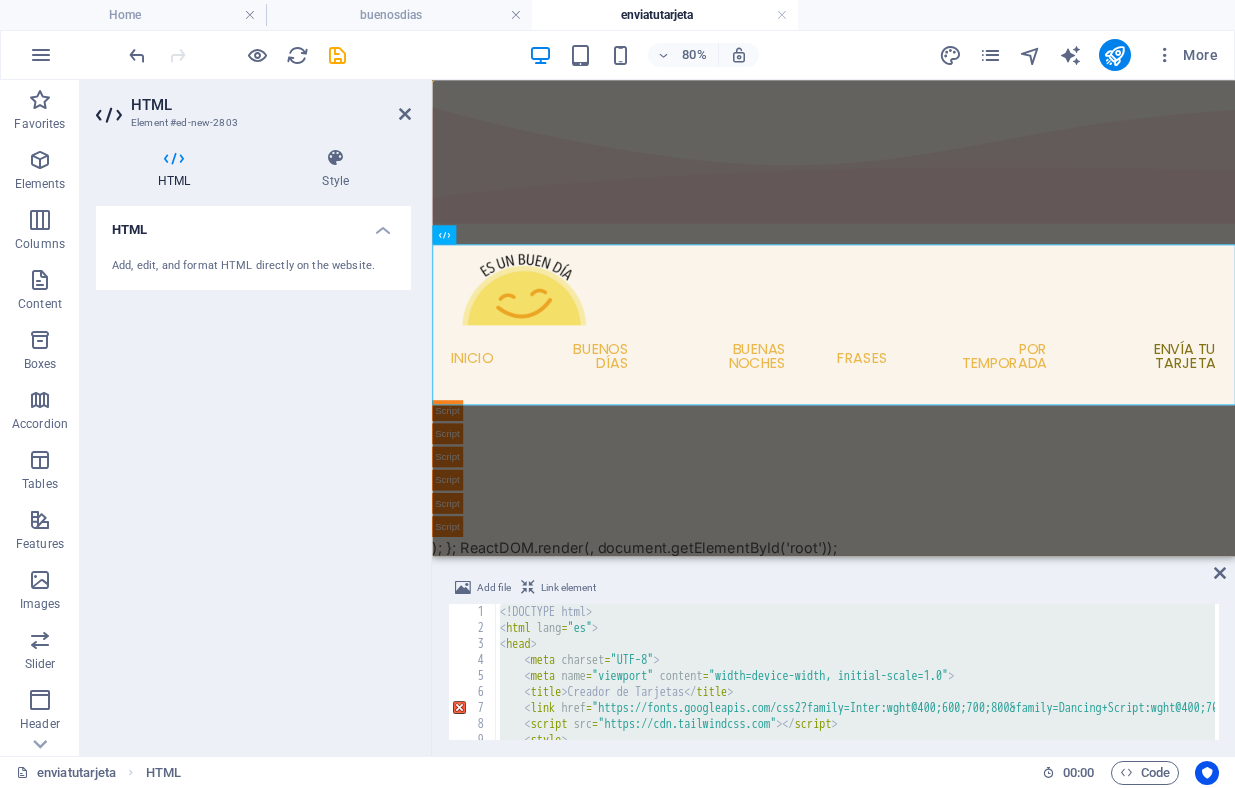type 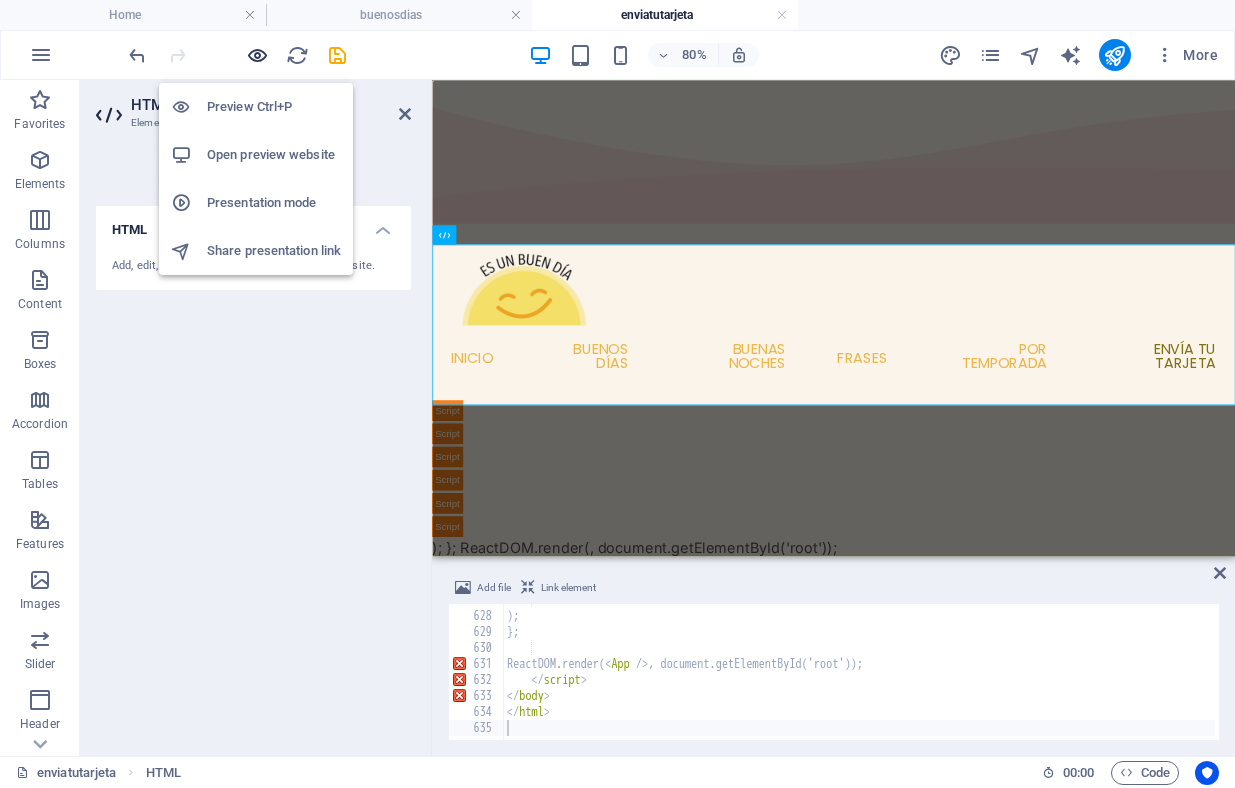 click at bounding box center (257, 55) 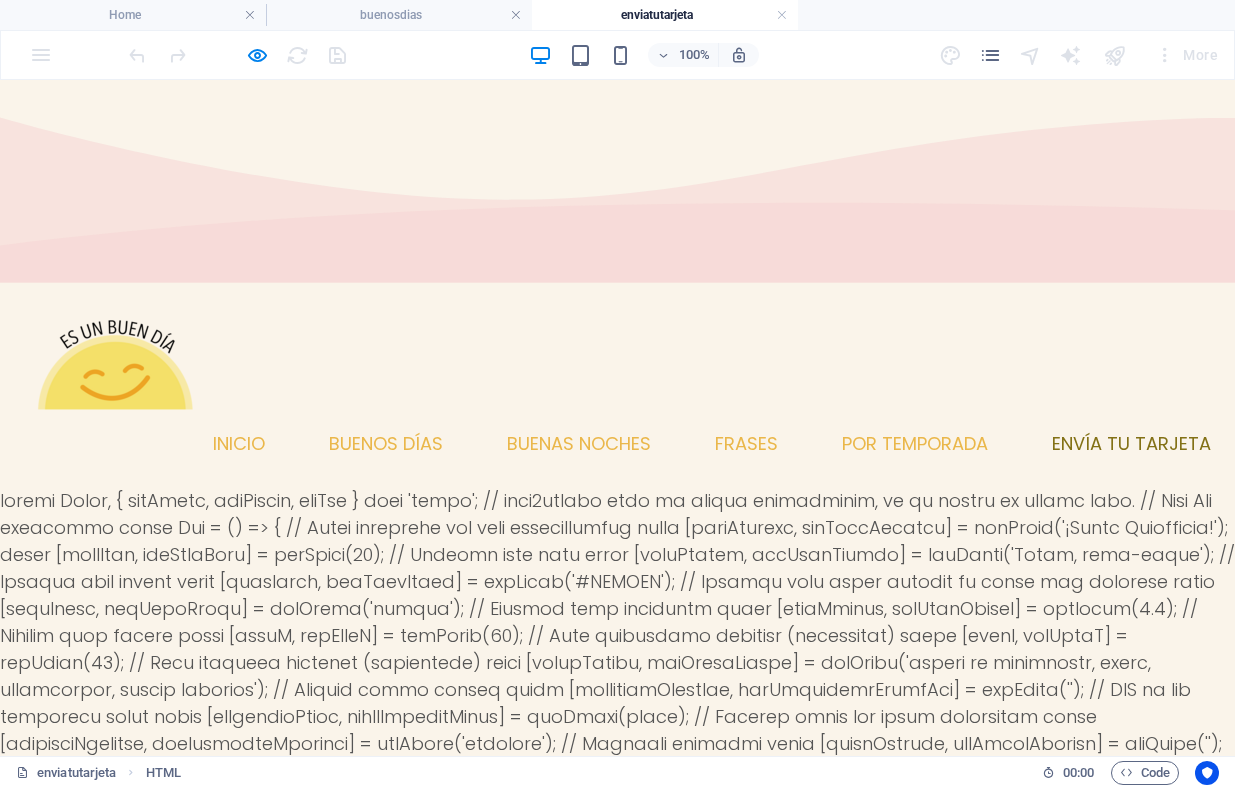click on "Creador de Tarjetas de Felicitación
{/* Main Container for Controls and Card Preview */}
{/* Controls Section */}
Personaliza tu Tarjeta
{/* Occasion Selection */}
Ocasión:
setSelectedOccasion('anniversary')}
>
Aniversario
setSelectedOccasion('grandparents-day')}
>
Día del Abuelo
Mensaje:" at bounding box center [617, 2514] 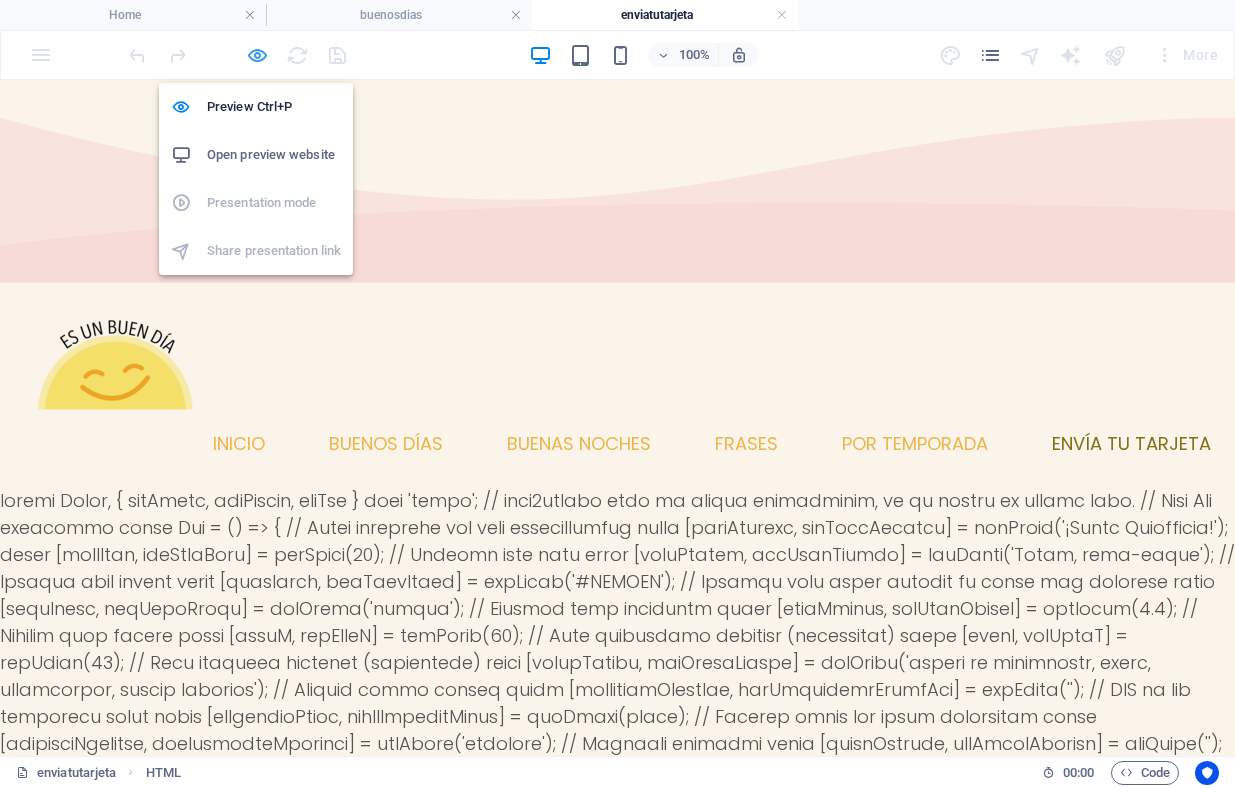 click at bounding box center [257, 55] 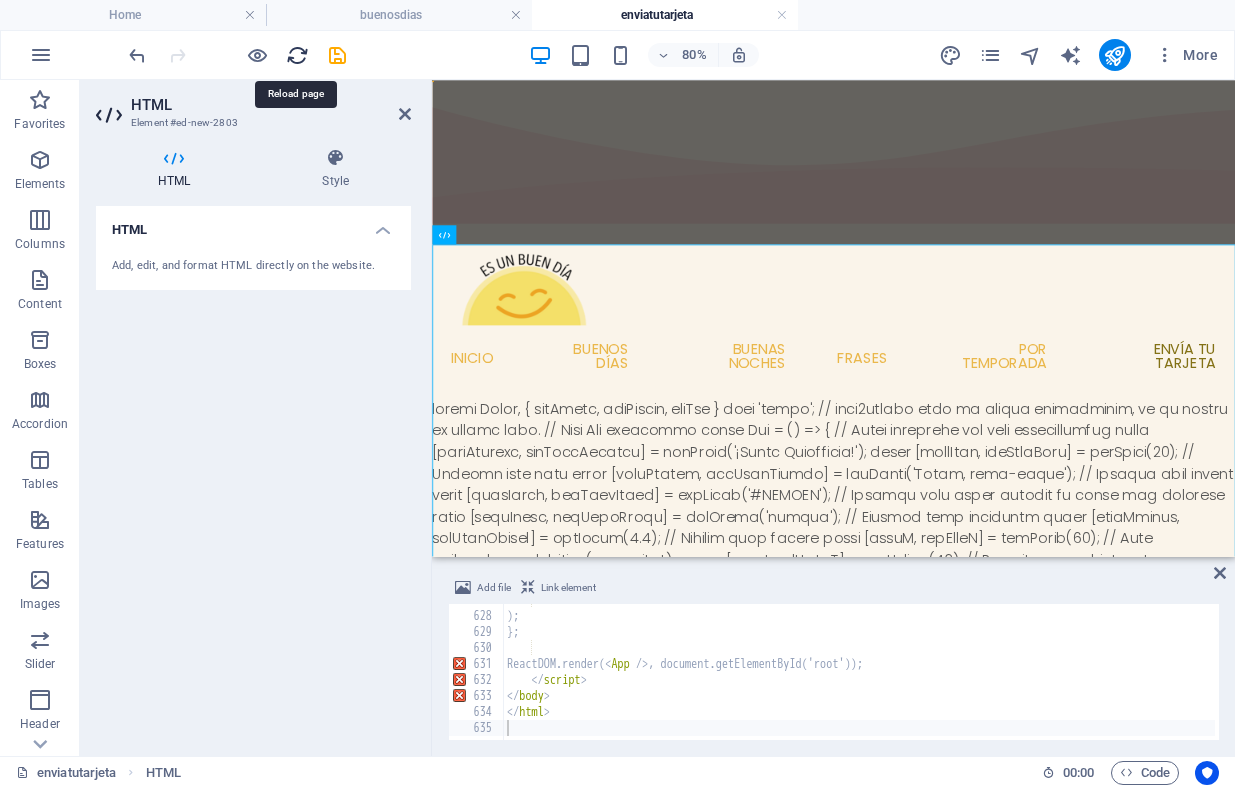 click at bounding box center (297, 55) 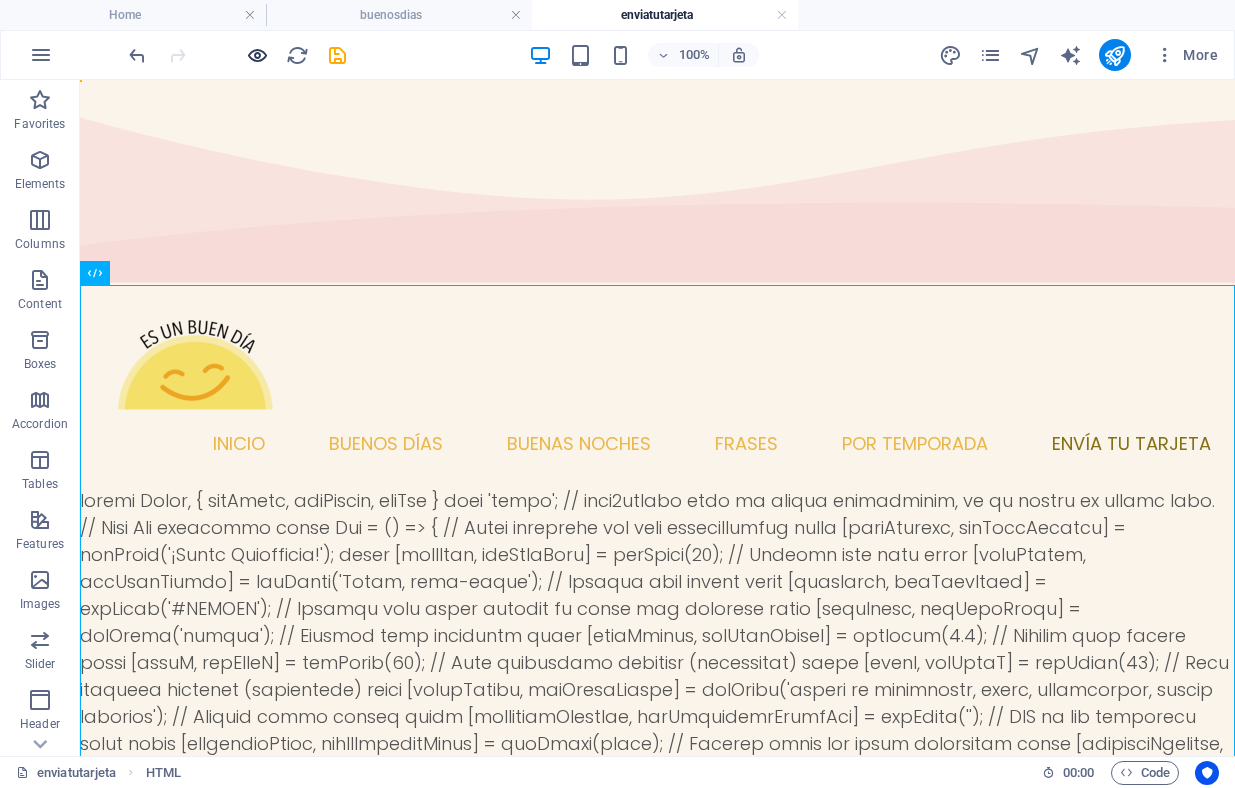 click at bounding box center [257, 55] 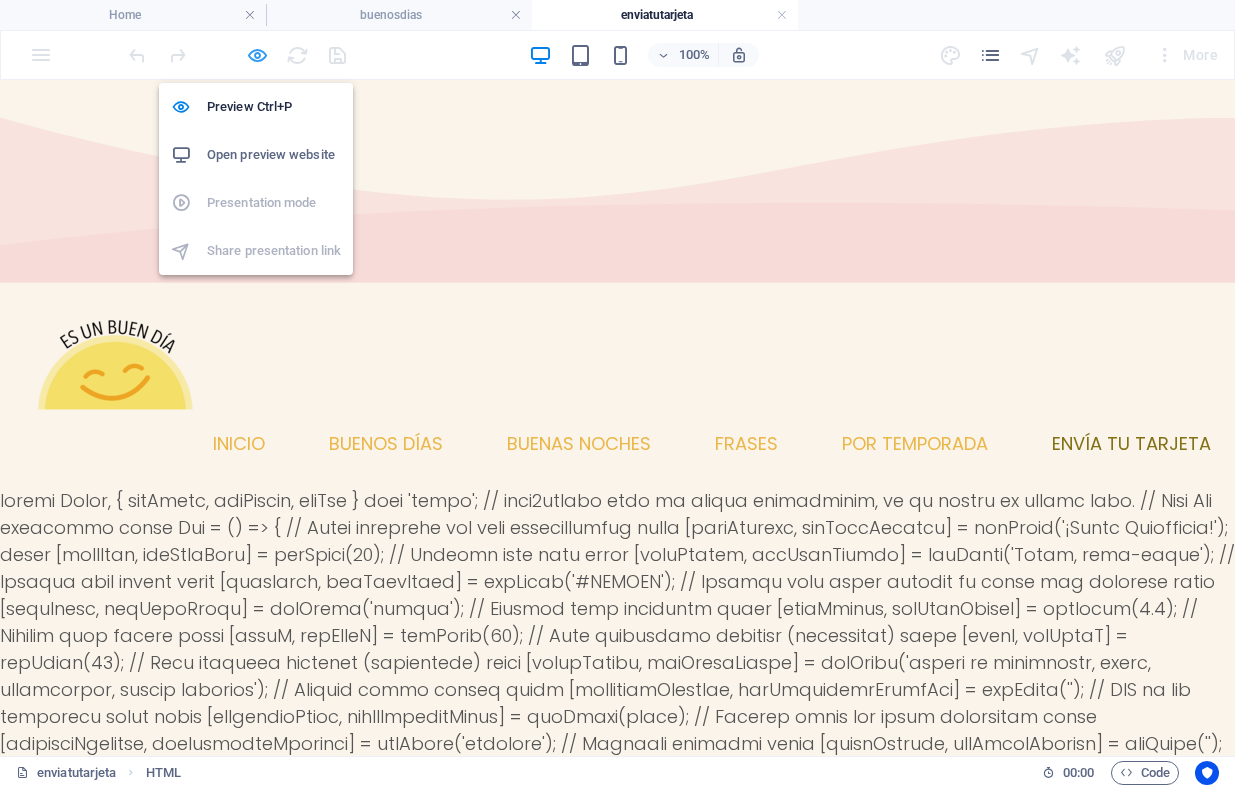 click at bounding box center [257, 55] 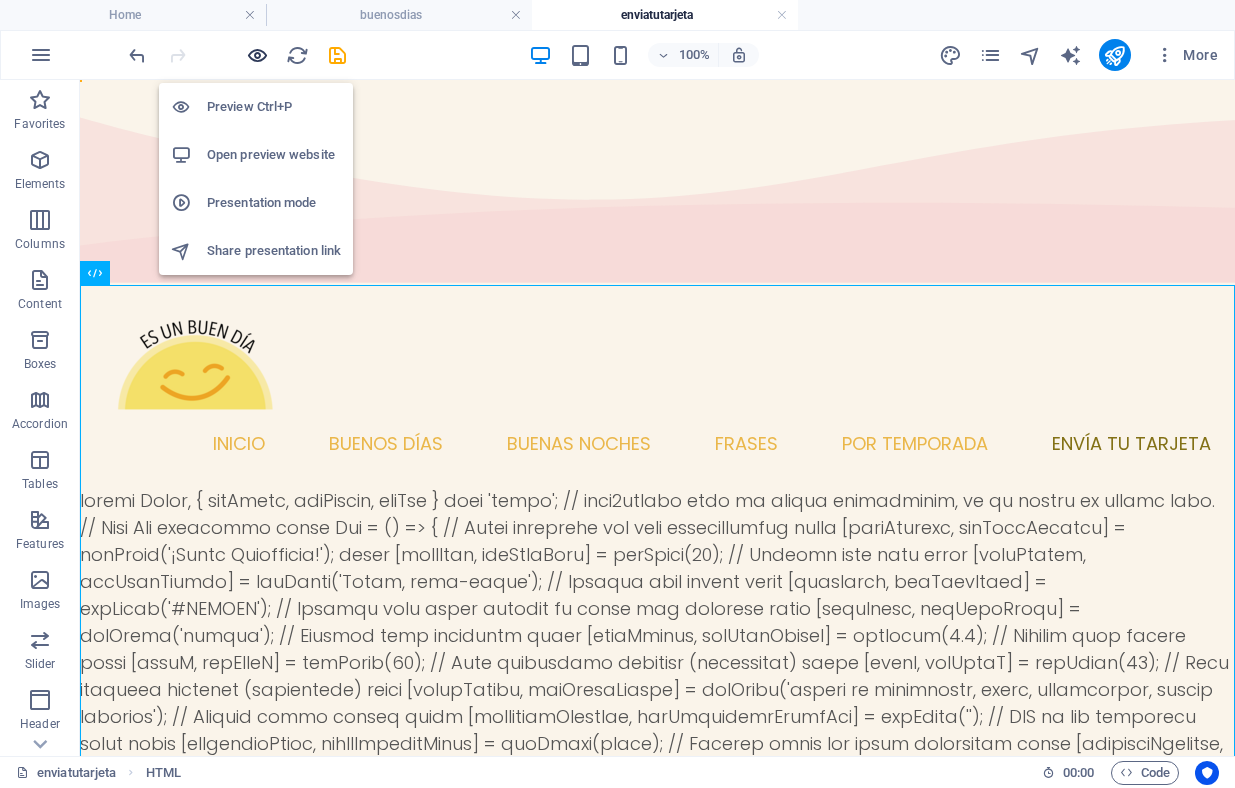 click at bounding box center [257, 55] 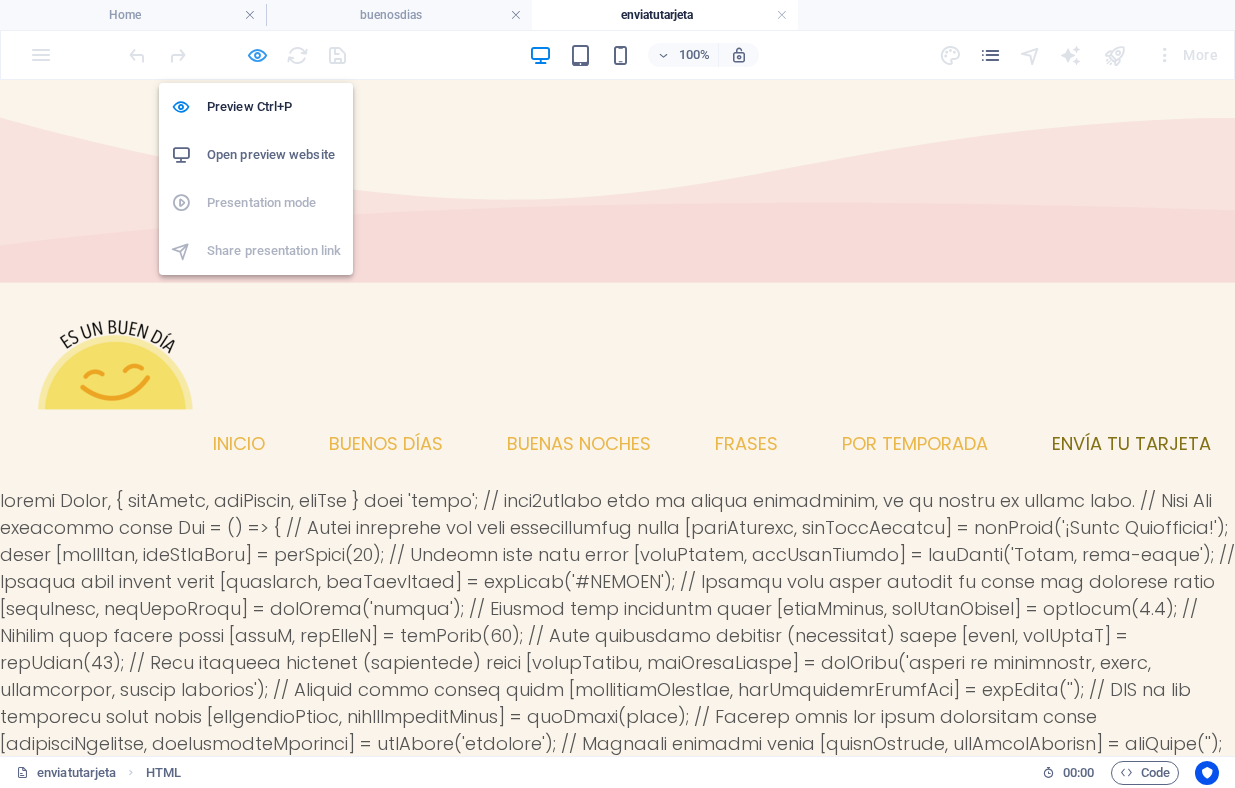 click at bounding box center [257, 55] 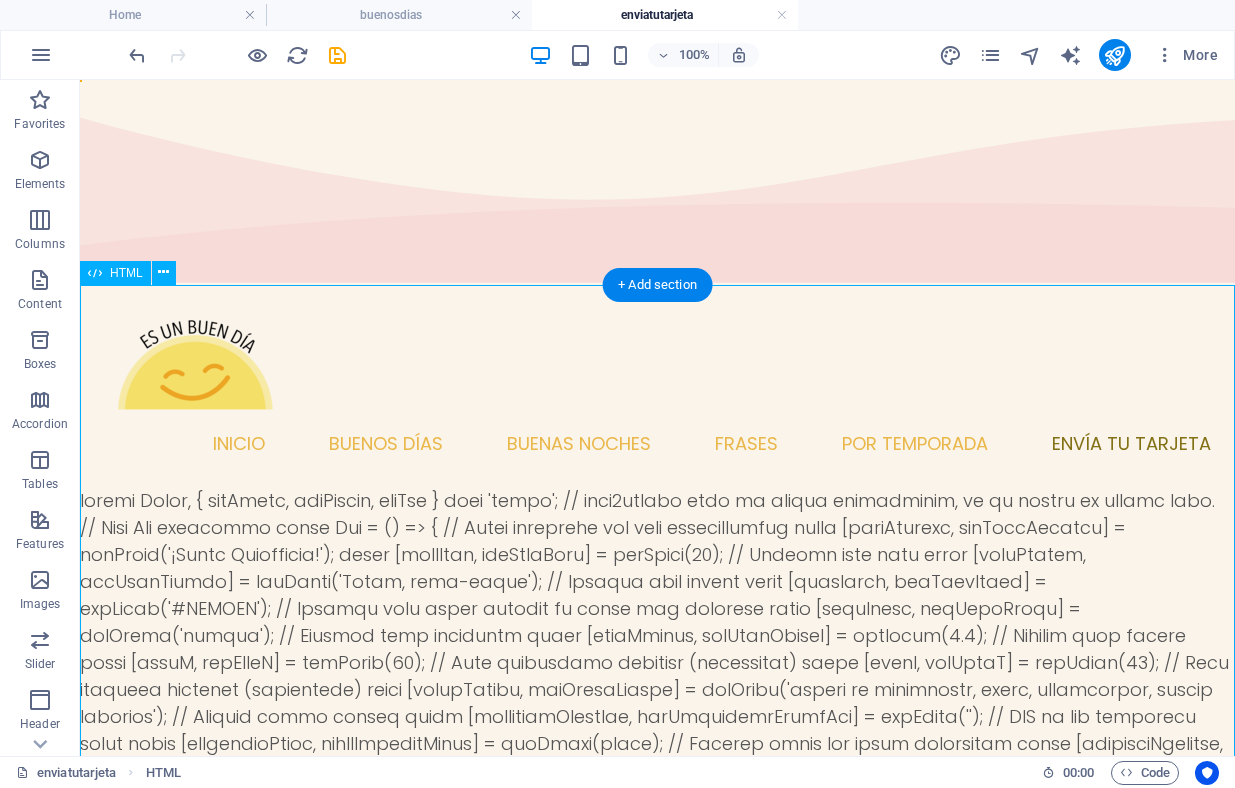 click on "Creador de Tarjetas de Felicitación
{/* Main Container for Controls and Card Preview */}
{/* Controls Section */}
Personaliza tu Tarjeta
{/* Occasion Selection */}
Ocasión:
setSelectedOccasion('anniversary')}
>
Aniversario
setSelectedOccasion('grandparents-day')}
>
Día del Abuelo
Mensaje:" at bounding box center [657, 2596] 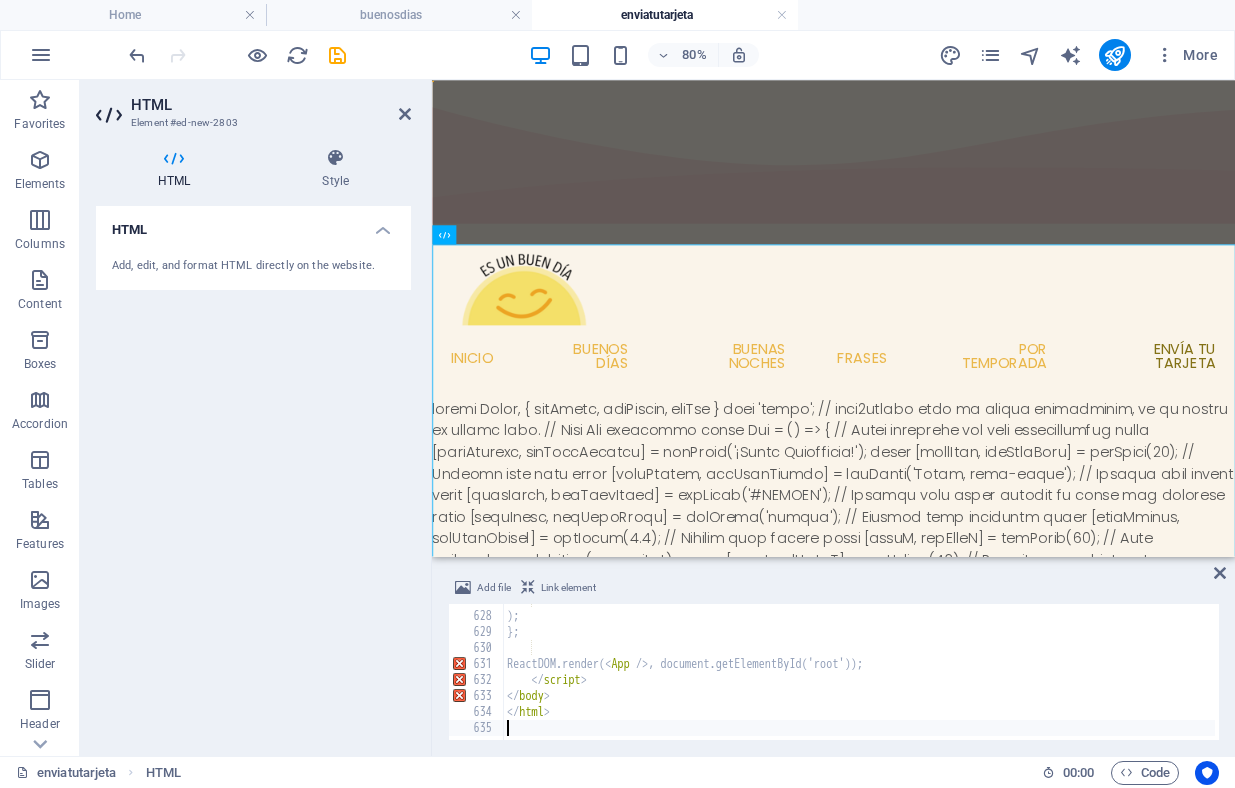scroll, scrollTop: 9585, scrollLeft: 0, axis: vertical 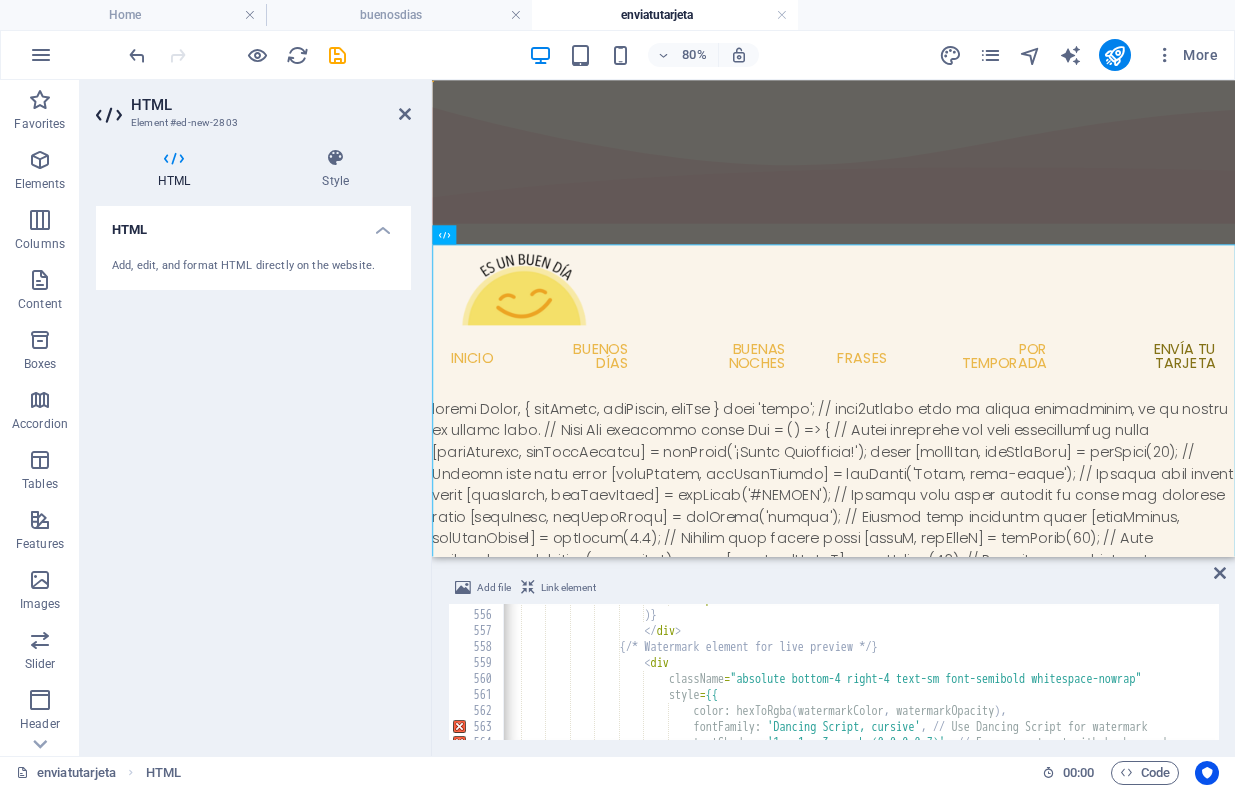 click on "HTML Add, edit, and format HTML directly on the website." at bounding box center [253, 473] 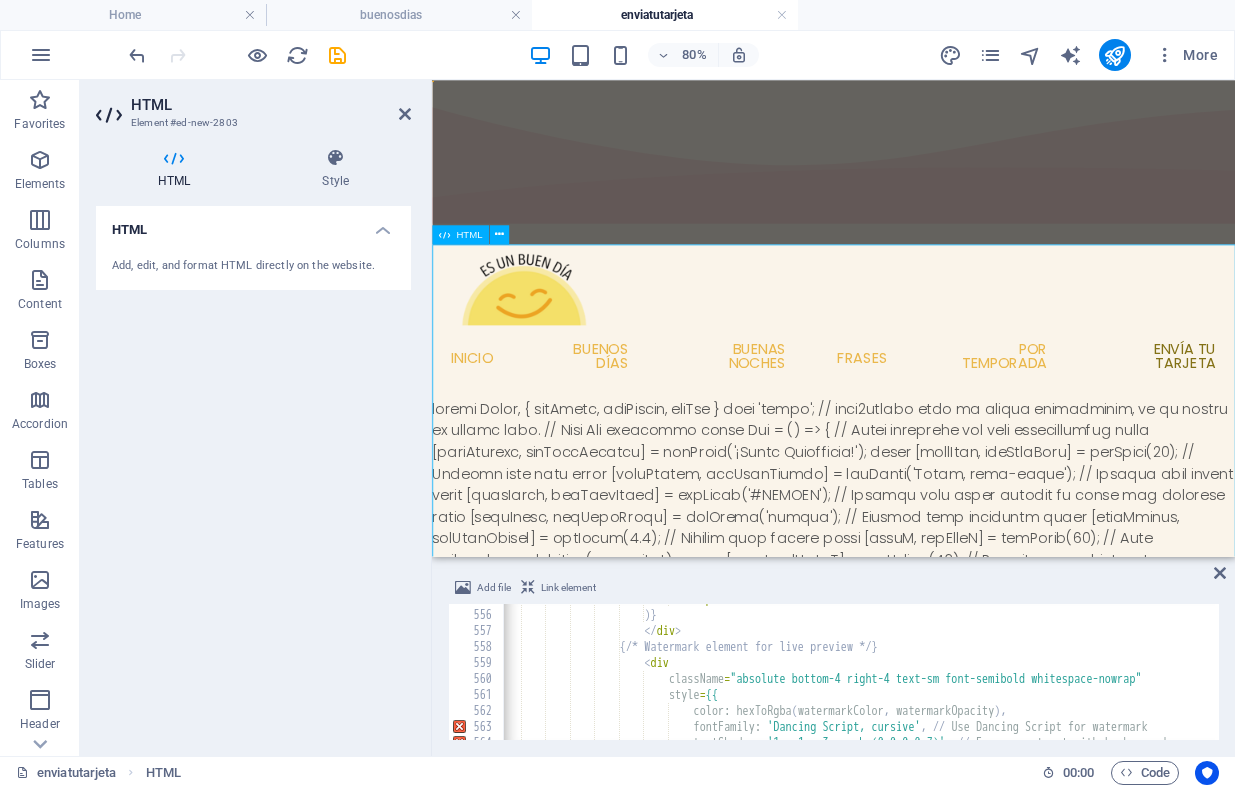 click on "Creador de Tarjetas de Felicitación
{/* Main Container for Controls and Card Preview */}
{/* Controls Section */}
Personaliza tu Tarjeta
{/* Occasion Selection */}
Ocasión:
setSelectedOccasion('anniversary')}
>
Aniversario
setSelectedOccasion('grandparents-day')}
>
Día del Abuelo
Mensaje:" at bounding box center [934, 2760] 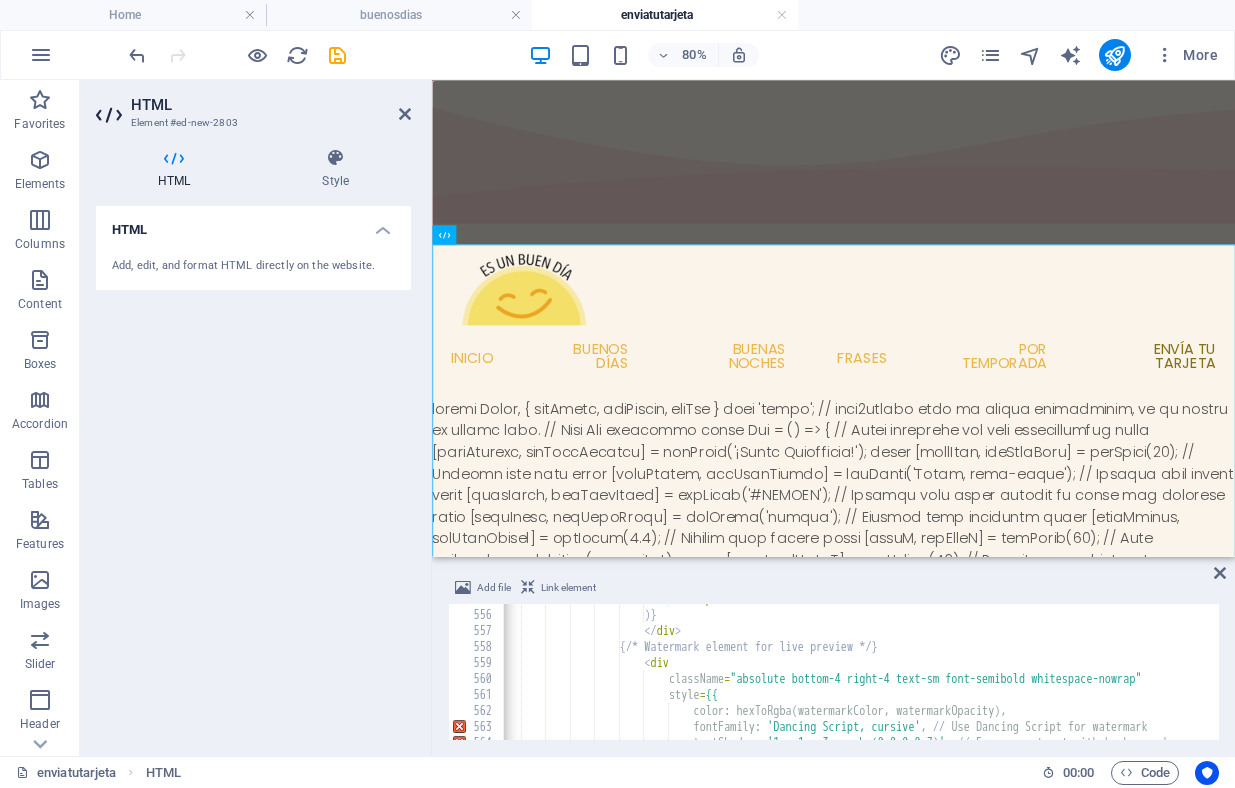 click on "HTML Element #ed-new-2803 HTML Style HTML Add, edit, and format HTML directly on the website. Preset Element Layout How this element expands within the layout (Flexbox). Size Default auto px % 1/1 1/2 1/3 1/4 1/5 1/6 1/7 1/8 1/9 1/10 Grow Shrink Order Container layout Visible Visible Opacity 100 % Overflow Spacing Margin Default auto px % rem vw vh Custom Custom auto px % rem vw vh auto px % rem vw vh auto px % rem vw vh auto px % rem vw vh Padding Default px rem % vh vw Custom Custom px rem % vh vw px rem % vh vw px rem % vh vw px rem % vh vw Border Style              - Width 1 auto px rem % vh vw Custom Custom 1 auto px rem % vh vw 1 auto px rem % vh vw 1 auto px rem % vh vw 1 auto px rem % vh vw  - Color Round corners Default px rem % vh vw Custom Custom px rem % vh vw px rem % vh vw px rem % vh vw px rem % vh vw Shadow Default None Outside Inside Color X offset 0 px rem vh vw Y offset 0 px rem vh vw Blur 0 px rem % vh vw Spread 0 px rem vh vw Text Shadow Default None Outside Color X offset 0 px" at bounding box center [256, 418] 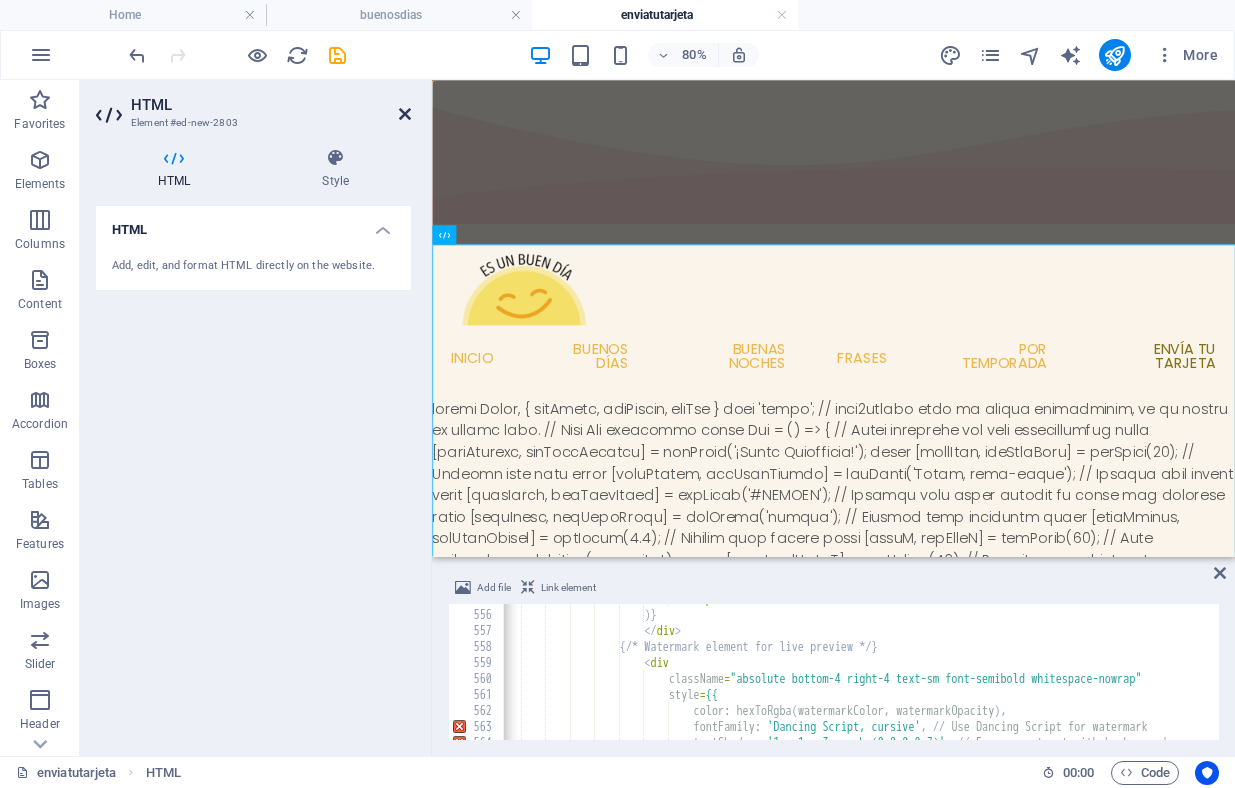 click at bounding box center [405, 114] 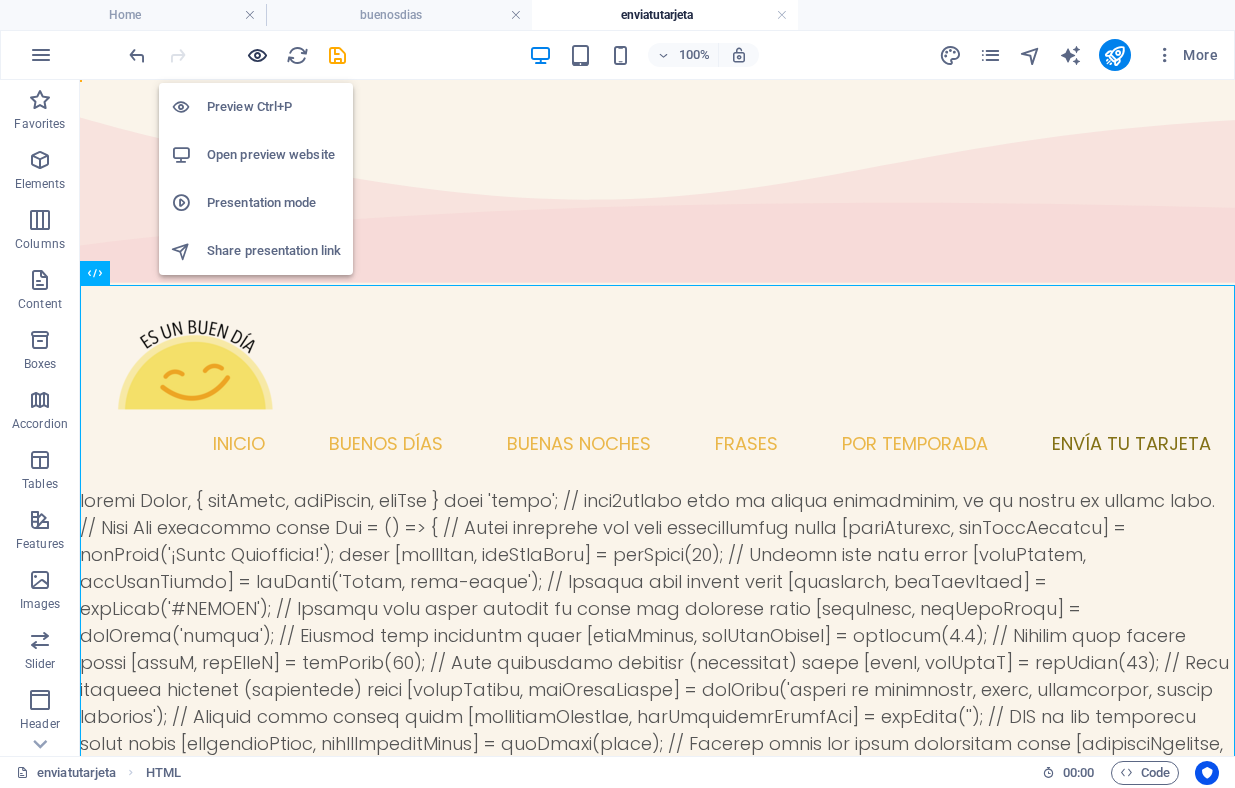 click at bounding box center (257, 55) 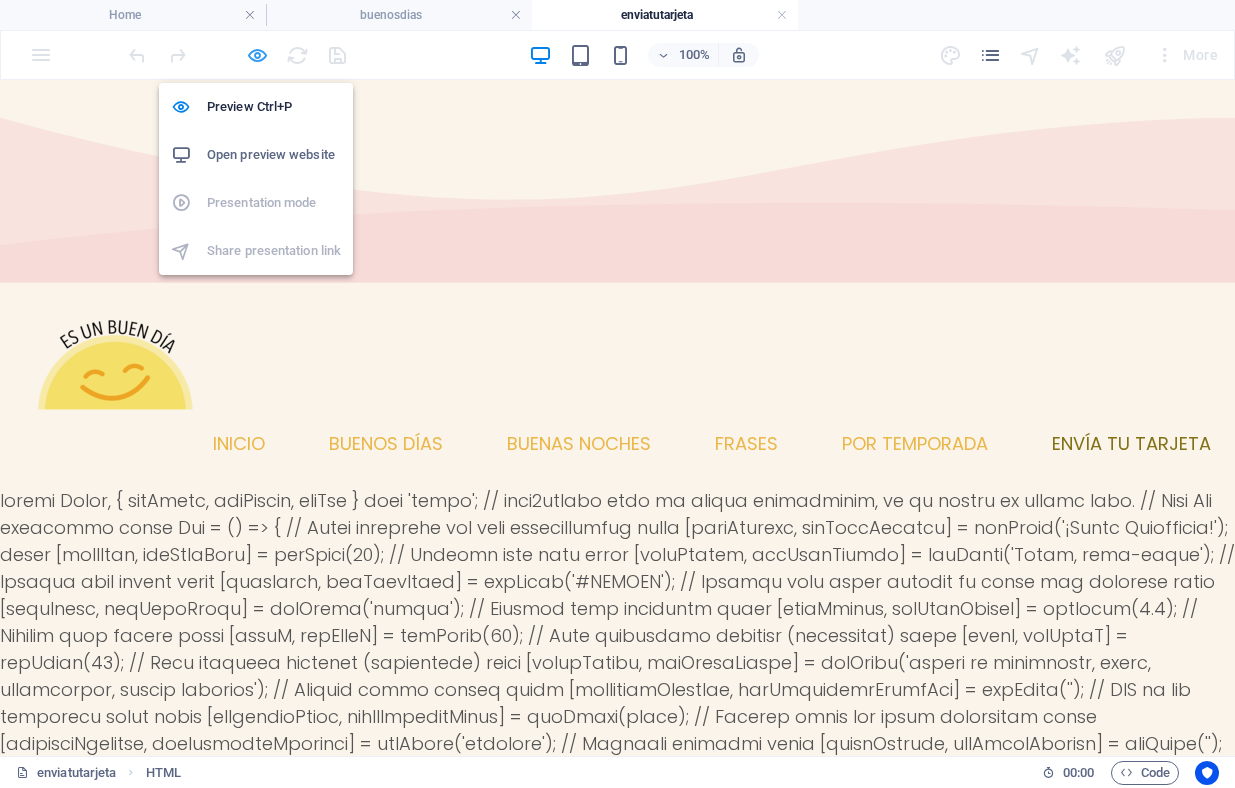 click at bounding box center [257, 55] 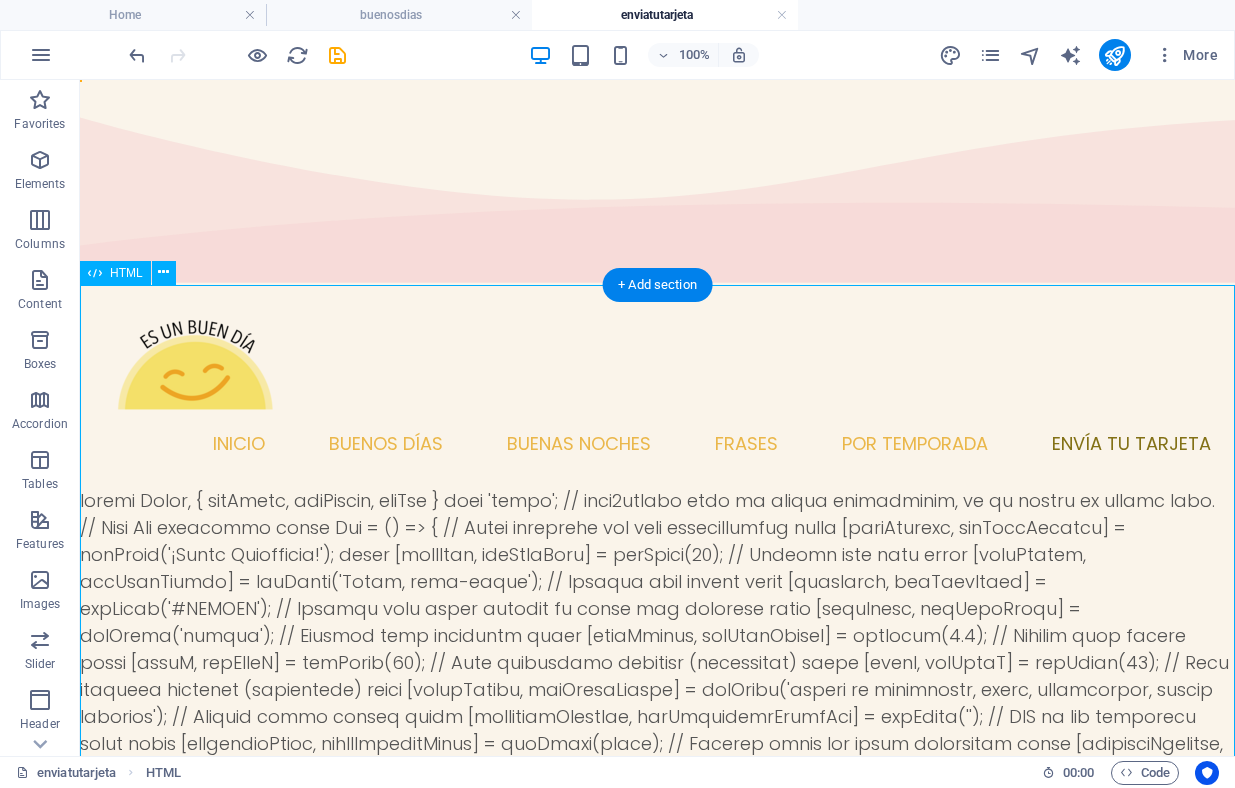 click on "Creador de Tarjetas de Felicitación
{/* Main Container for Controls and Card Preview */}
{/* Controls Section */}
Personaliza tu Tarjeta
{/* Occasion Selection */}
Ocasión:
setSelectedOccasion('anniversary')}
>
Aniversario
setSelectedOccasion('grandparents-day')}
>
Día del Abuelo
Mensaje:" at bounding box center [657, 2596] 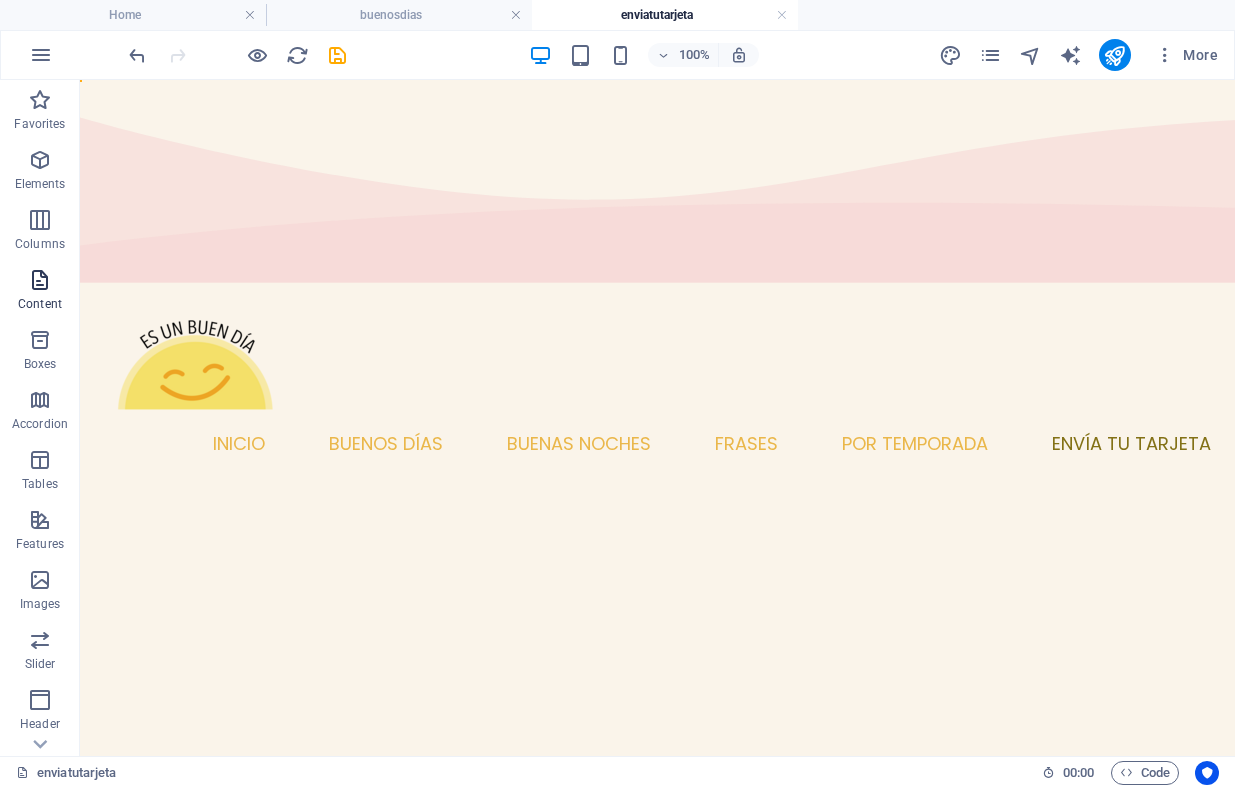 click at bounding box center [40, 280] 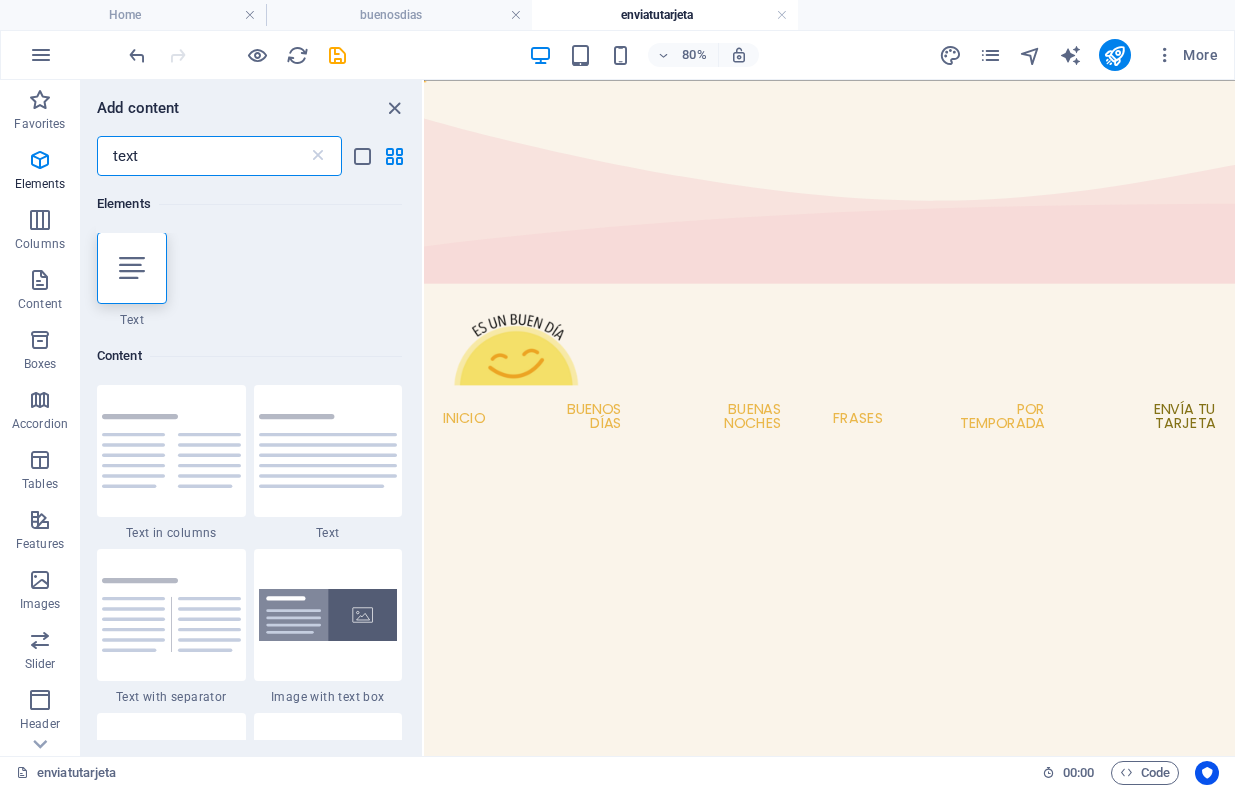 scroll, scrollTop: 0, scrollLeft: 0, axis: both 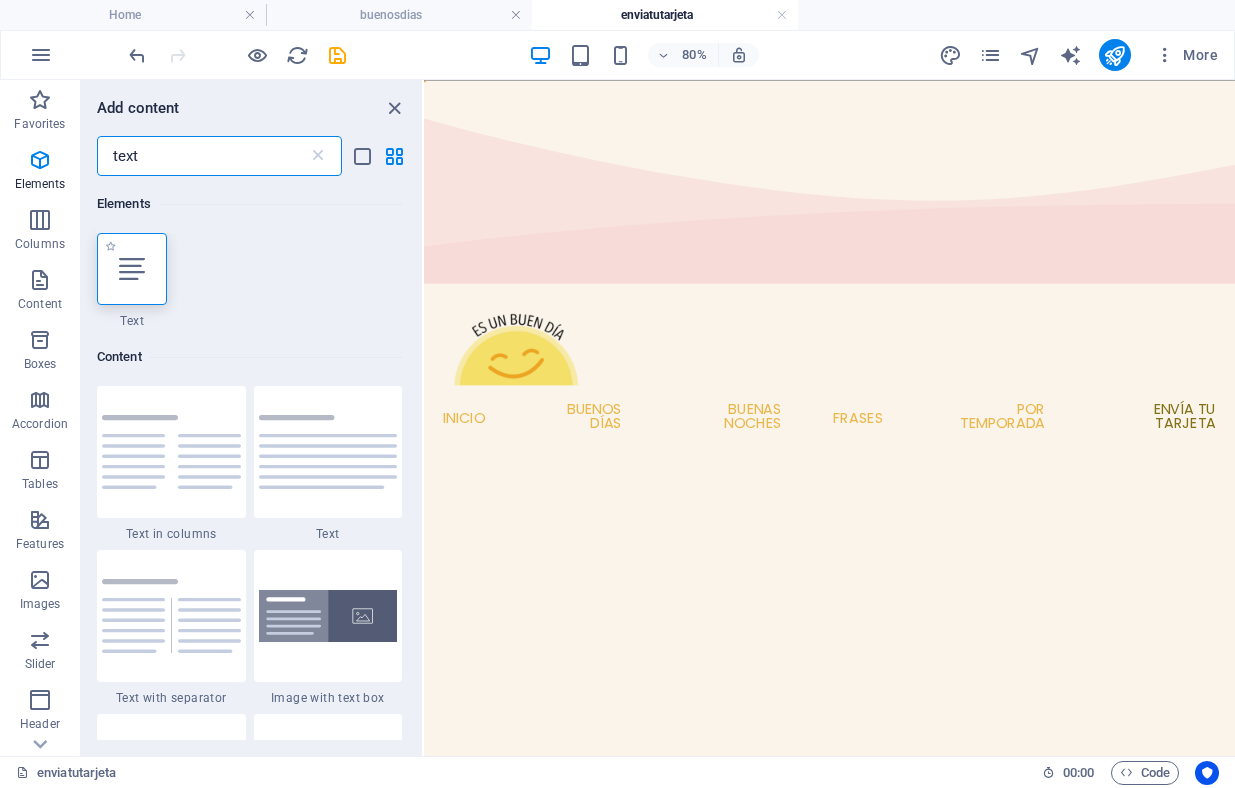 type on "text" 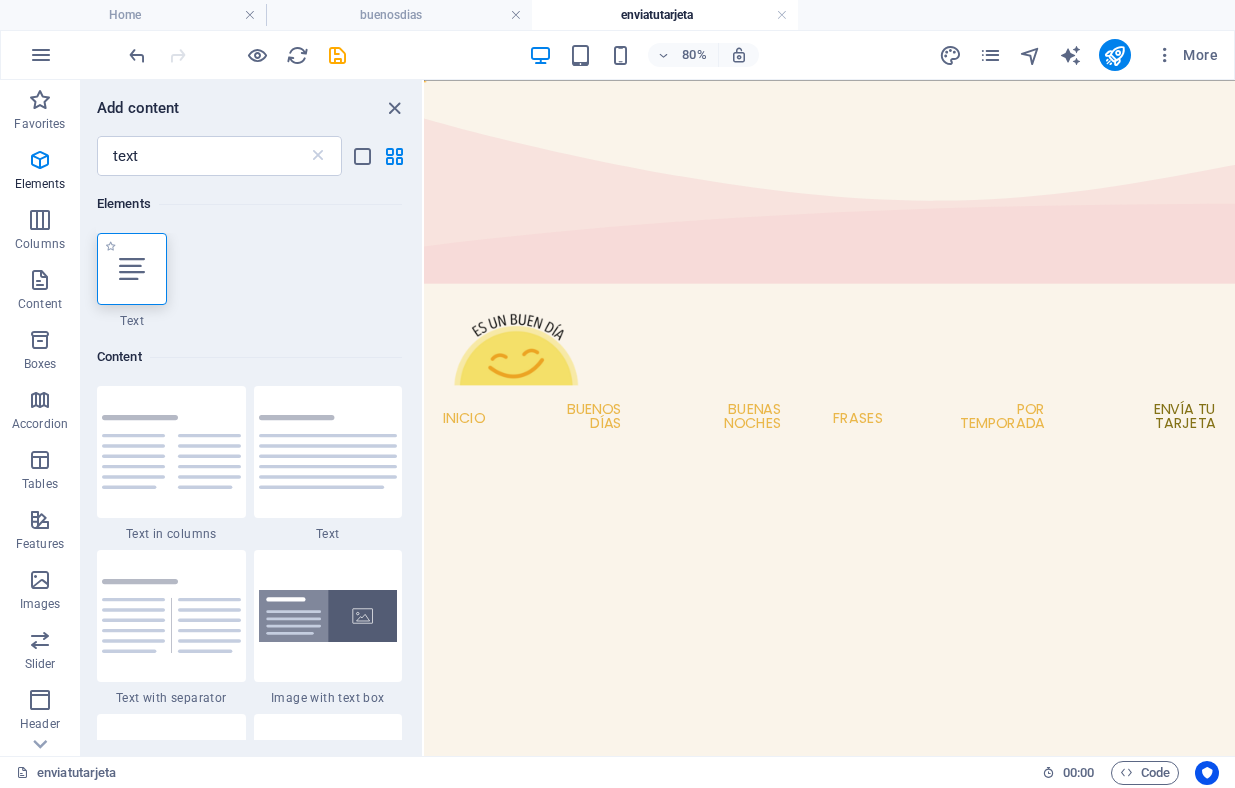 click at bounding box center [132, 269] 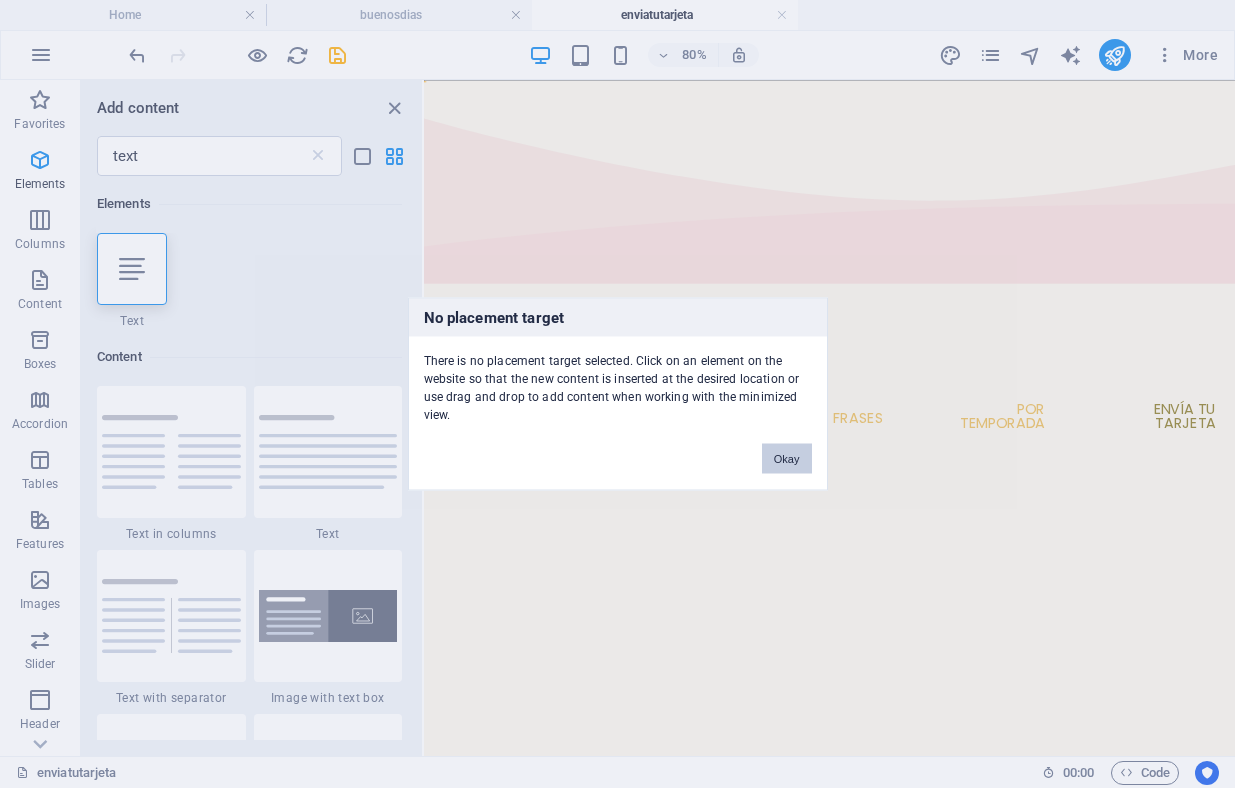 click on "Okay" at bounding box center (787, 459) 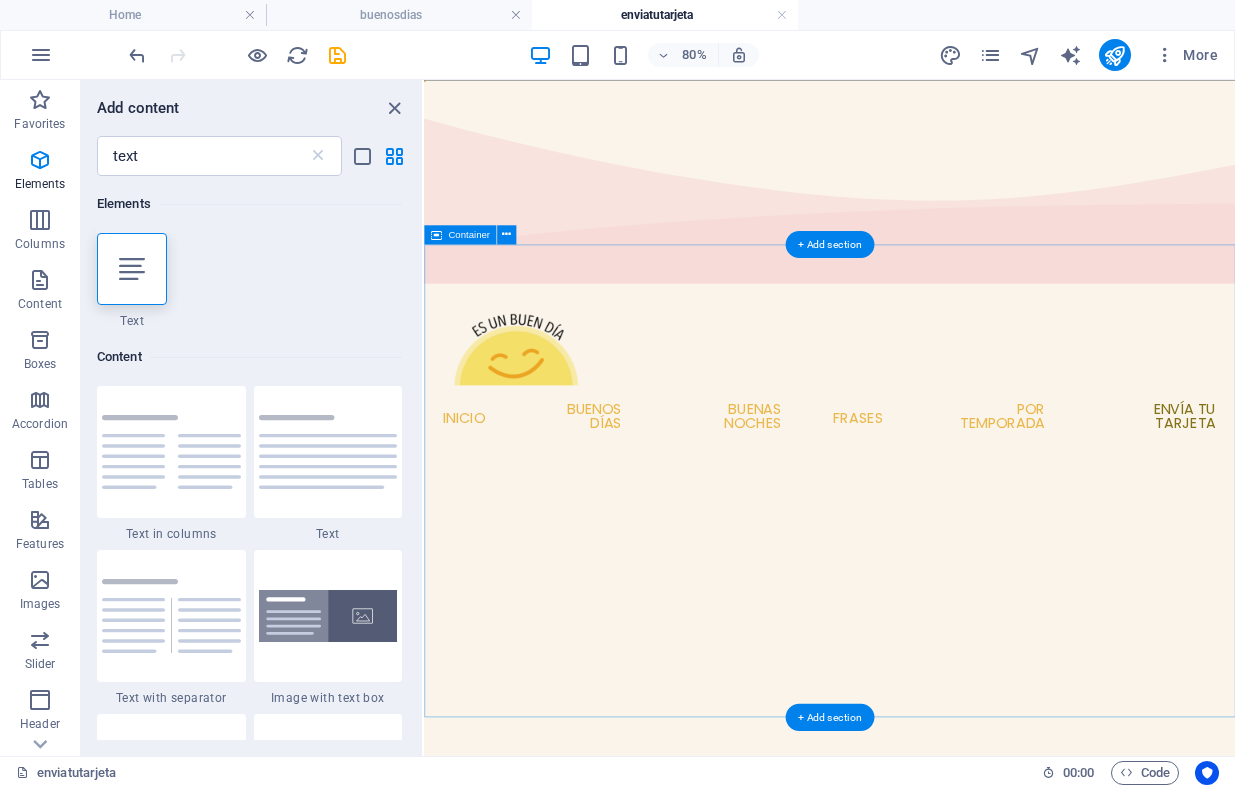 click at bounding box center (931, 847) 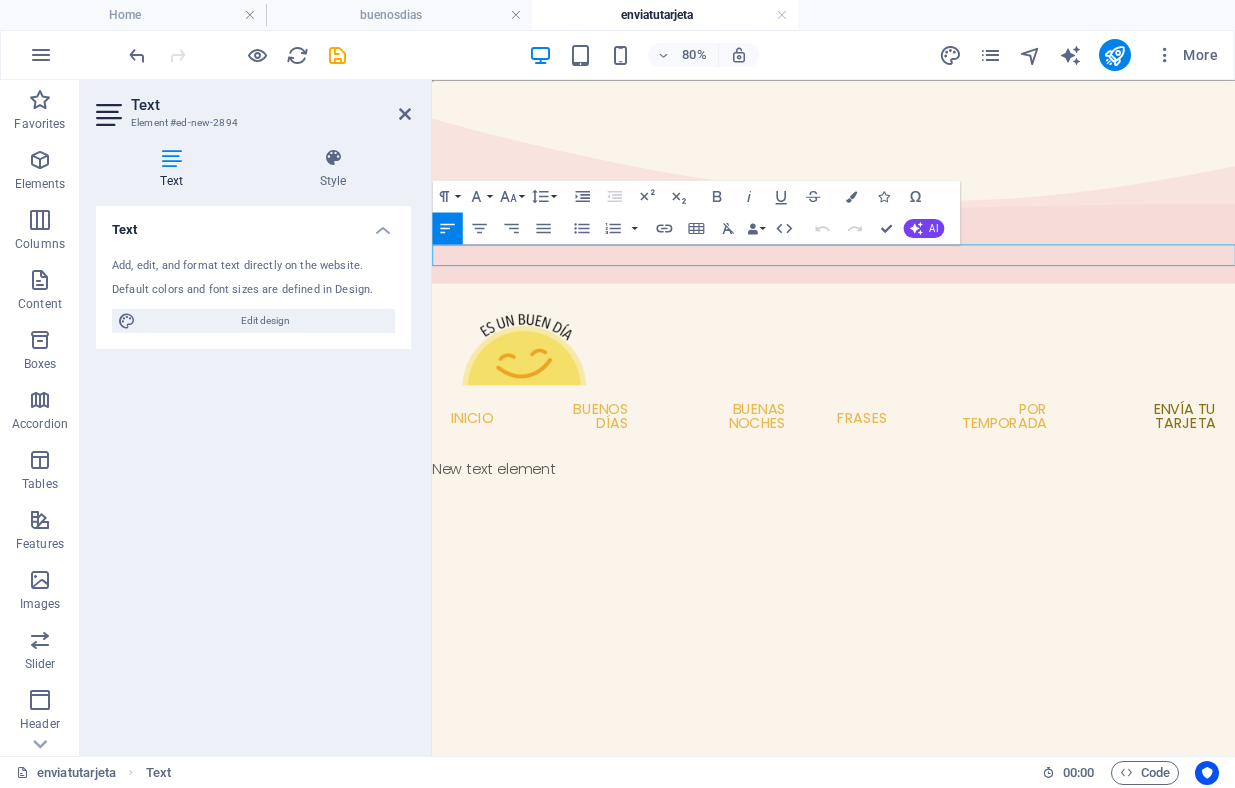 type 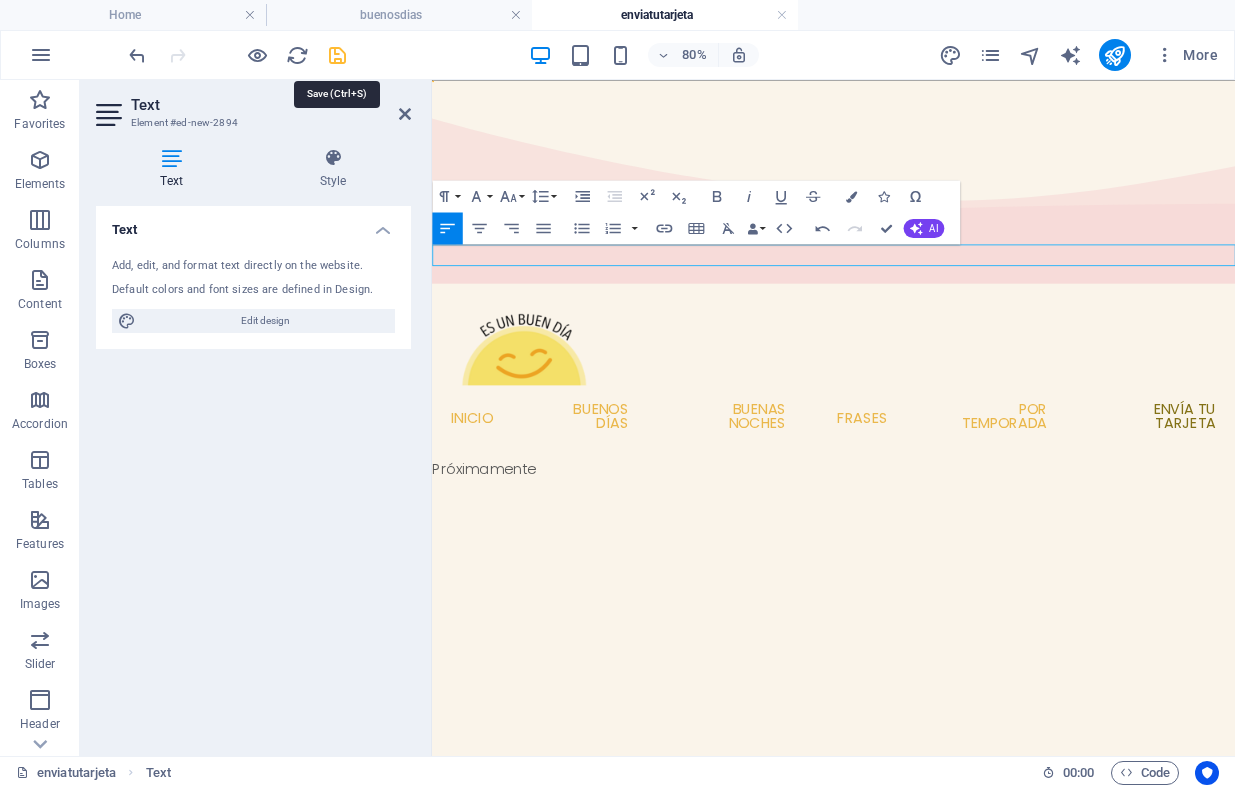 click at bounding box center [337, 55] 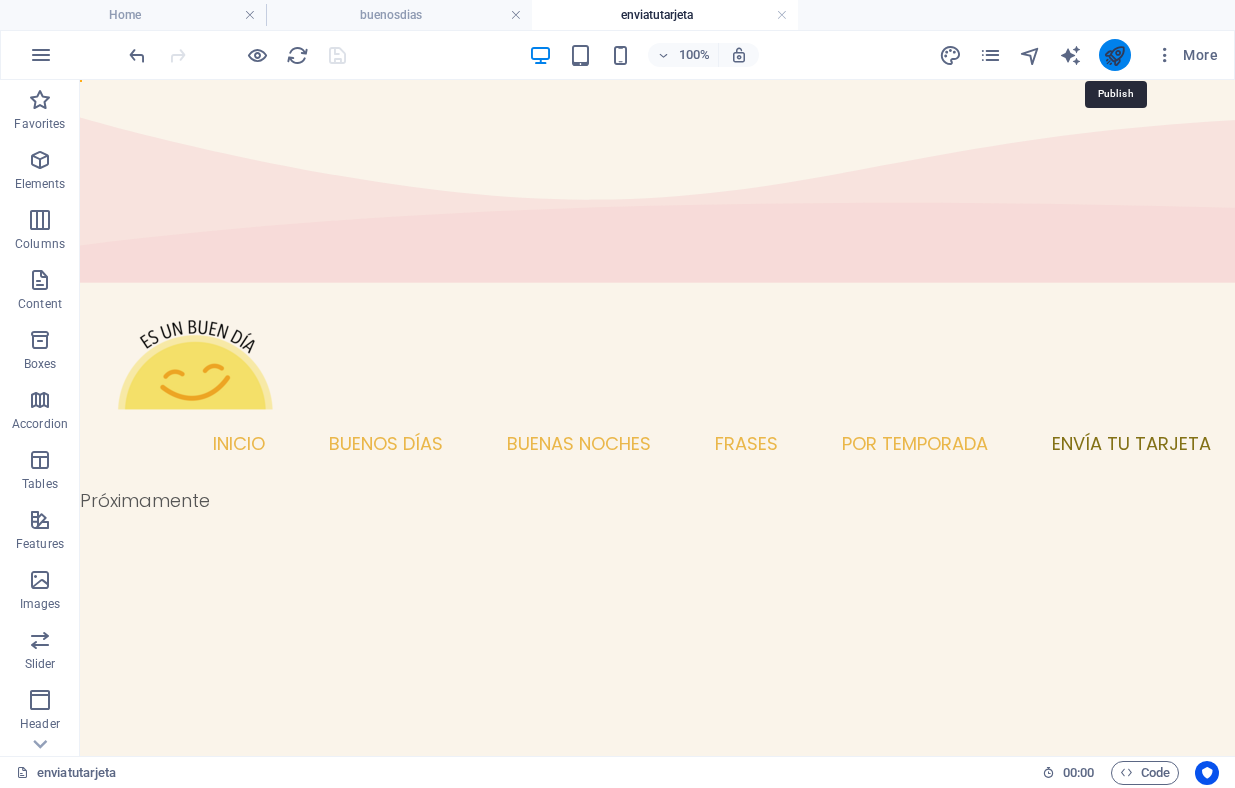 click at bounding box center [1114, 55] 